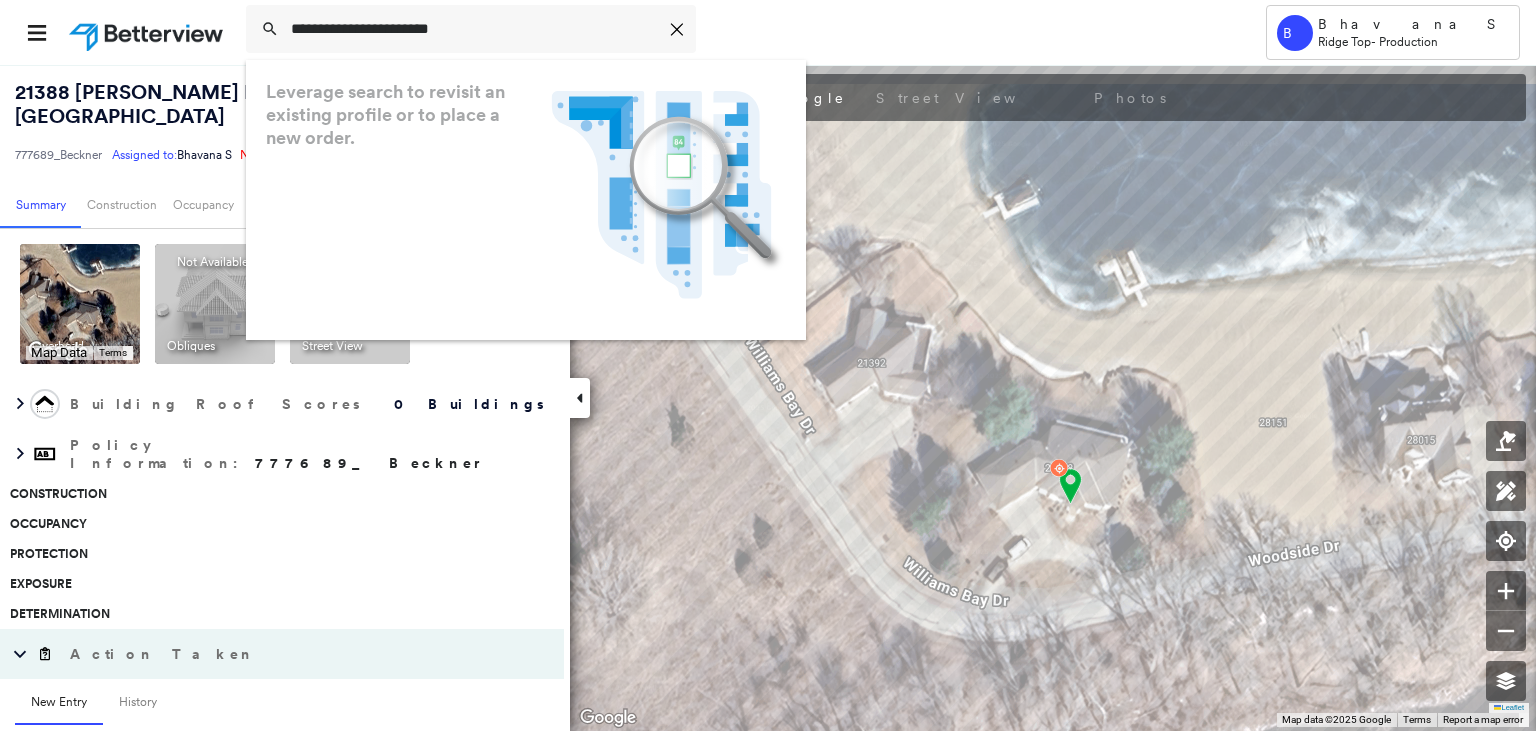 scroll, scrollTop: 0, scrollLeft: 0, axis: both 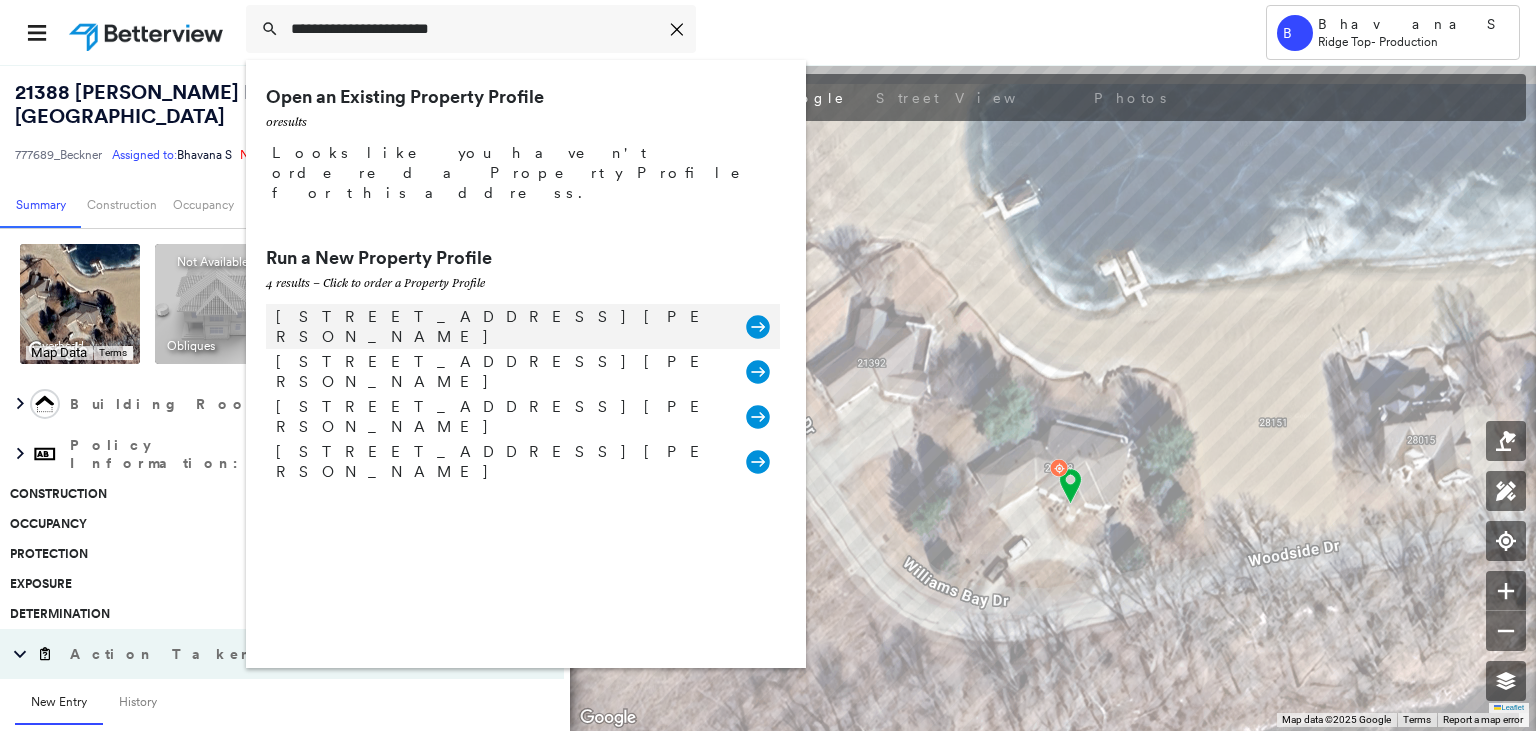 type on "**********" 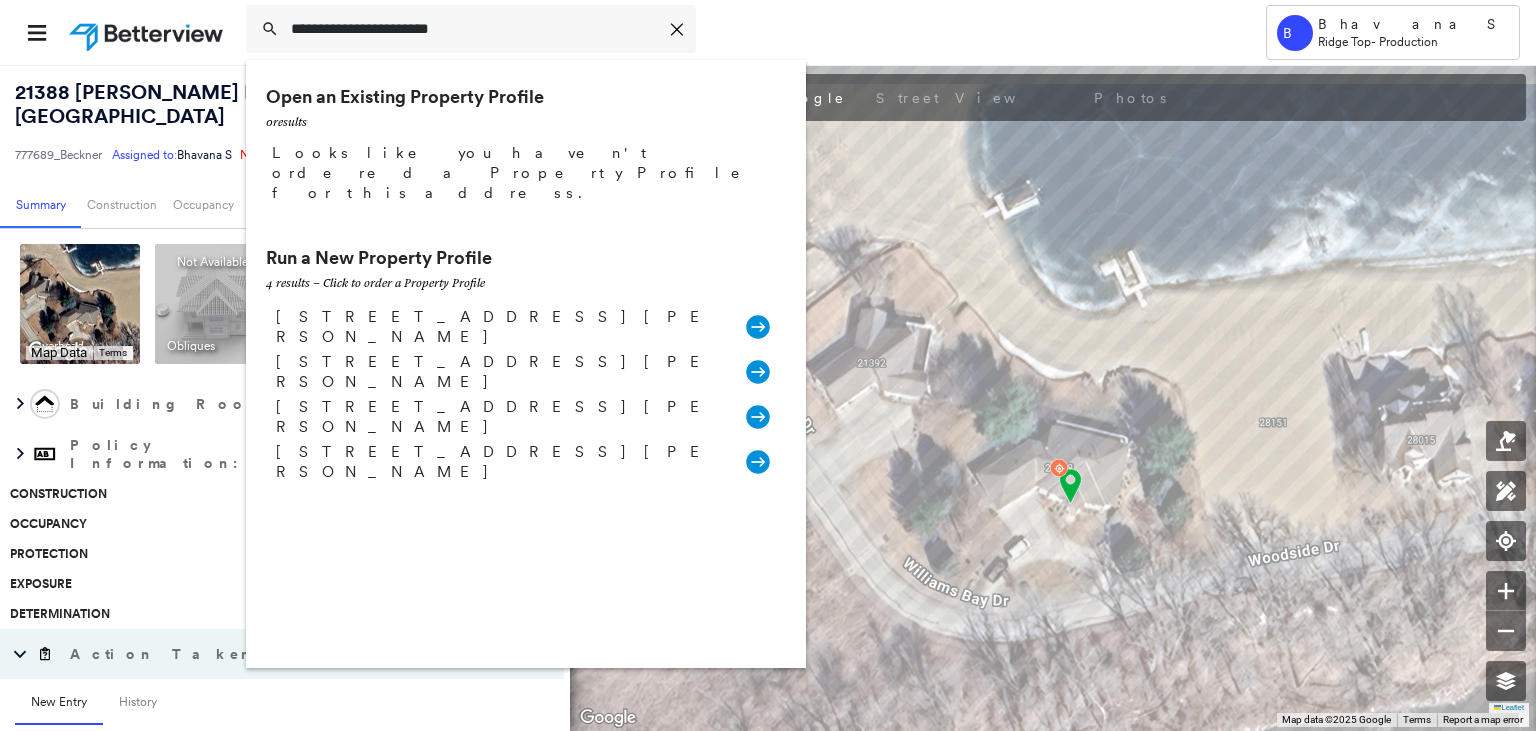 type 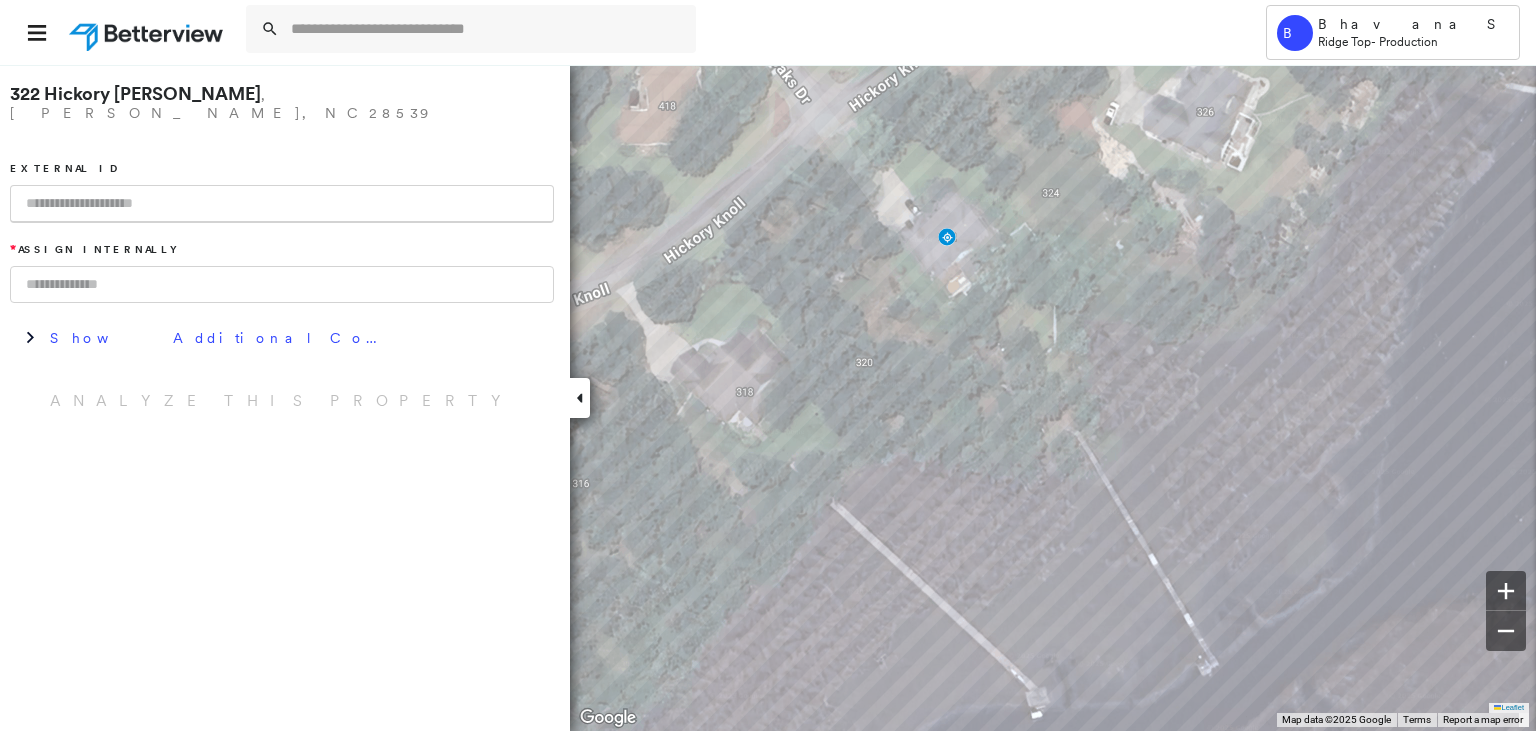 click at bounding box center [282, 204] 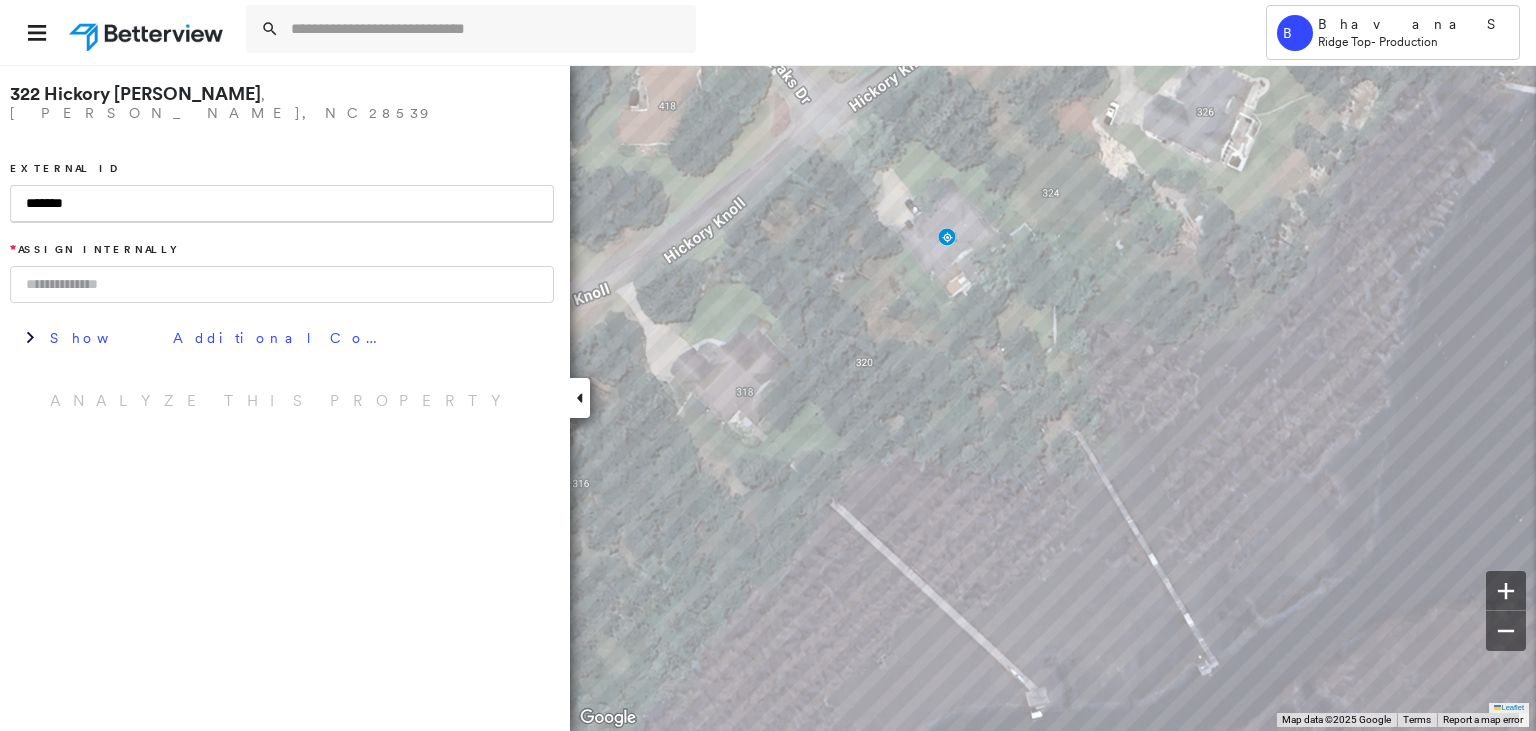 paste on "*******" 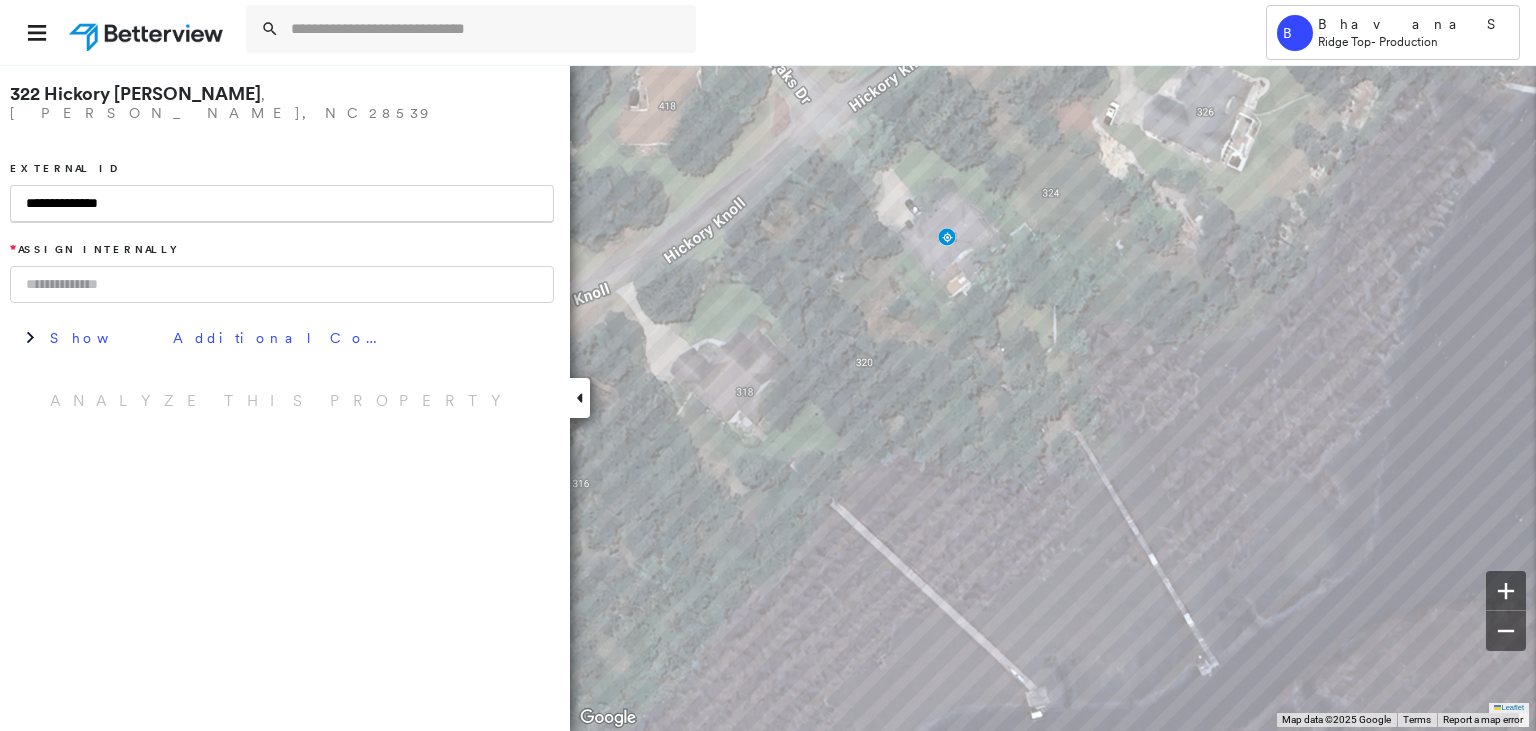 type on "**********" 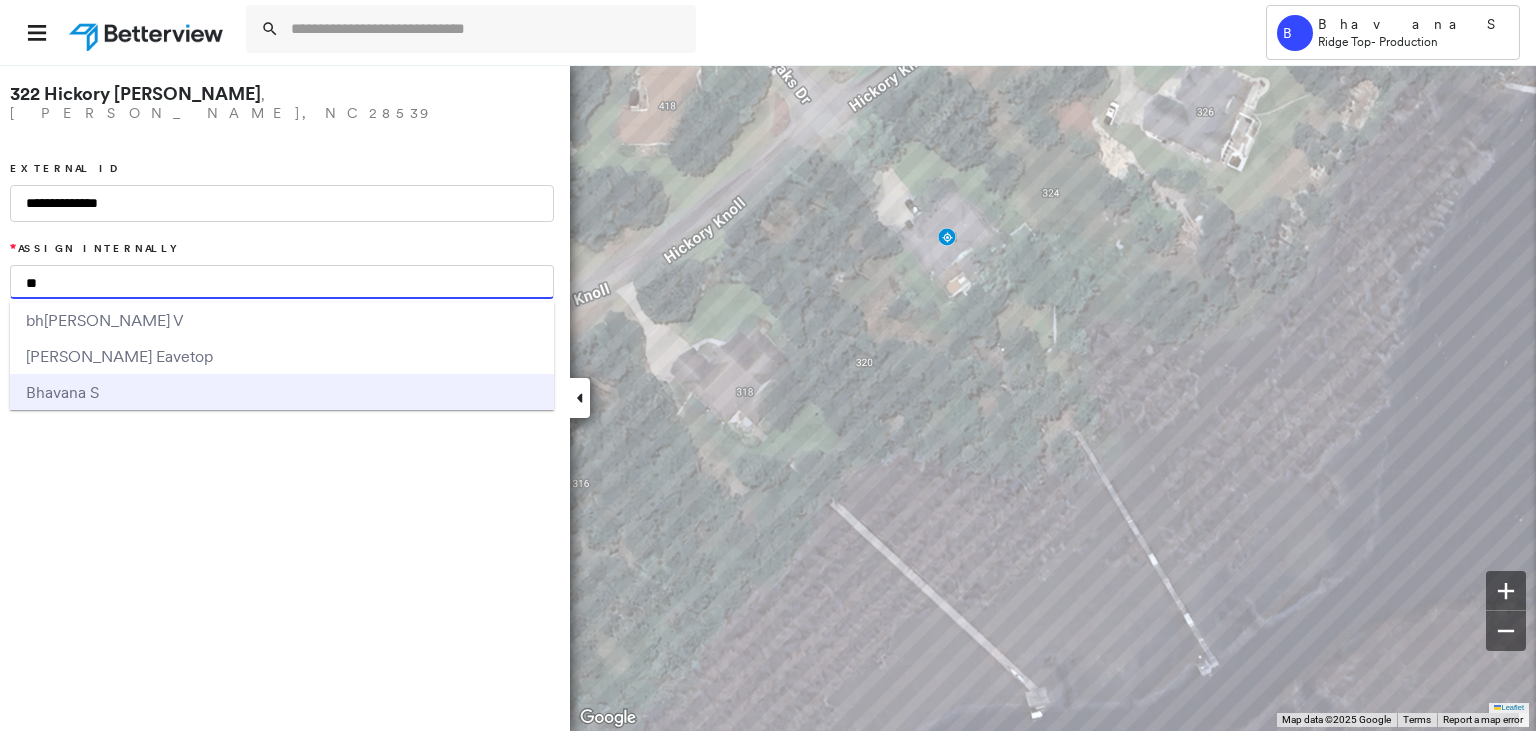 type on "**" 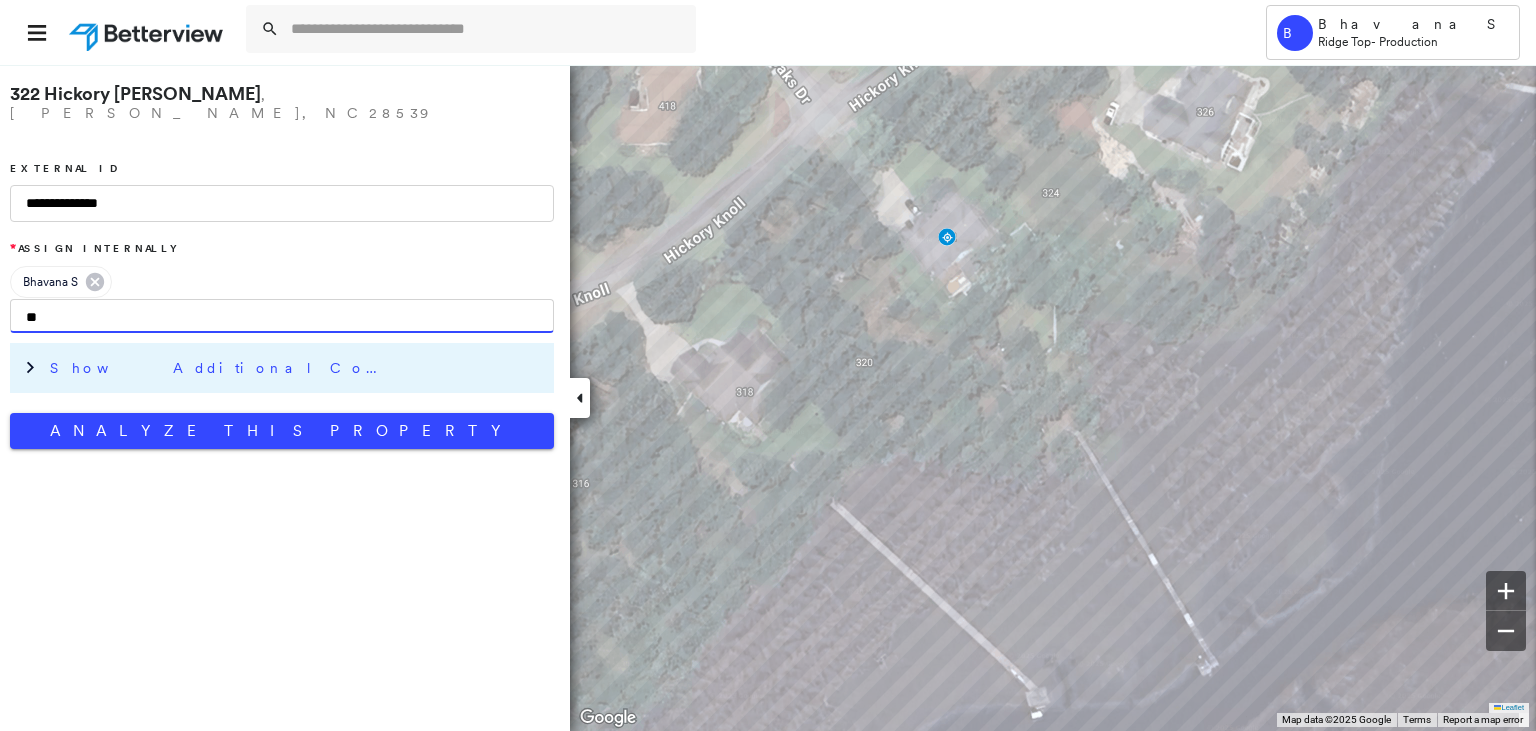 type 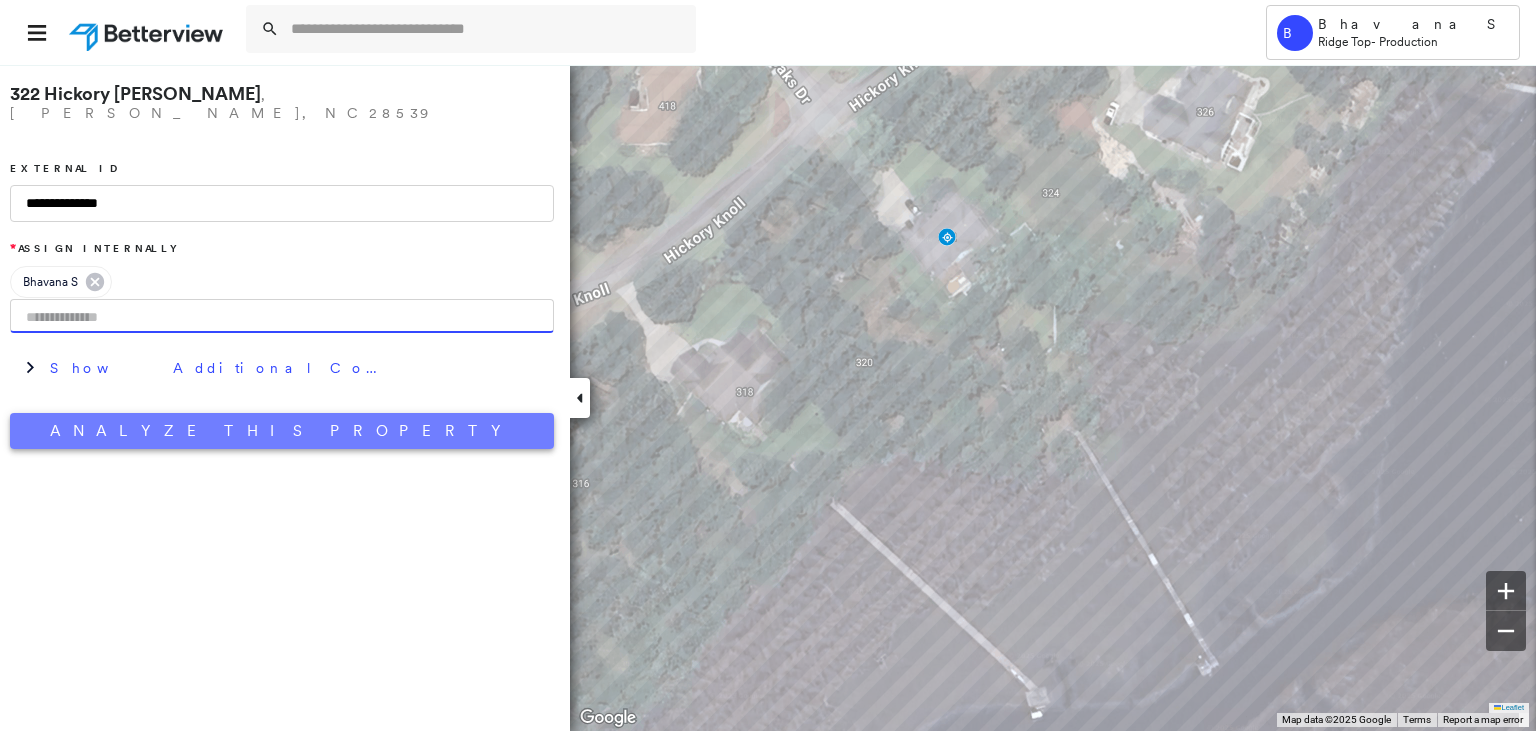 click on "**********" at bounding box center [282, 261] 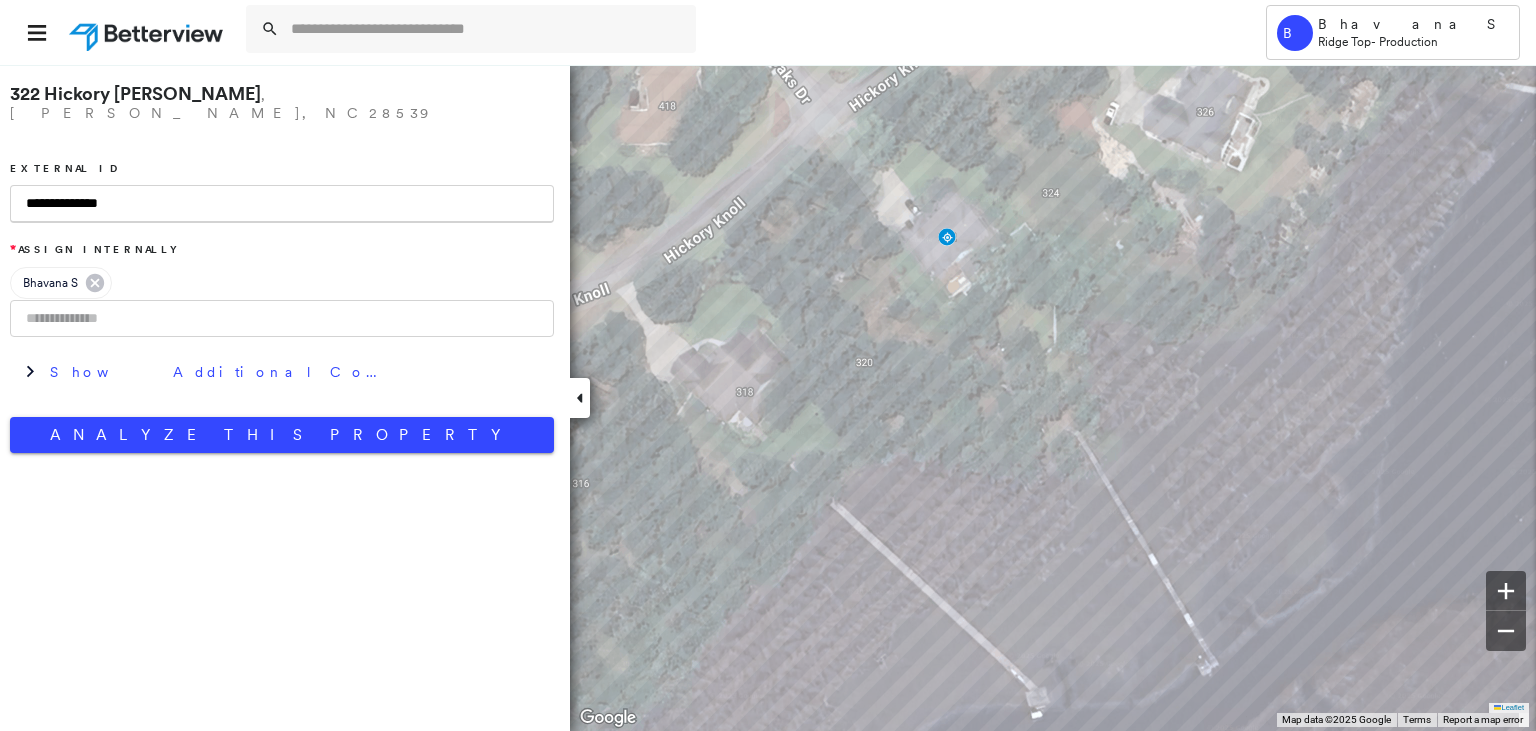 drag, startPoint x: 70, startPoint y: 184, endPoint x: 8, endPoint y: 184, distance: 62 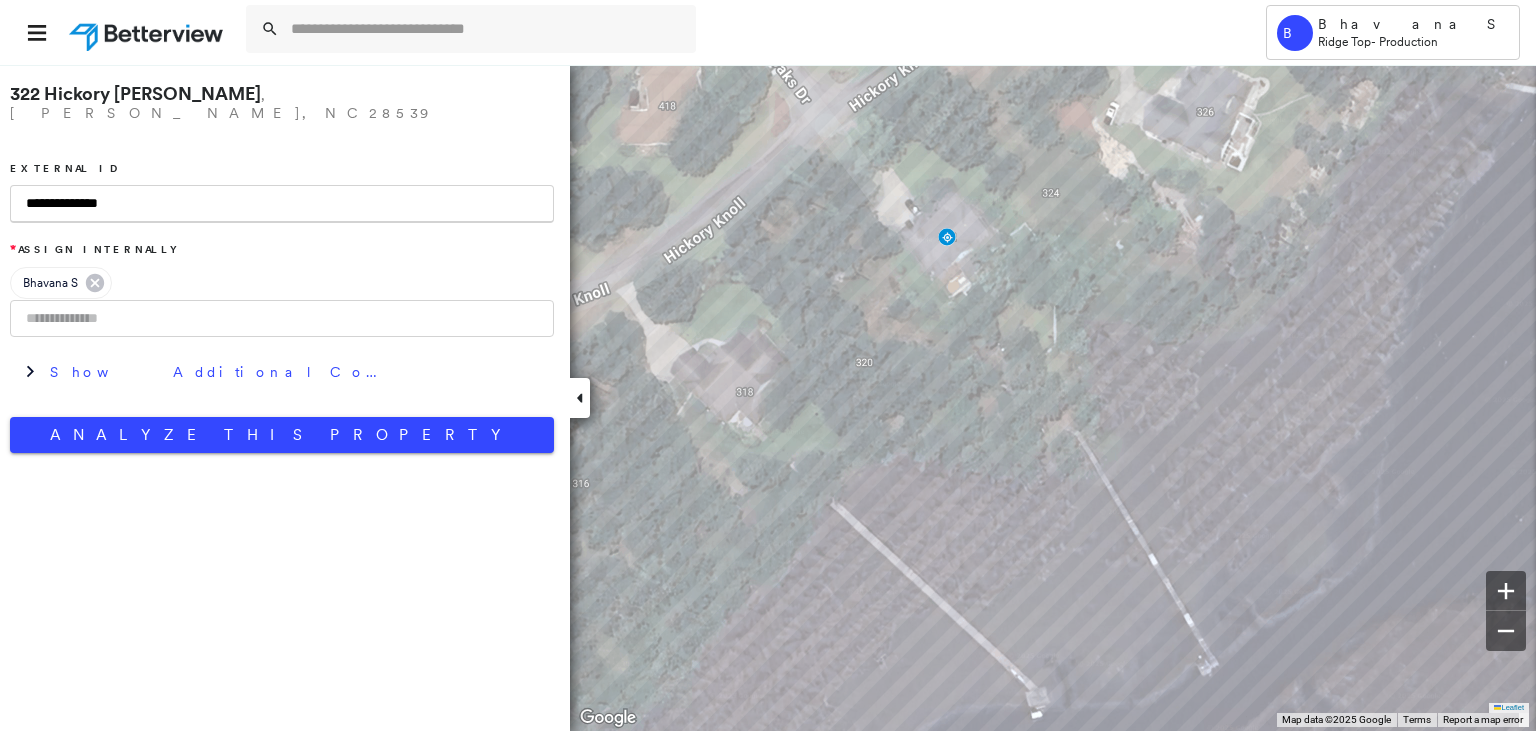 drag, startPoint x: 153, startPoint y: 181, endPoint x: 83, endPoint y: 176, distance: 70.178345 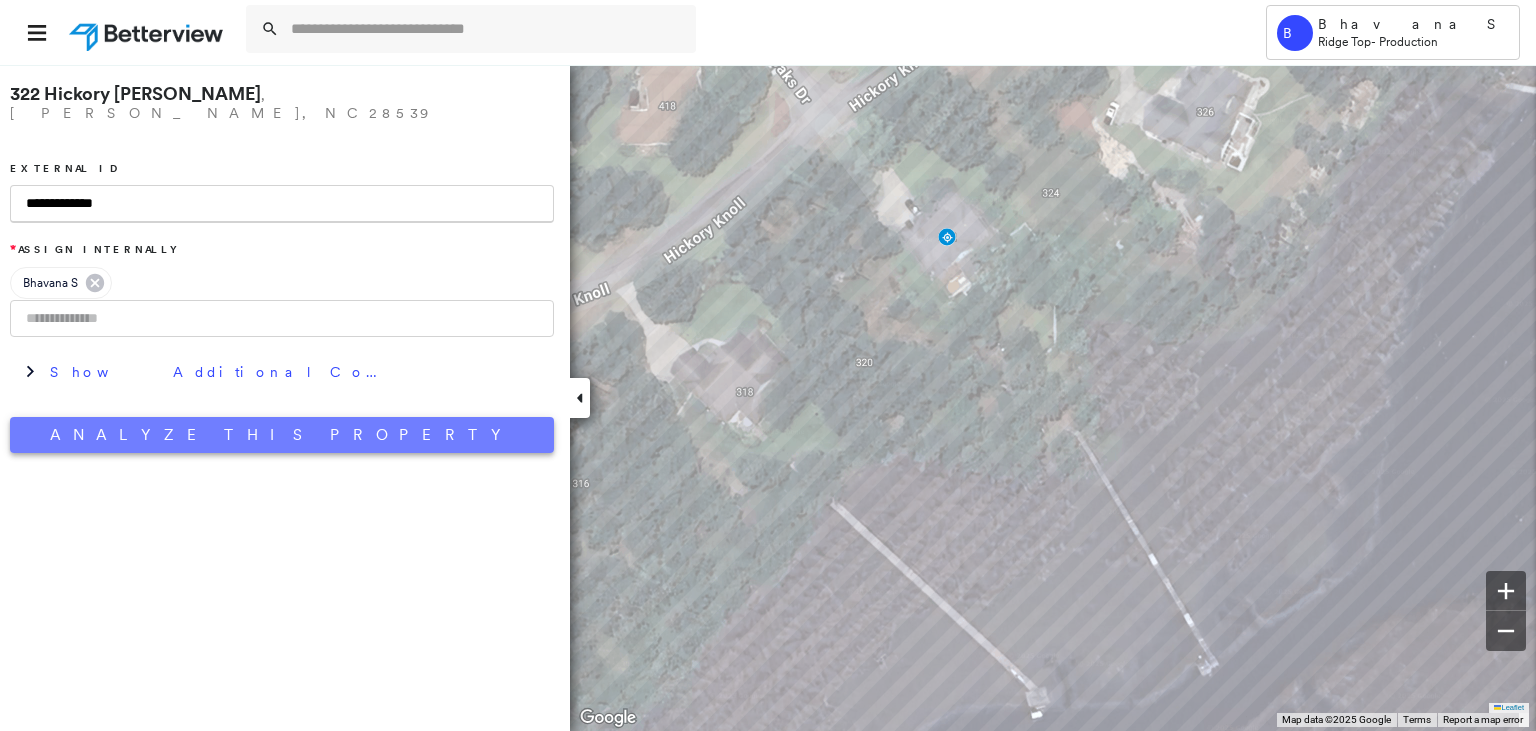 type on "**********" 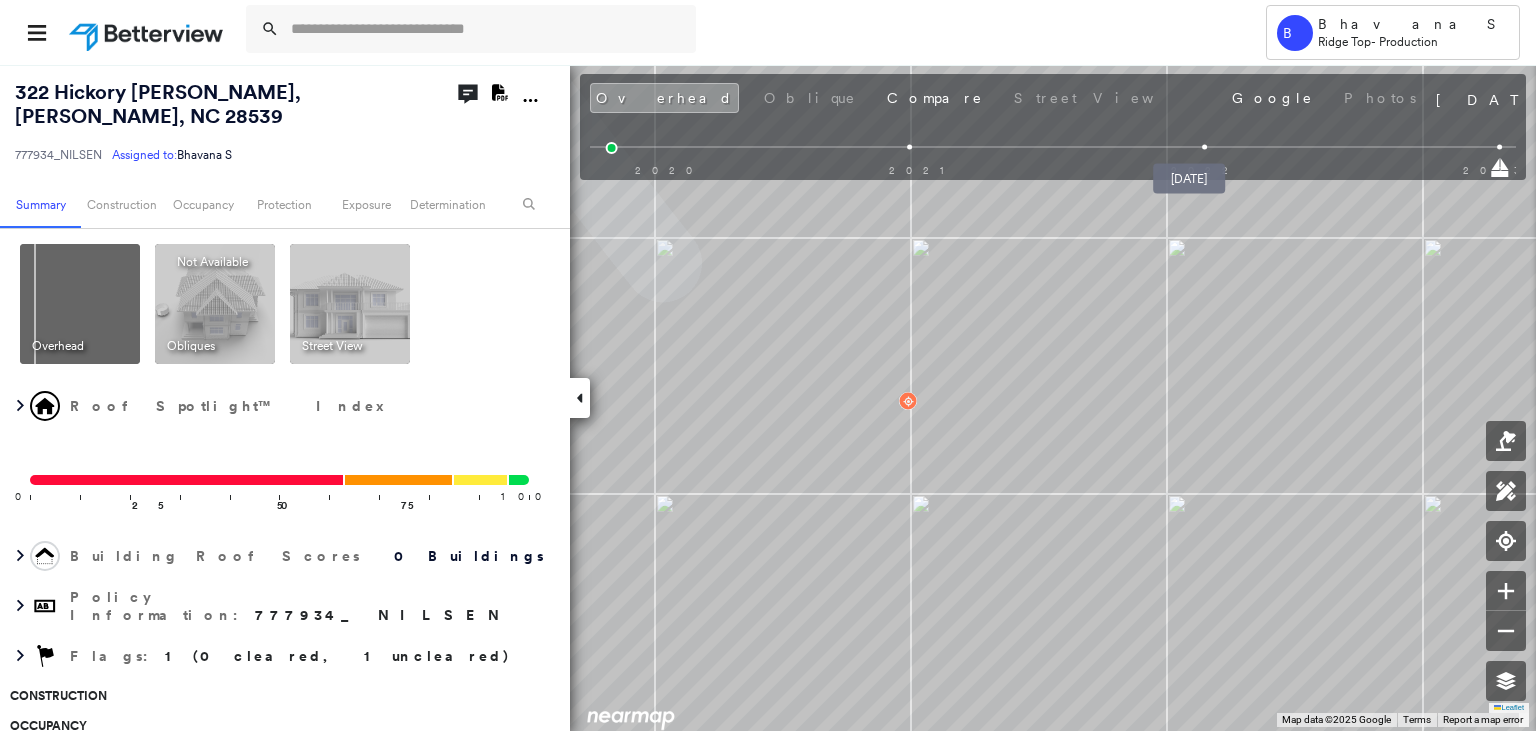 click at bounding box center (1204, 147) 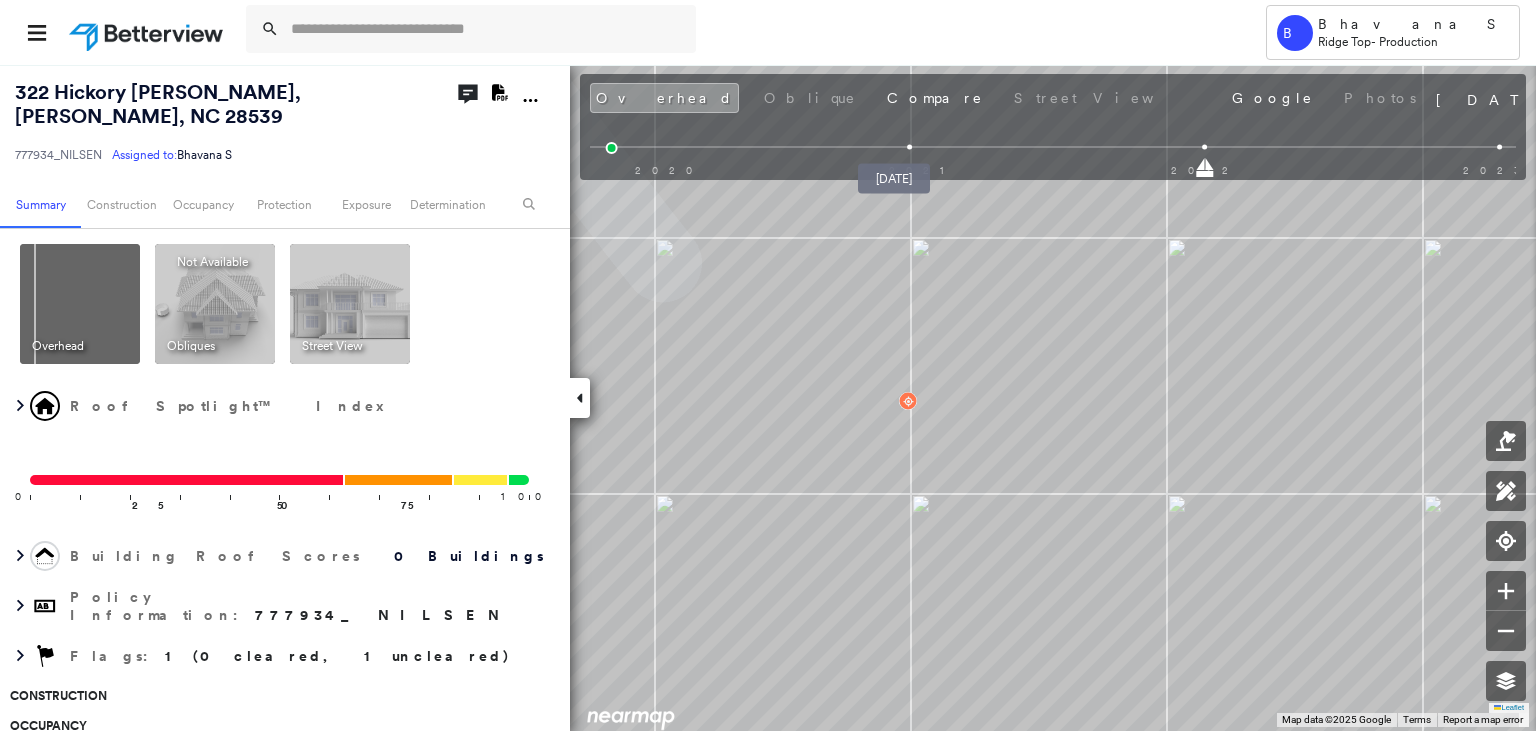 click at bounding box center (909, 147) 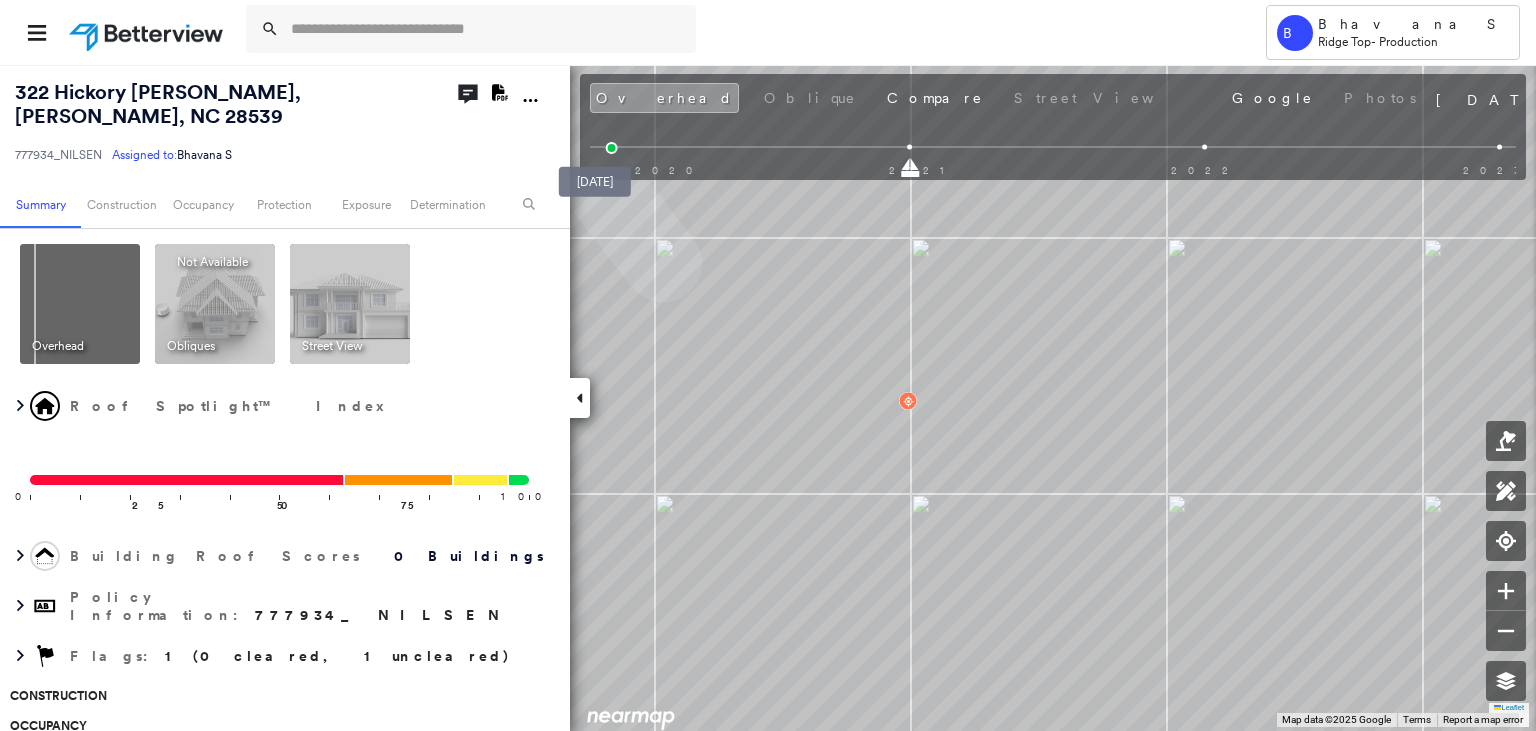 click at bounding box center (612, 148) 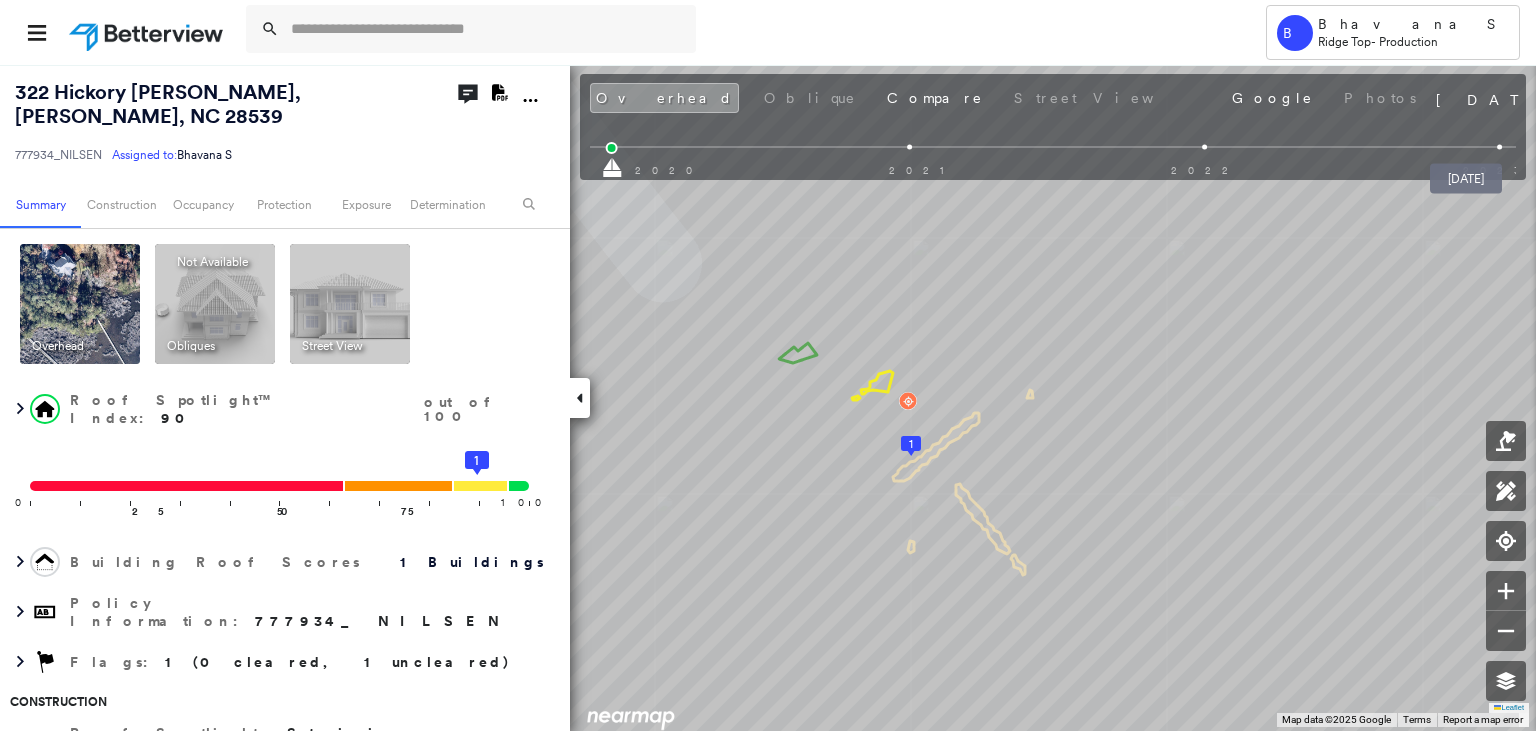 click at bounding box center (1499, 147) 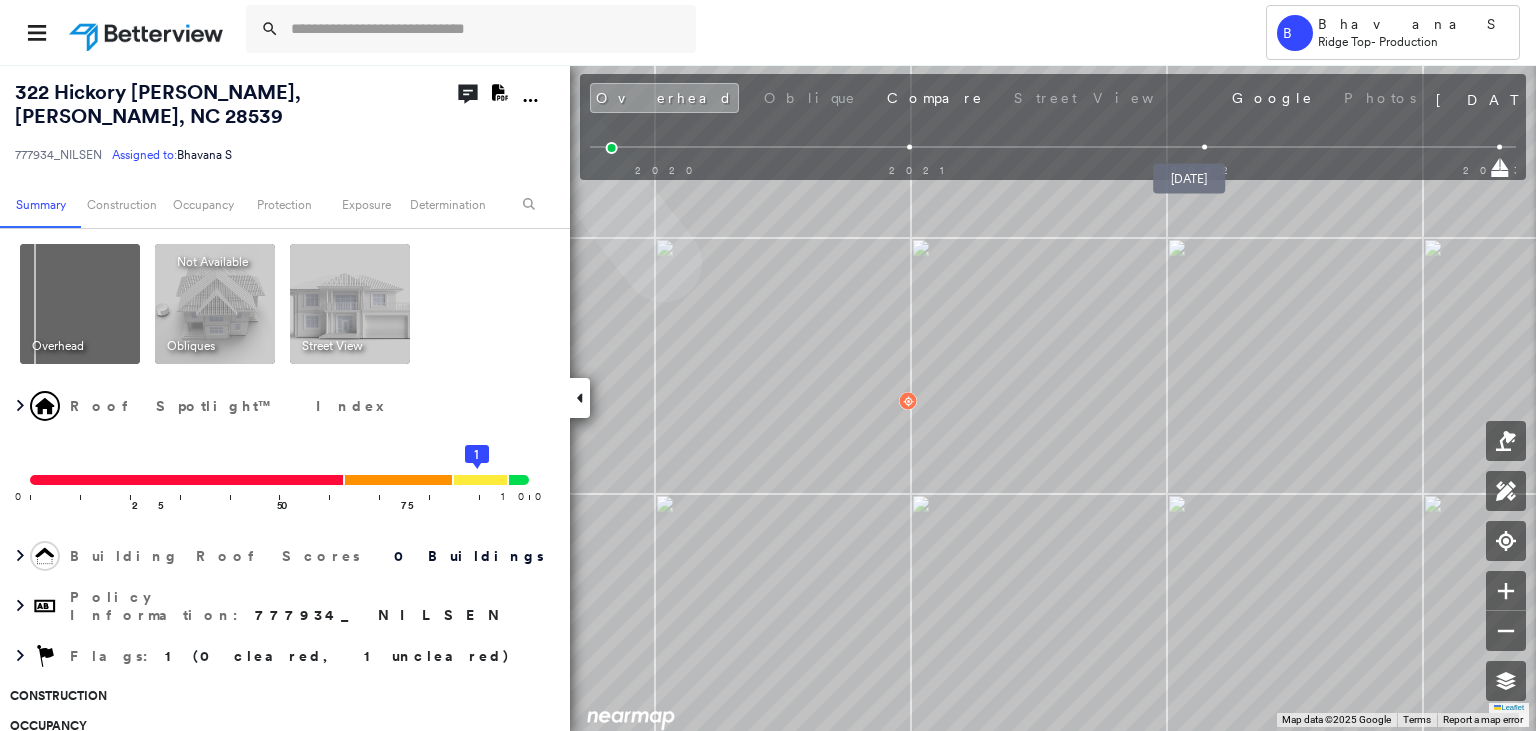 click at bounding box center [1204, 147] 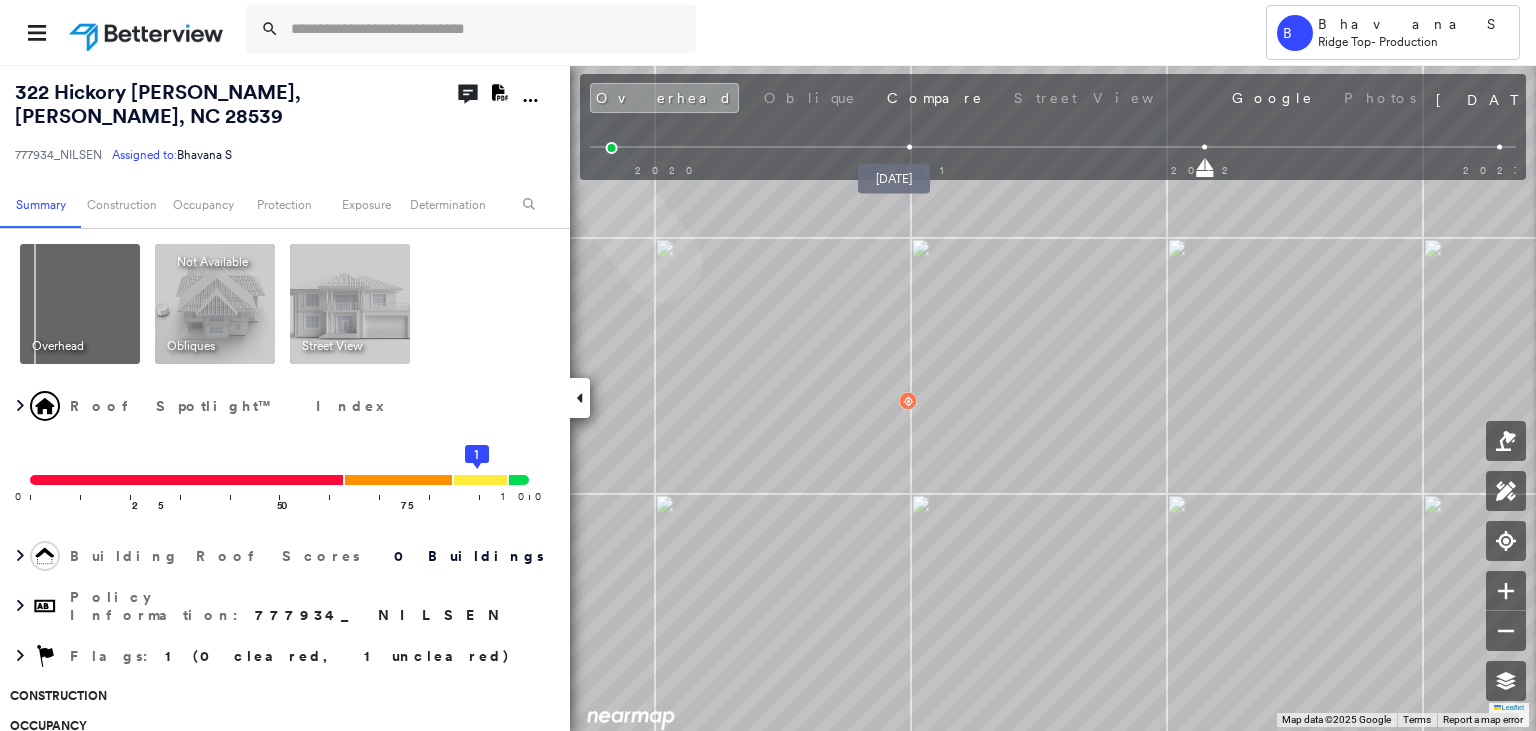 click at bounding box center (909, 147) 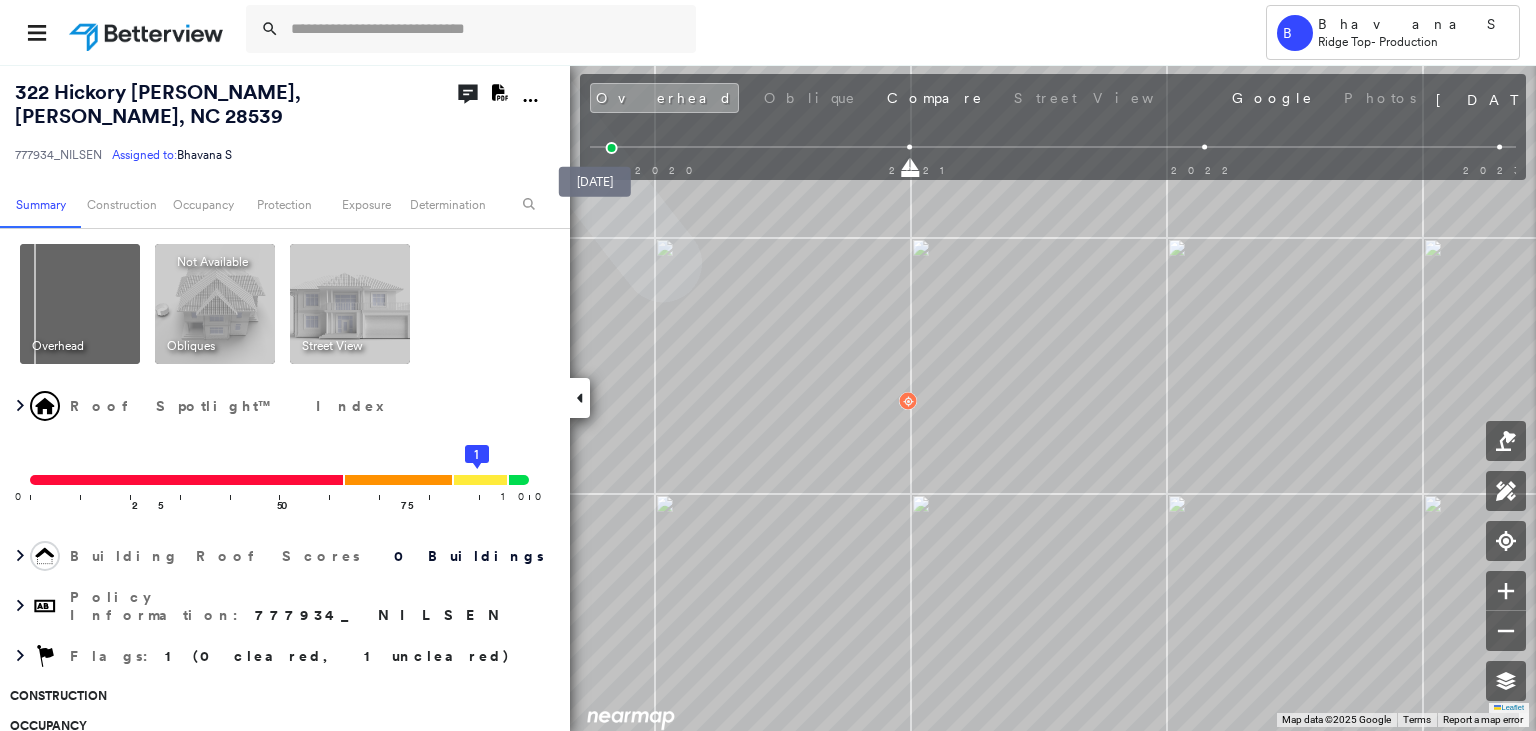 click at bounding box center (612, 148) 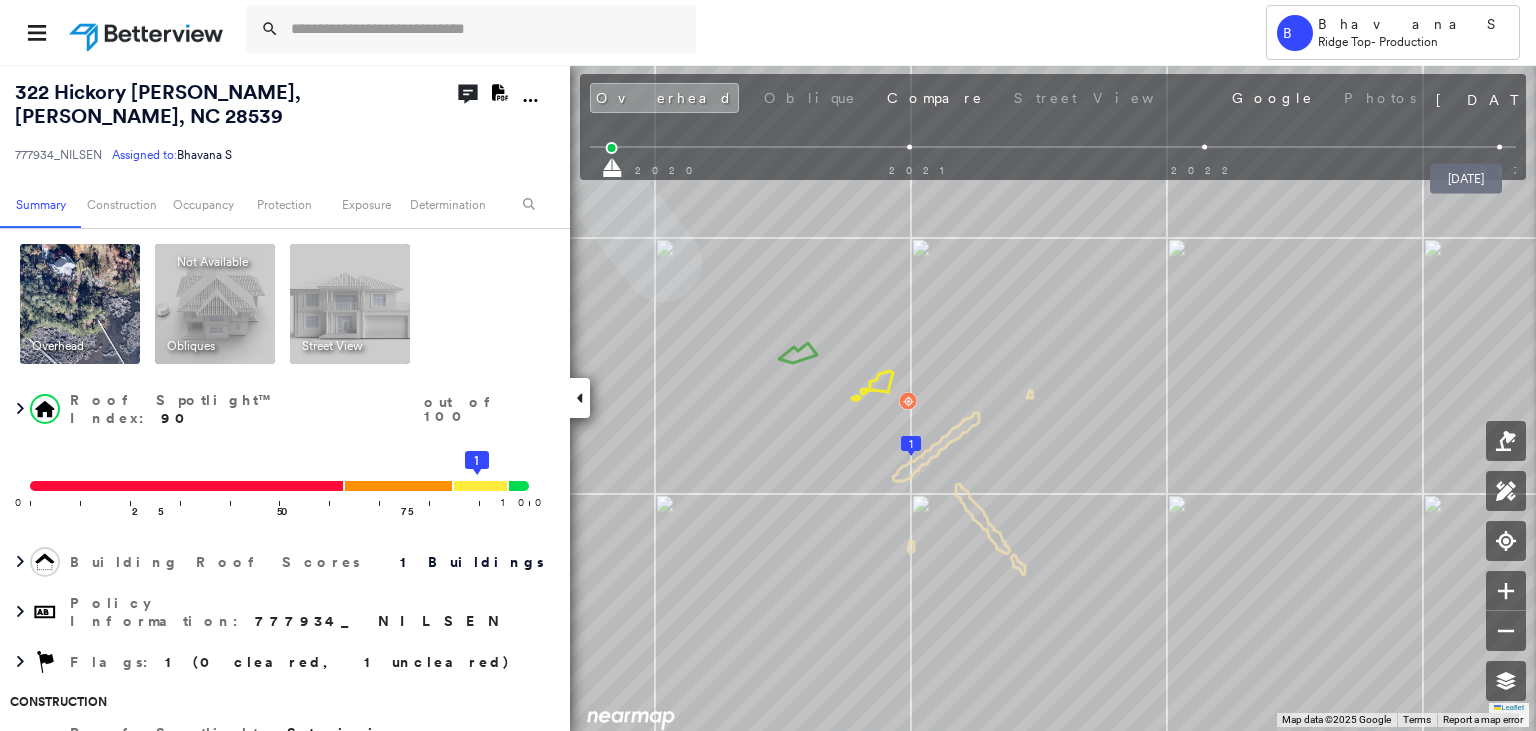 click at bounding box center [1499, 147] 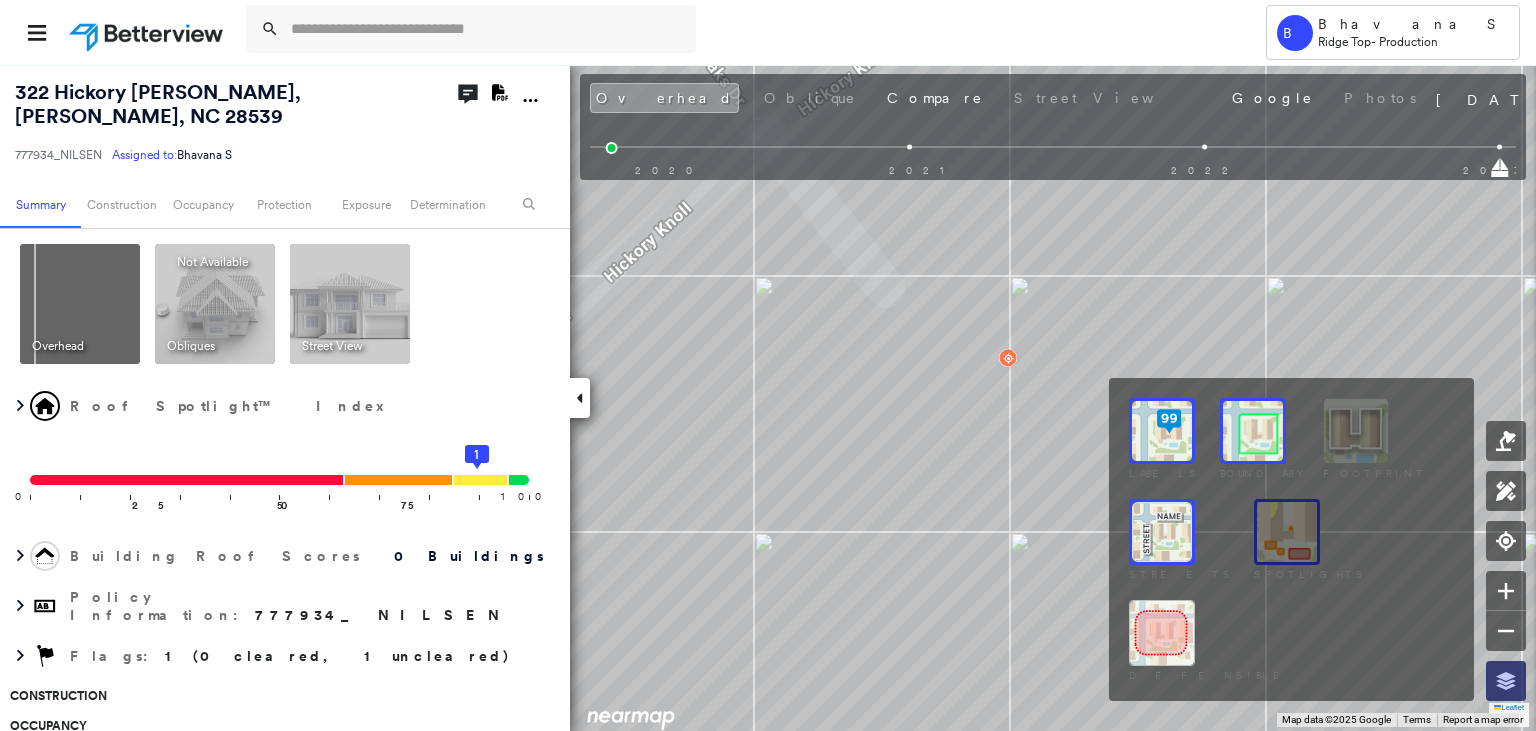 click 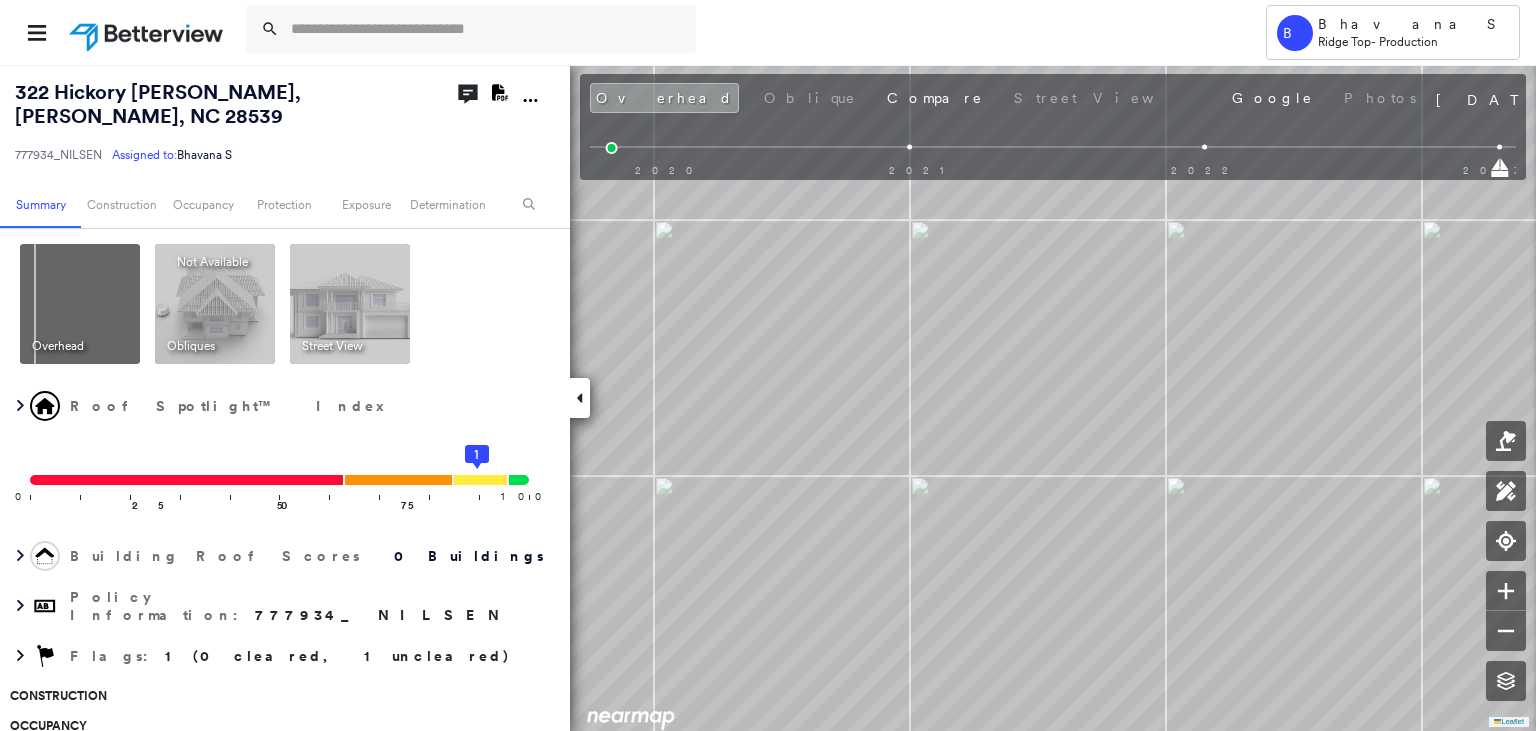click on "322 Hickory Knoll ,  Hubert, NC 28539 777934_NILSEN Assigned to:  Bhavana S Assigned to:  Bhavana S 777934_NILSEN Assigned to:  Bhavana S Open Comments Download PDF Report Summary Construction Occupancy Protection Exposure Determination Overhead Obliques Not Available ; Street View Roof Spotlight™ Index 0 100 25 50 75 1 Building Roof Scores 0 Buildings Policy Information :  777934_NILSEN Flags :  1 (0 cleared, 1 uncleared) Construction Occupancy Protection Exposure Determination Flags :  1 (0 cleared, 1 uncleared) Uncleared Flags (1) Cleared Flags  (0) Betterview Property Flagged 07/10/25 Clear Action Taken New Entry History Quote/New Business Terms & Conditions Added ACV Endorsement Added Cosmetic Endorsement Inspection/Loss Control Report Information Added to Inspection Survey Onsite Inspection Ordered Determined No Inspection Needed General Used Report to Further Agent/Insured Discussion Reject/Decline - New Business Allowed to Proceed / Policy Bound Added/Updated Building Information Save Renewal Save" at bounding box center (768, 397) 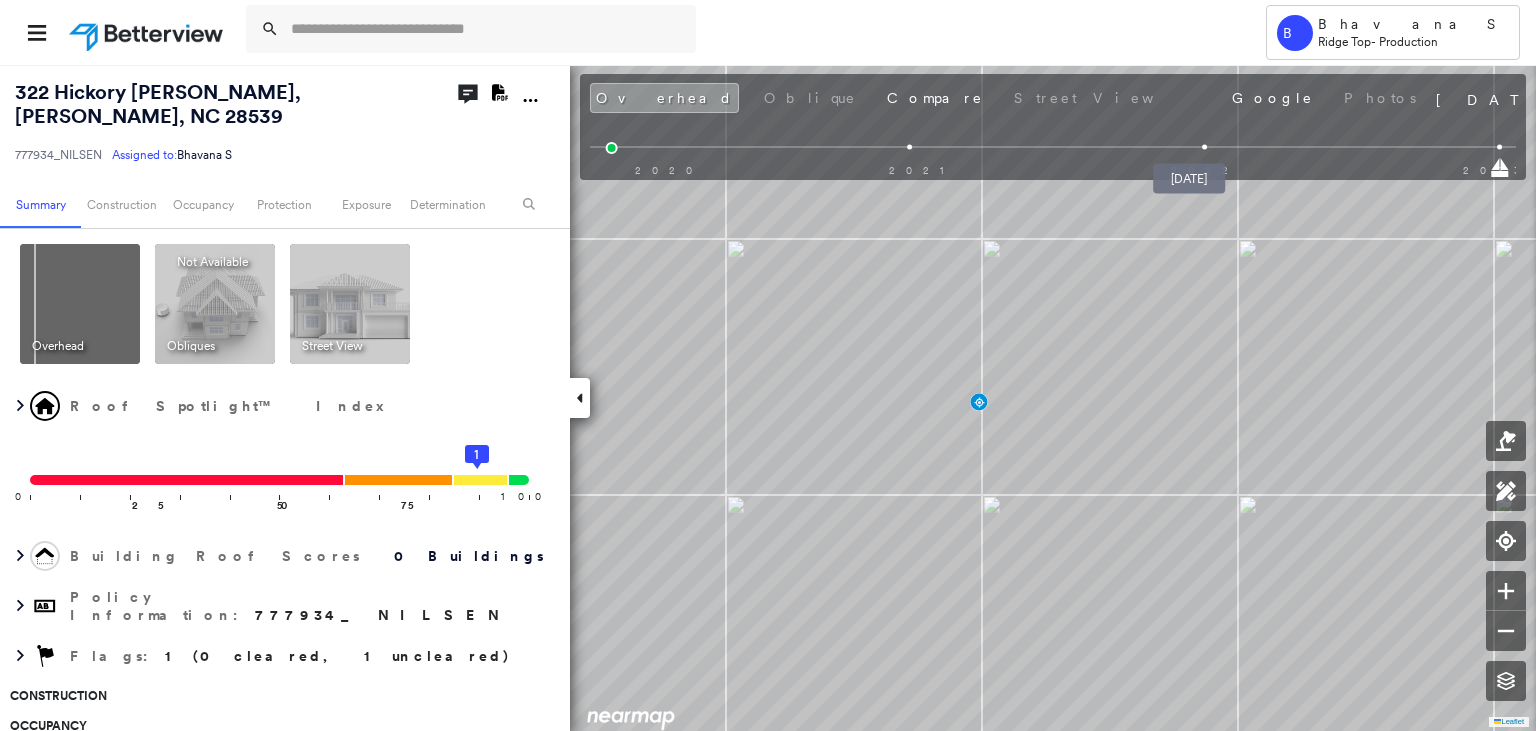 click at bounding box center [1204, 147] 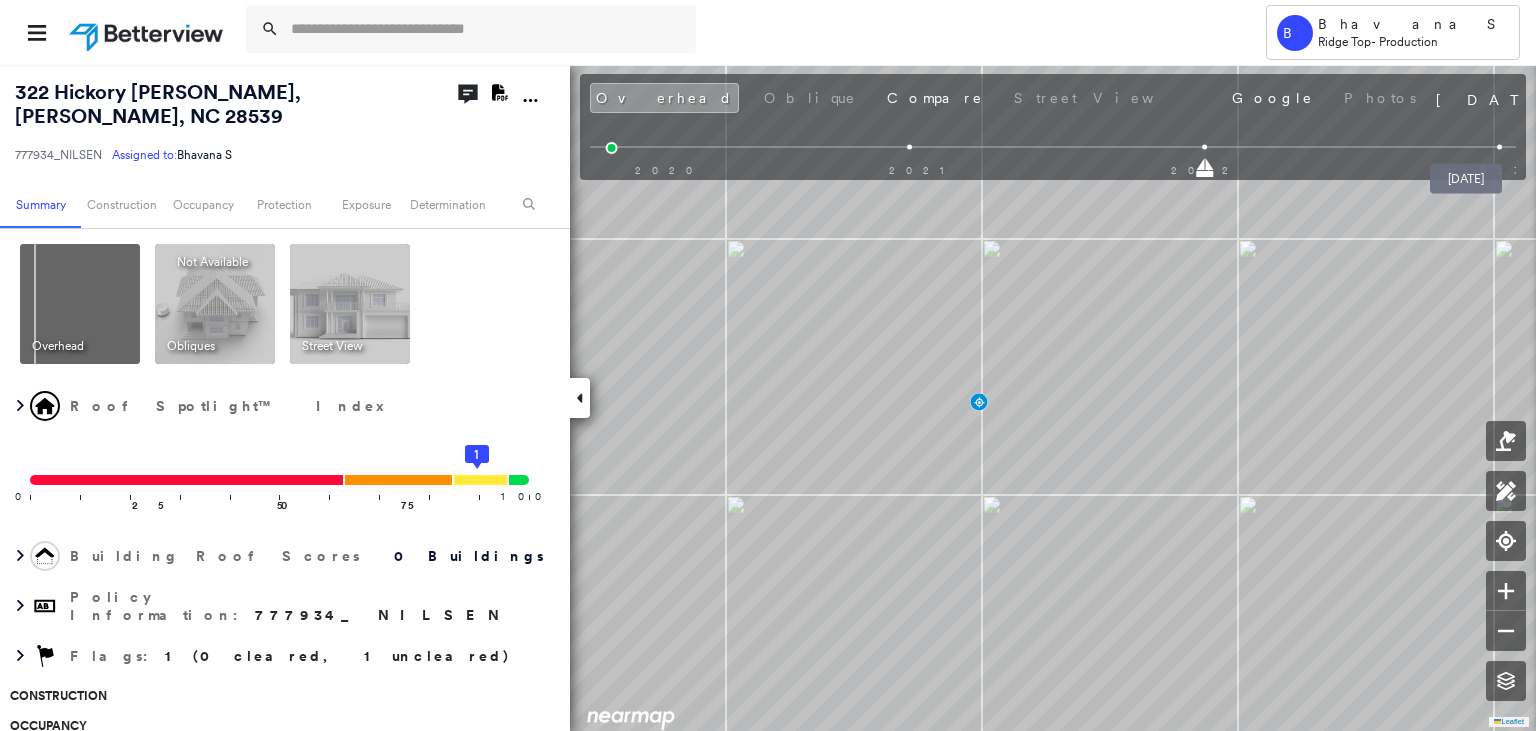 click at bounding box center [1499, 147] 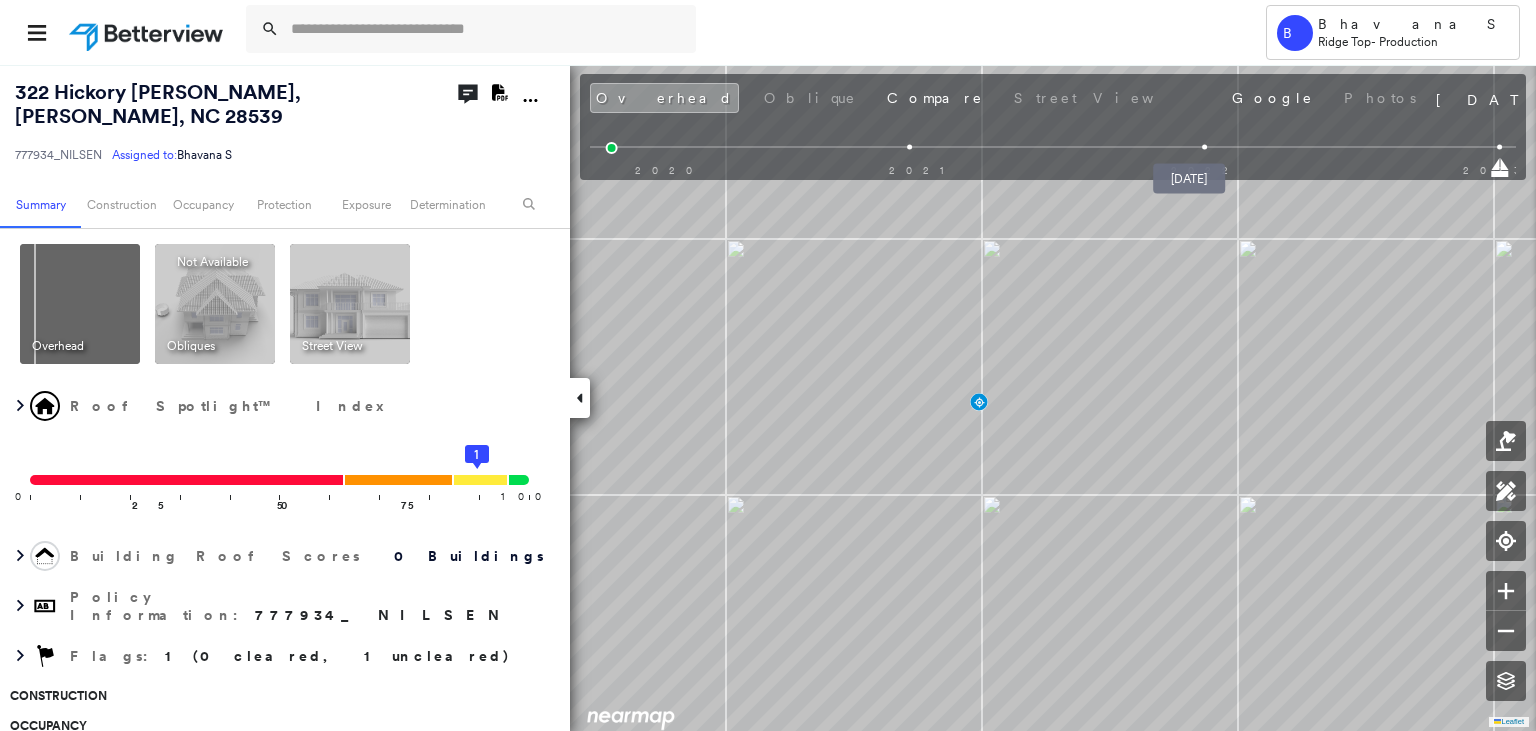 click at bounding box center (1204, 147) 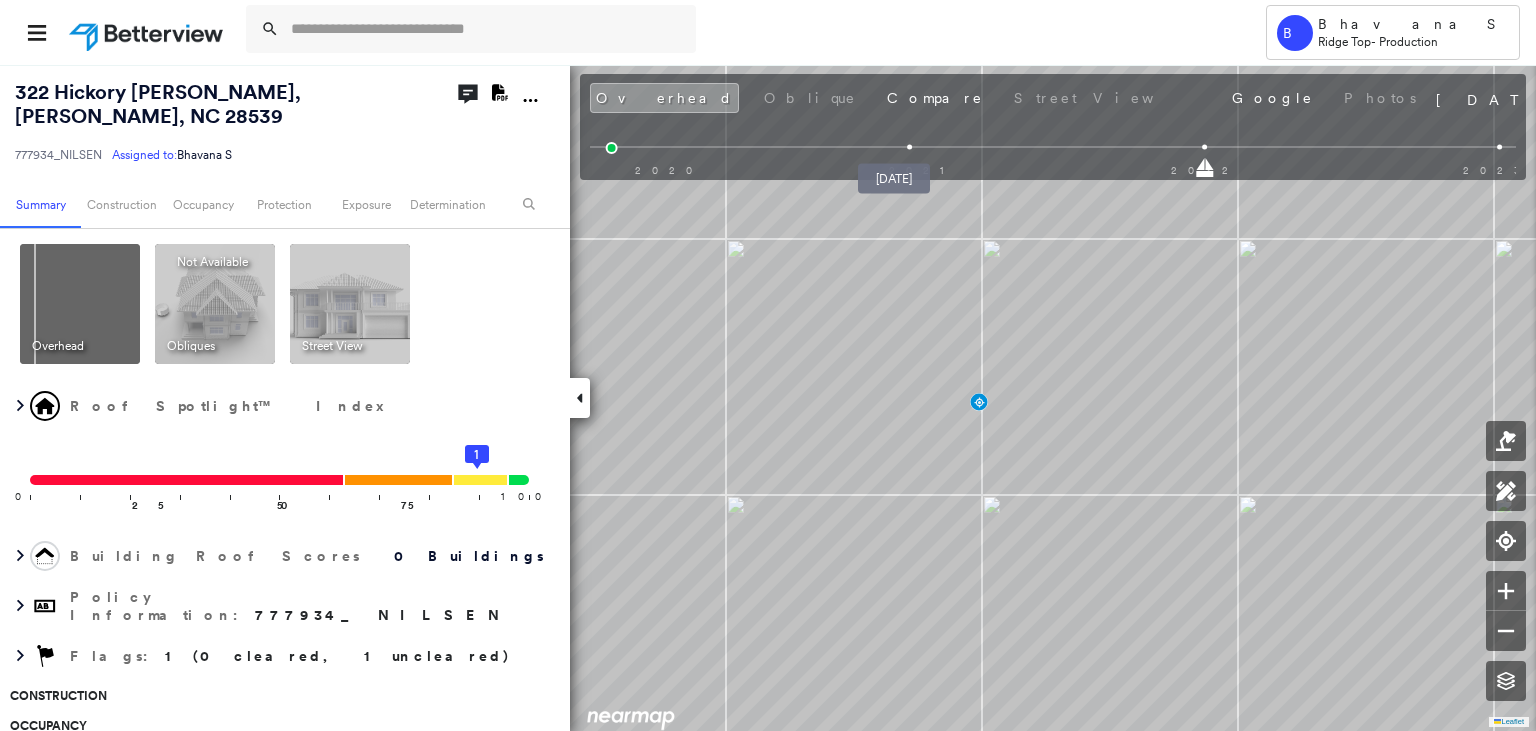 click at bounding box center [909, 147] 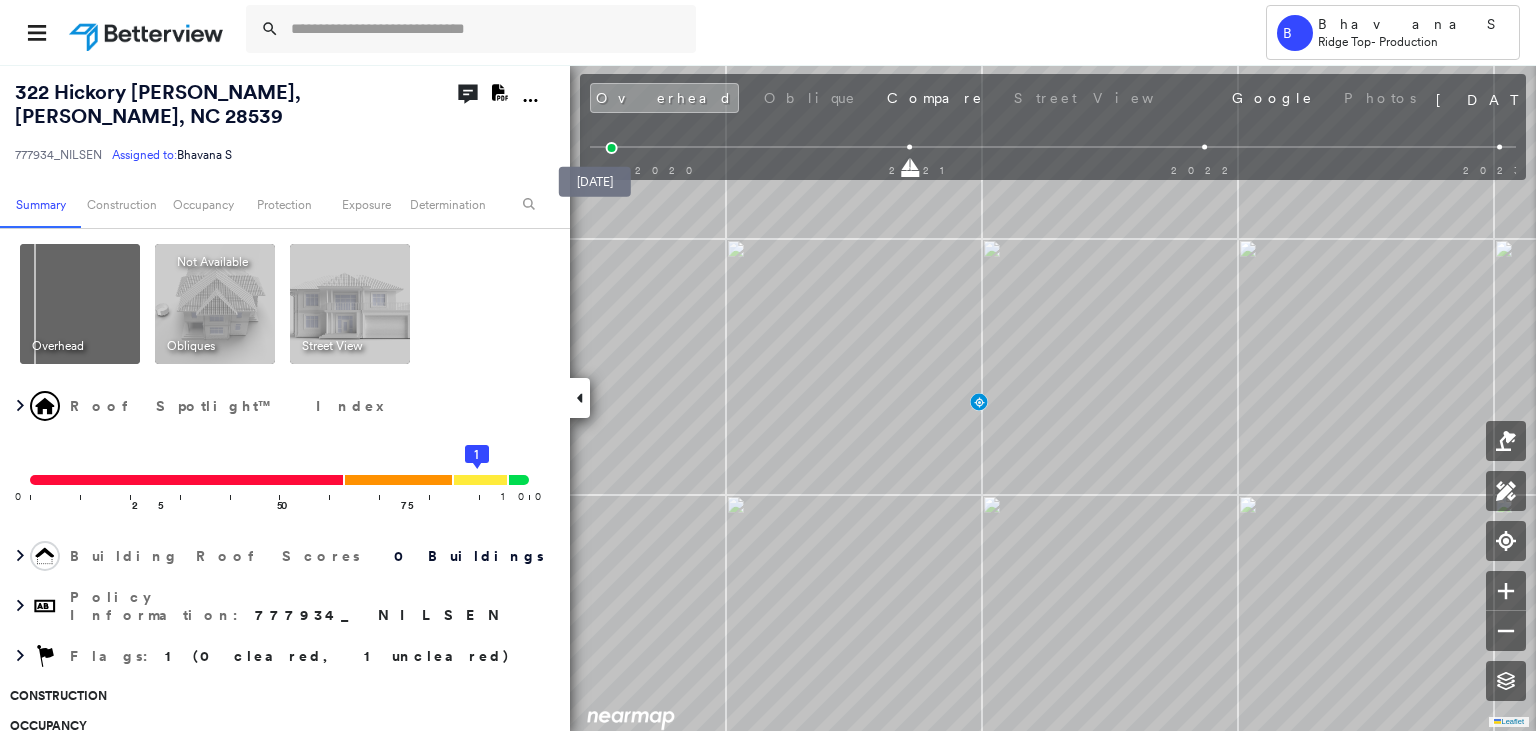 click at bounding box center [612, 148] 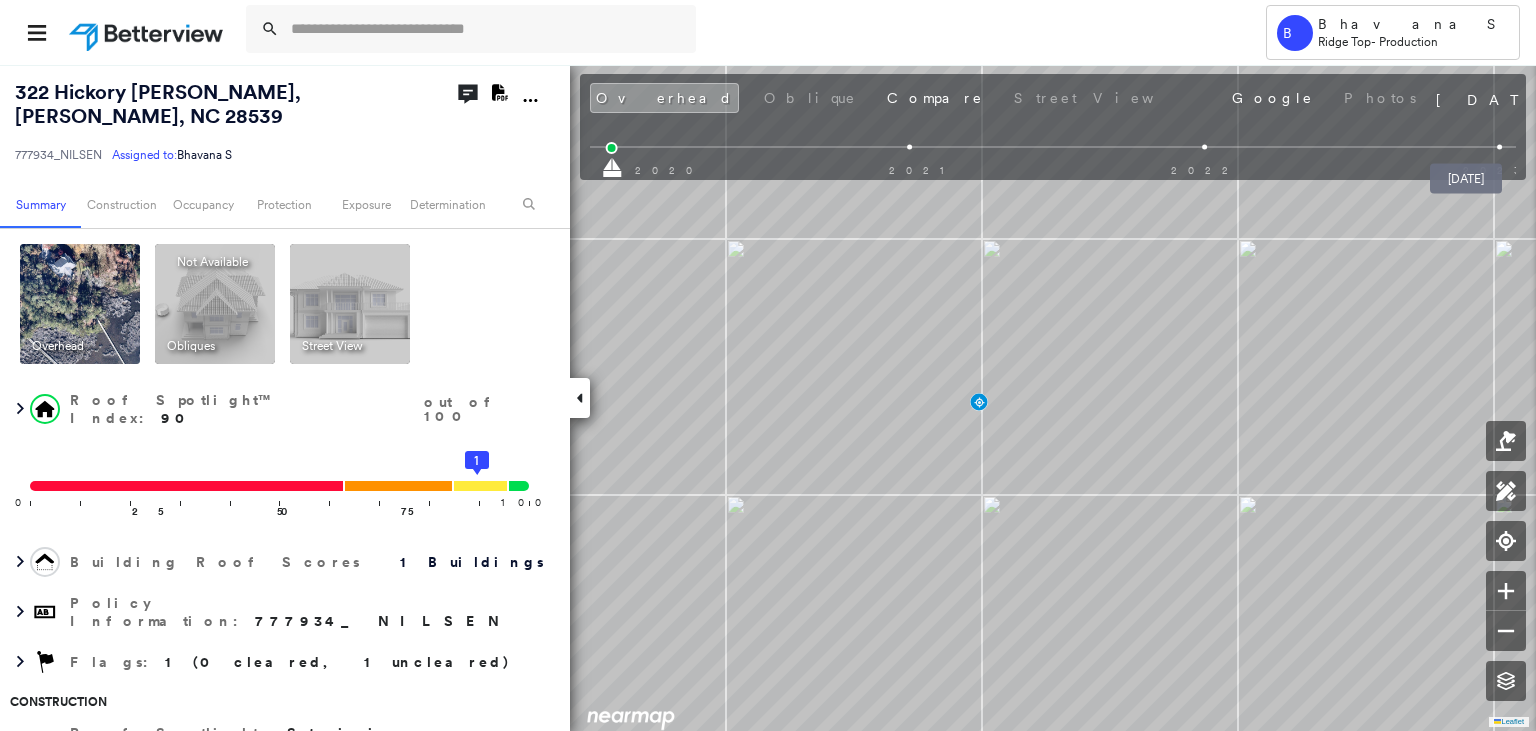 click at bounding box center (1499, 147) 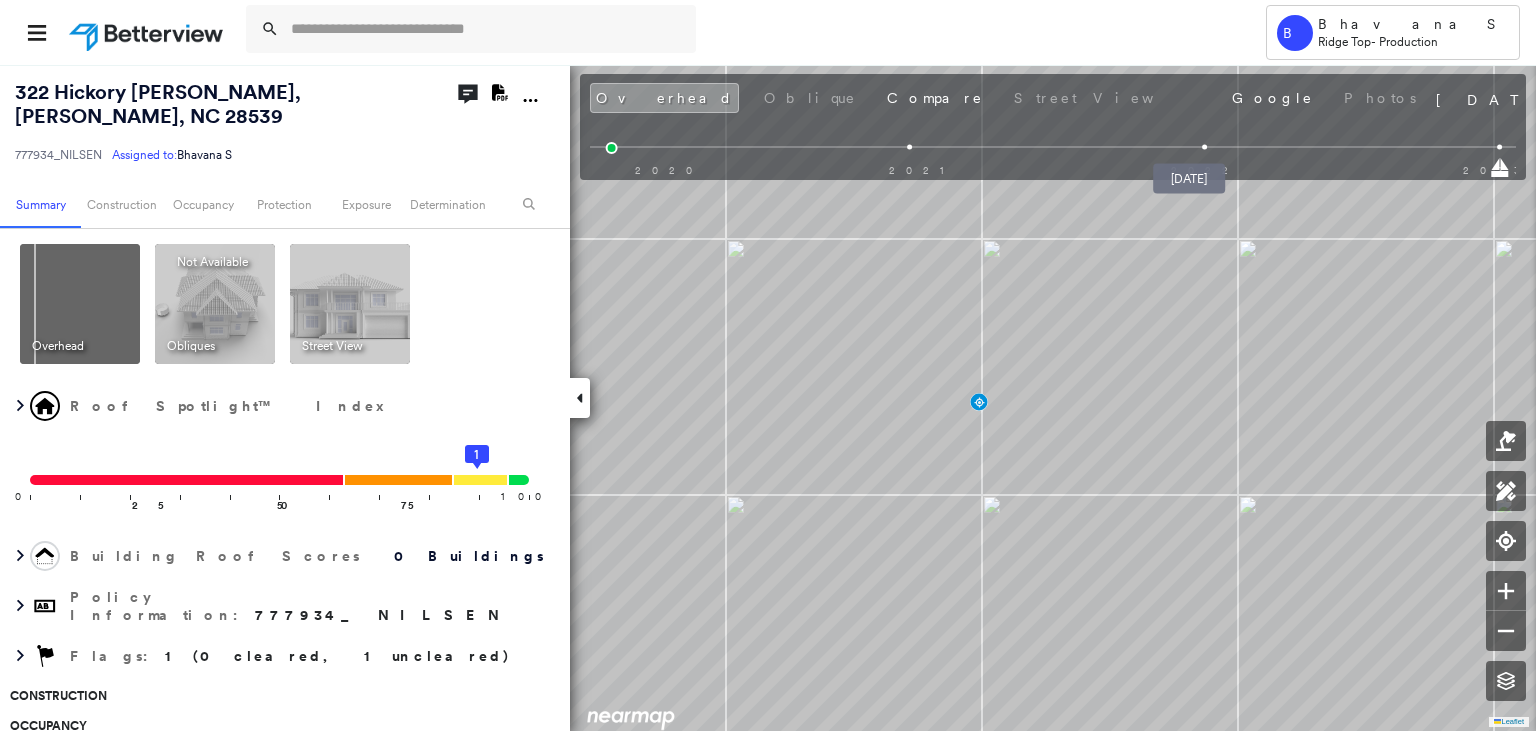 click at bounding box center [1204, 147] 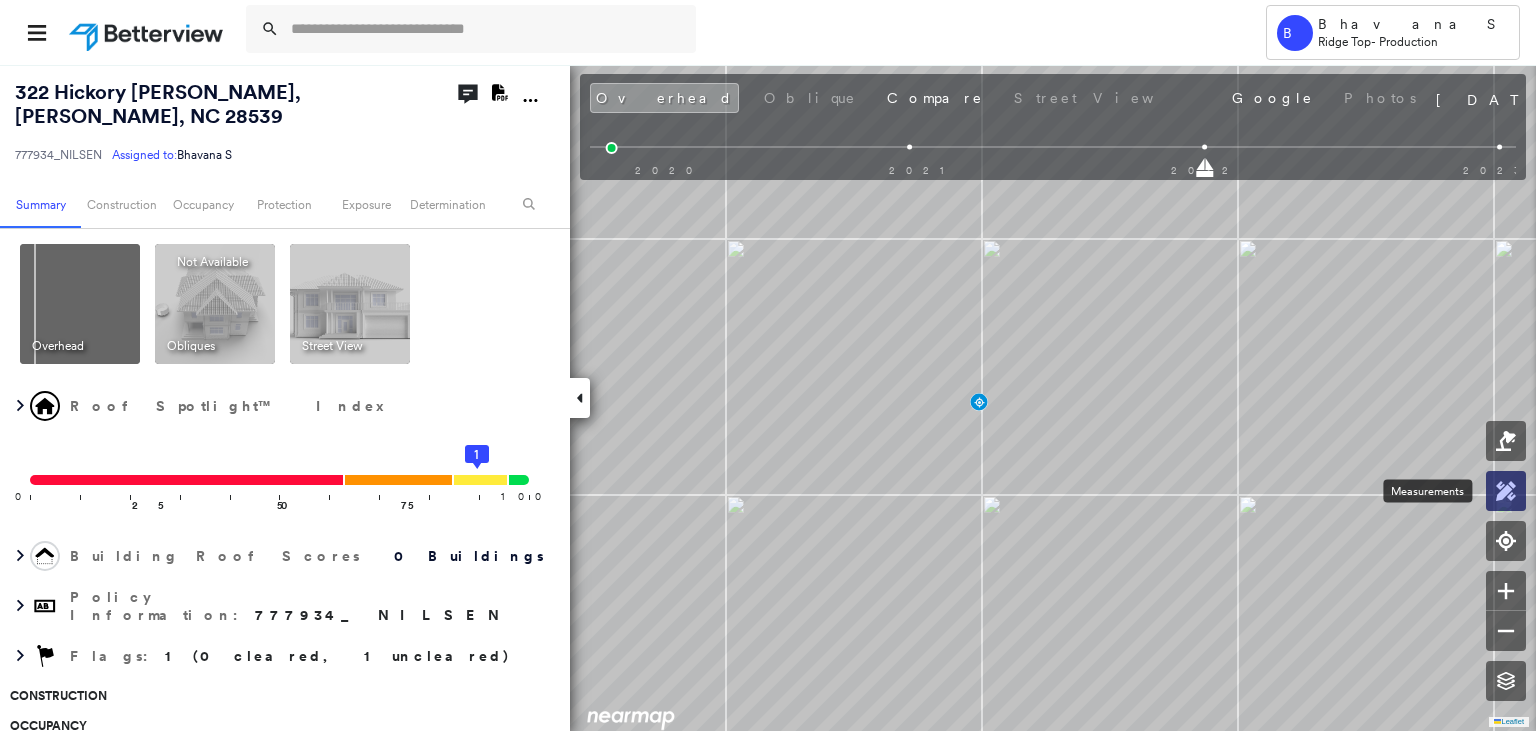 click at bounding box center [1506, 491] 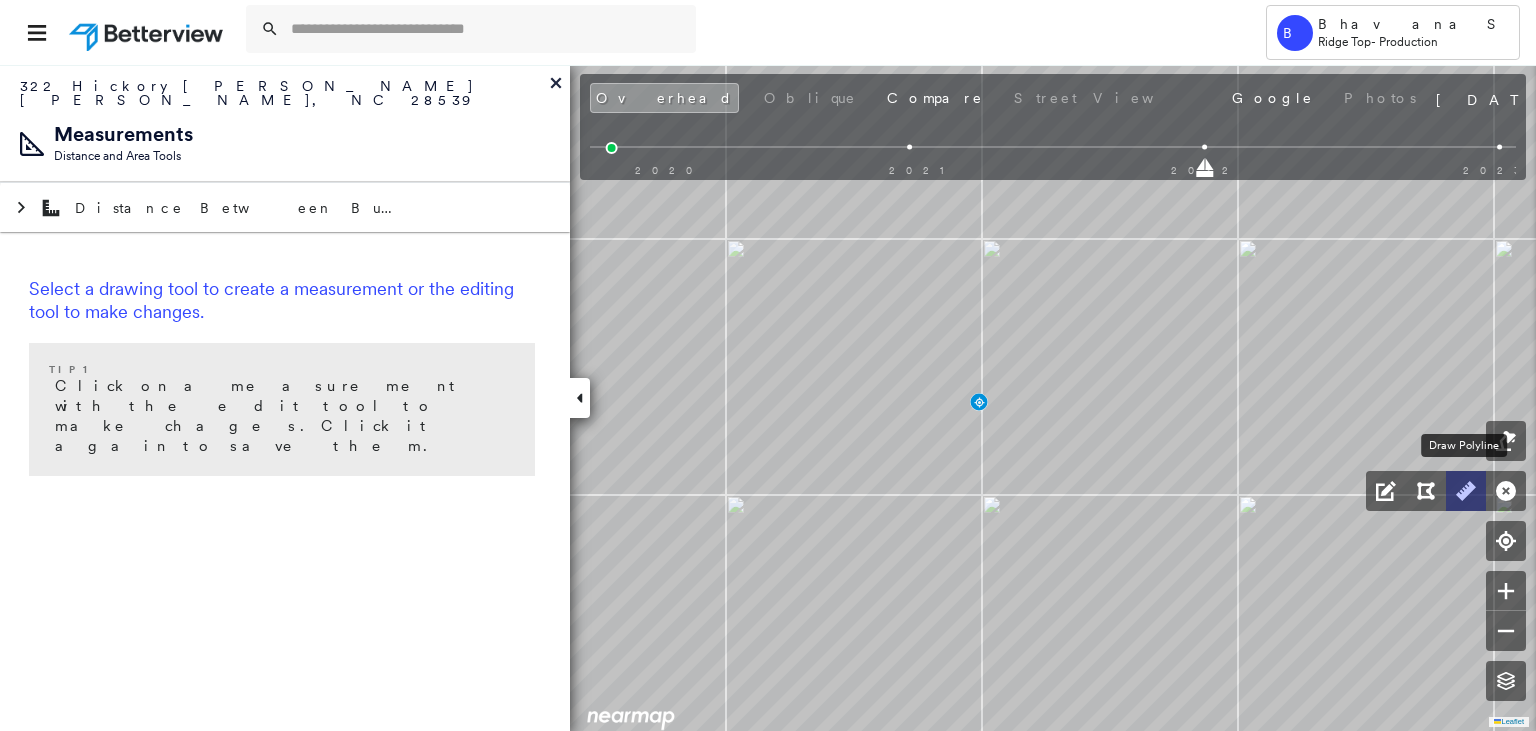 click 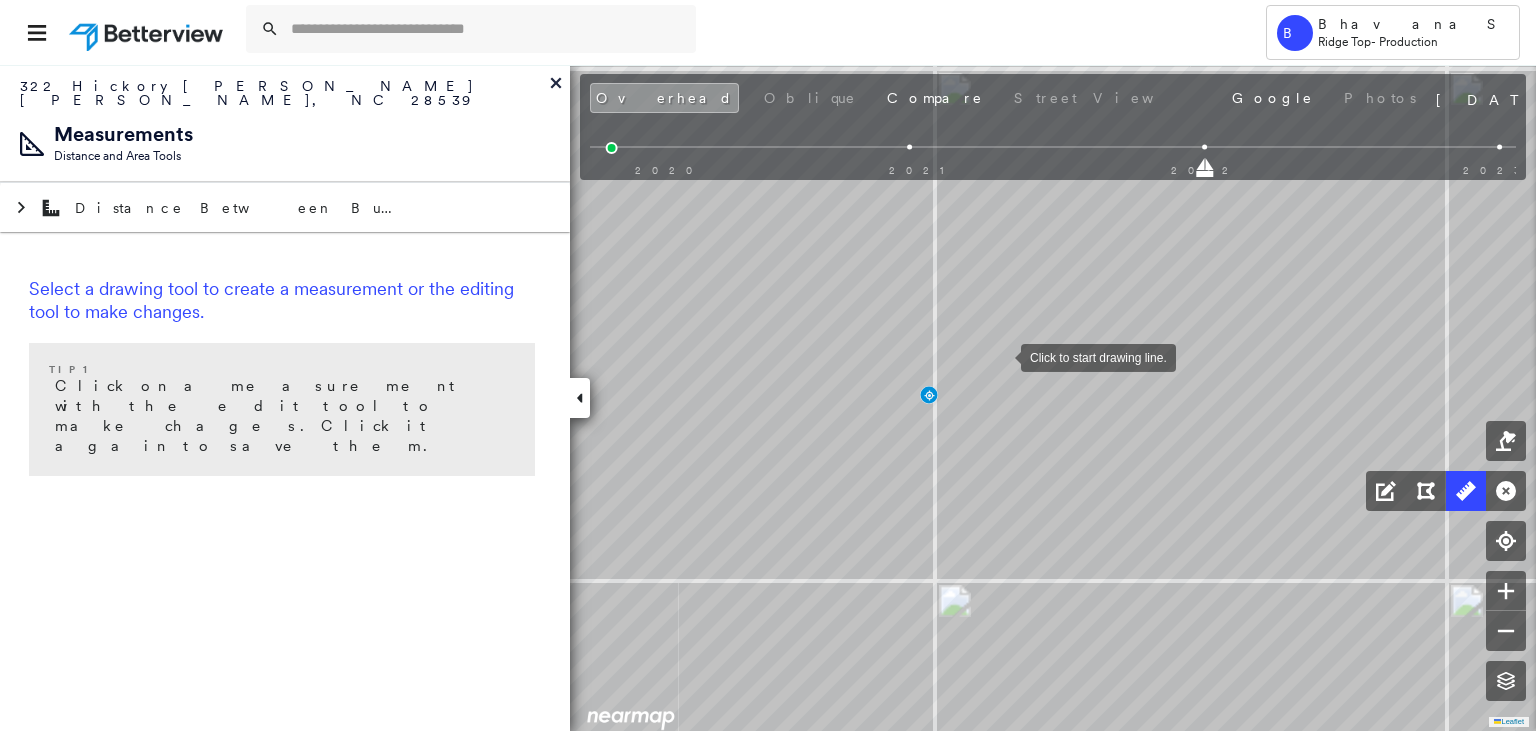 drag, startPoint x: 1035, startPoint y: 386, endPoint x: 966, endPoint y: 338, distance: 84.05355 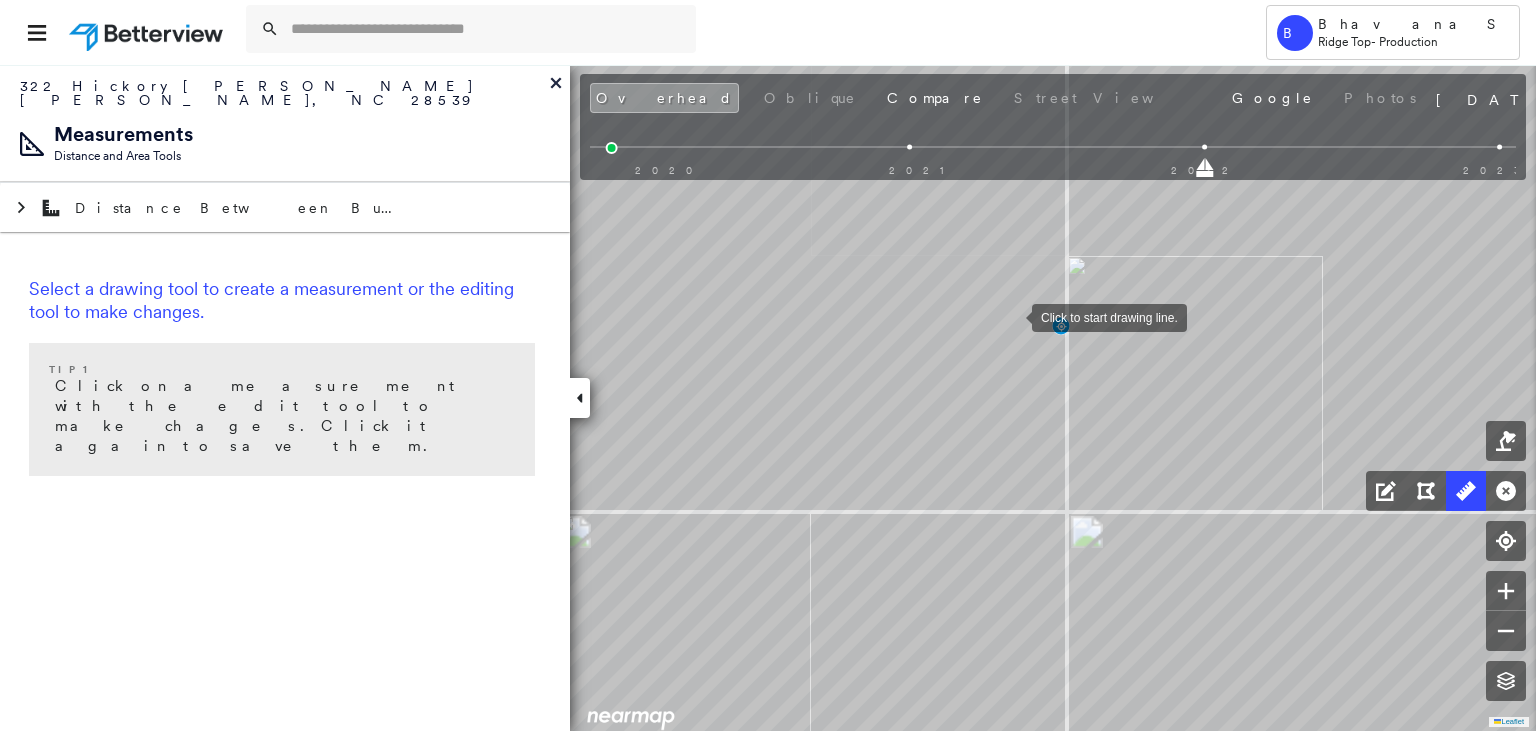 drag, startPoint x: 828, startPoint y: 357, endPoint x: 1008, endPoint y: 317, distance: 184.39088 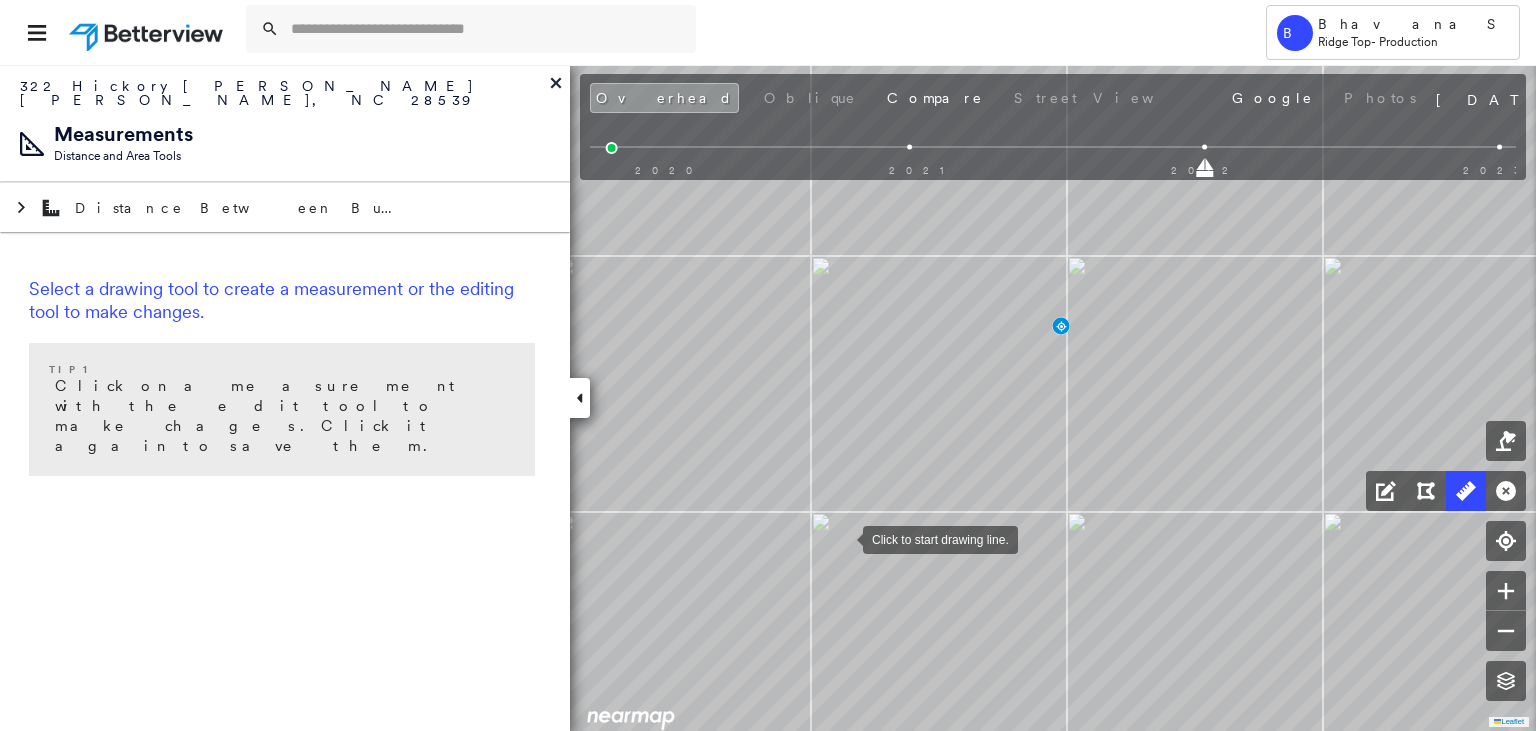 drag, startPoint x: 843, startPoint y: 538, endPoint x: 879, endPoint y: 509, distance: 46.227695 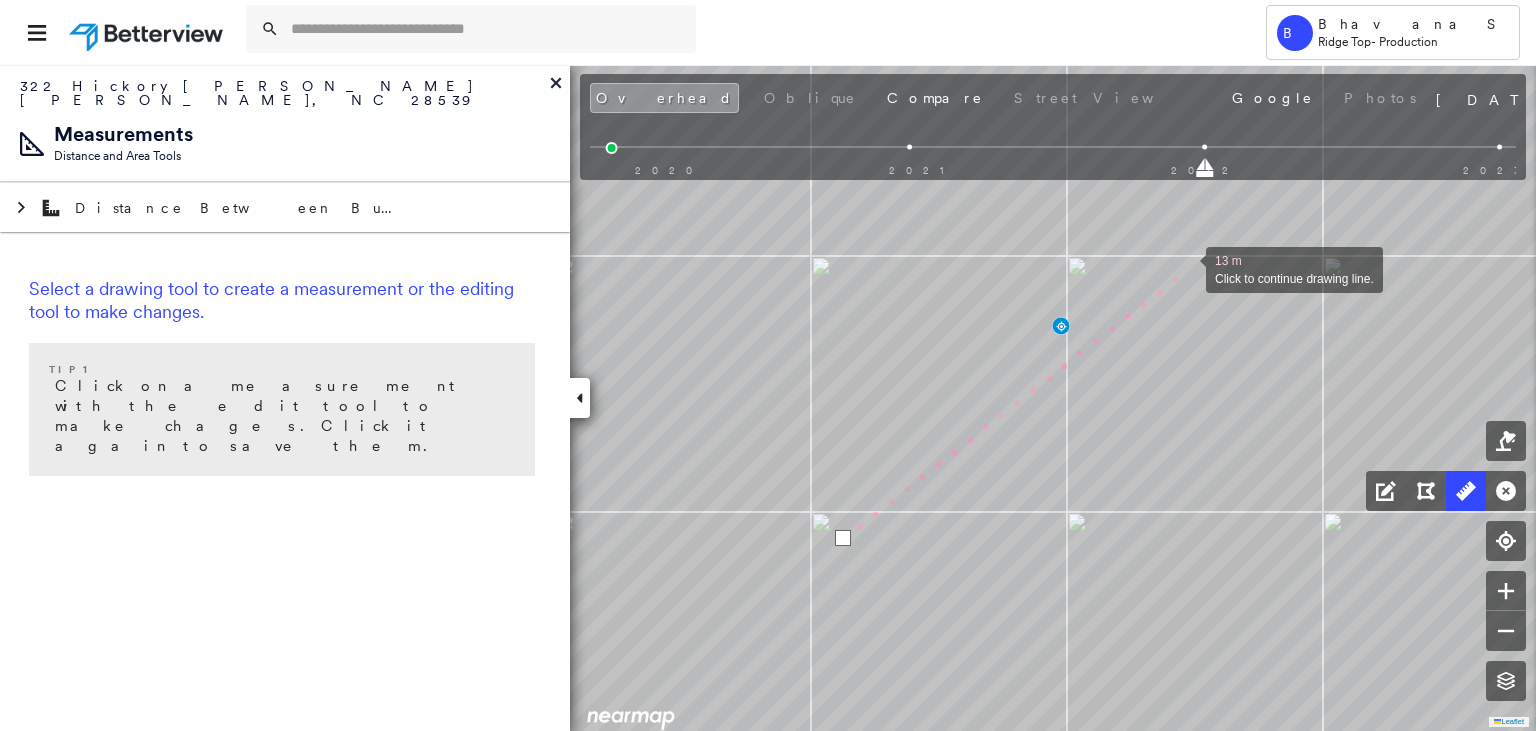 drag, startPoint x: 1186, startPoint y: 268, endPoint x: 1059, endPoint y: 330, distance: 141.32587 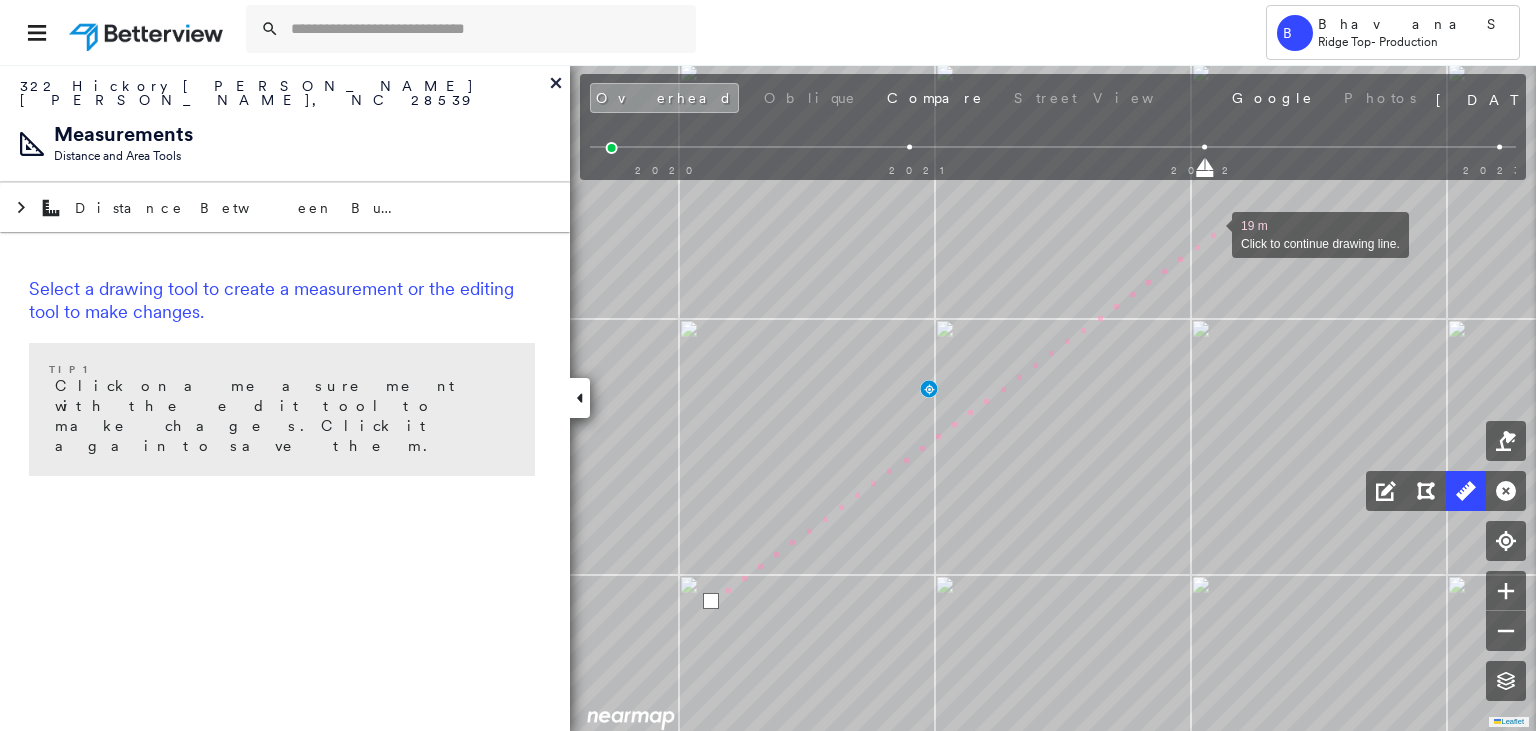 drag, startPoint x: 1222, startPoint y: 231, endPoint x: 1187, endPoint y: 266, distance: 49.497475 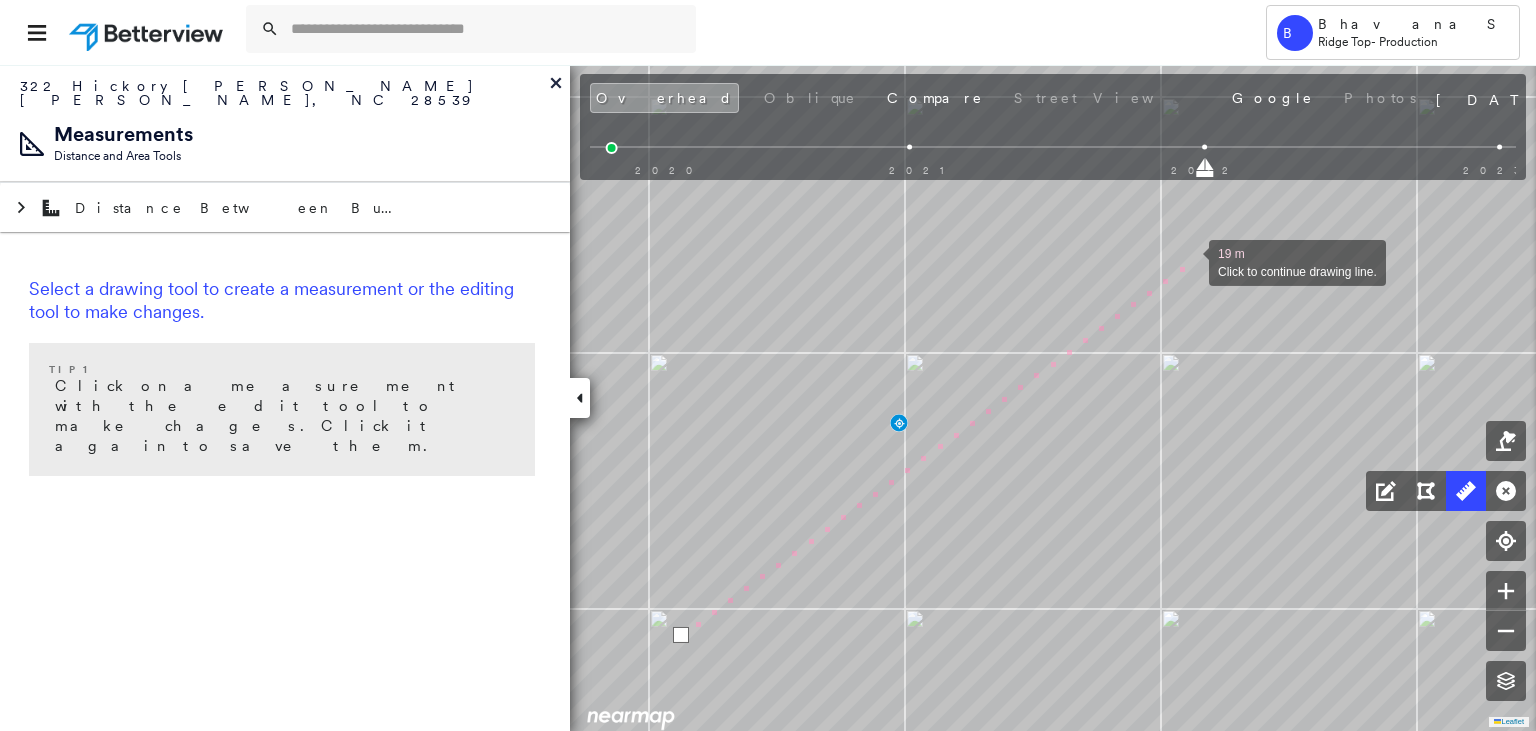 click at bounding box center (1189, 261) 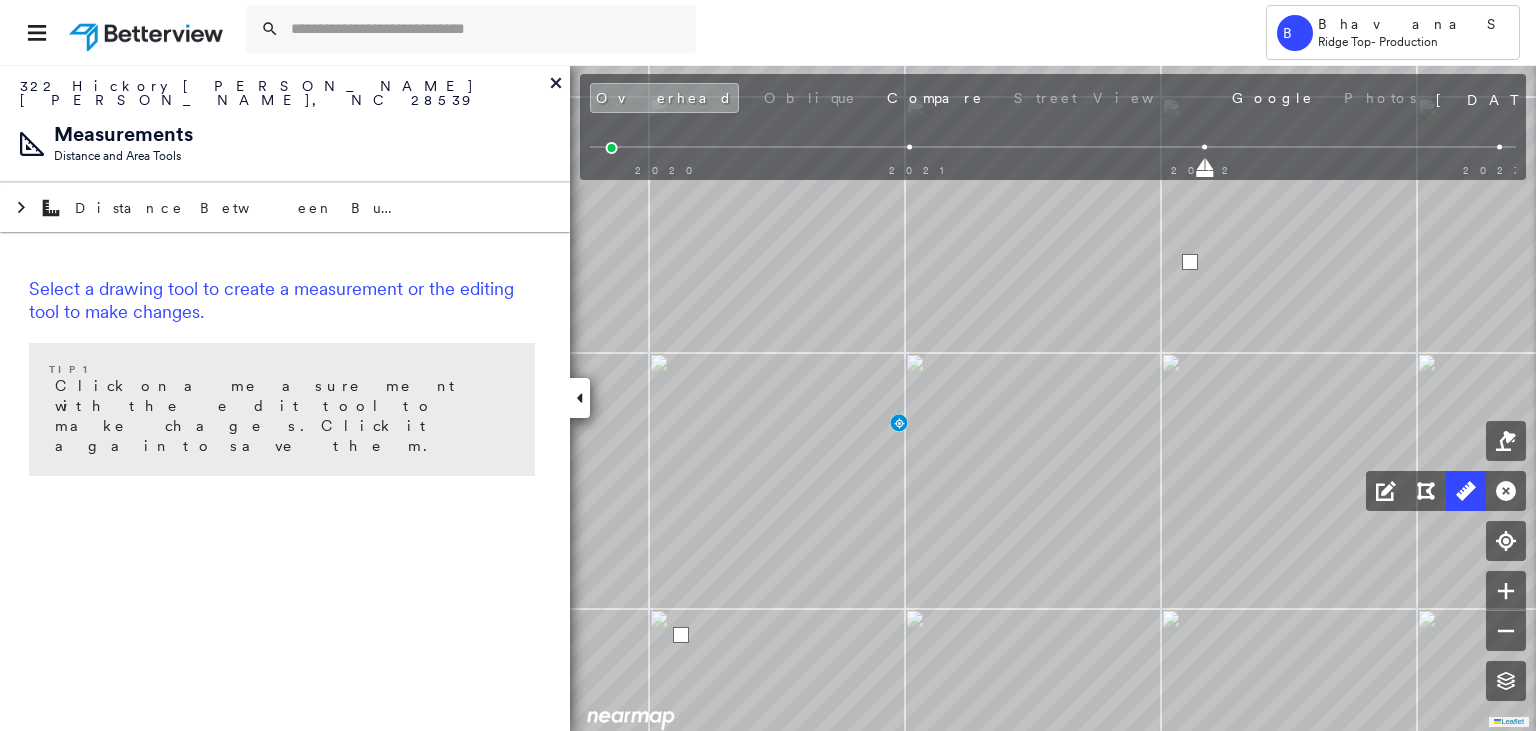 click at bounding box center [1190, 262] 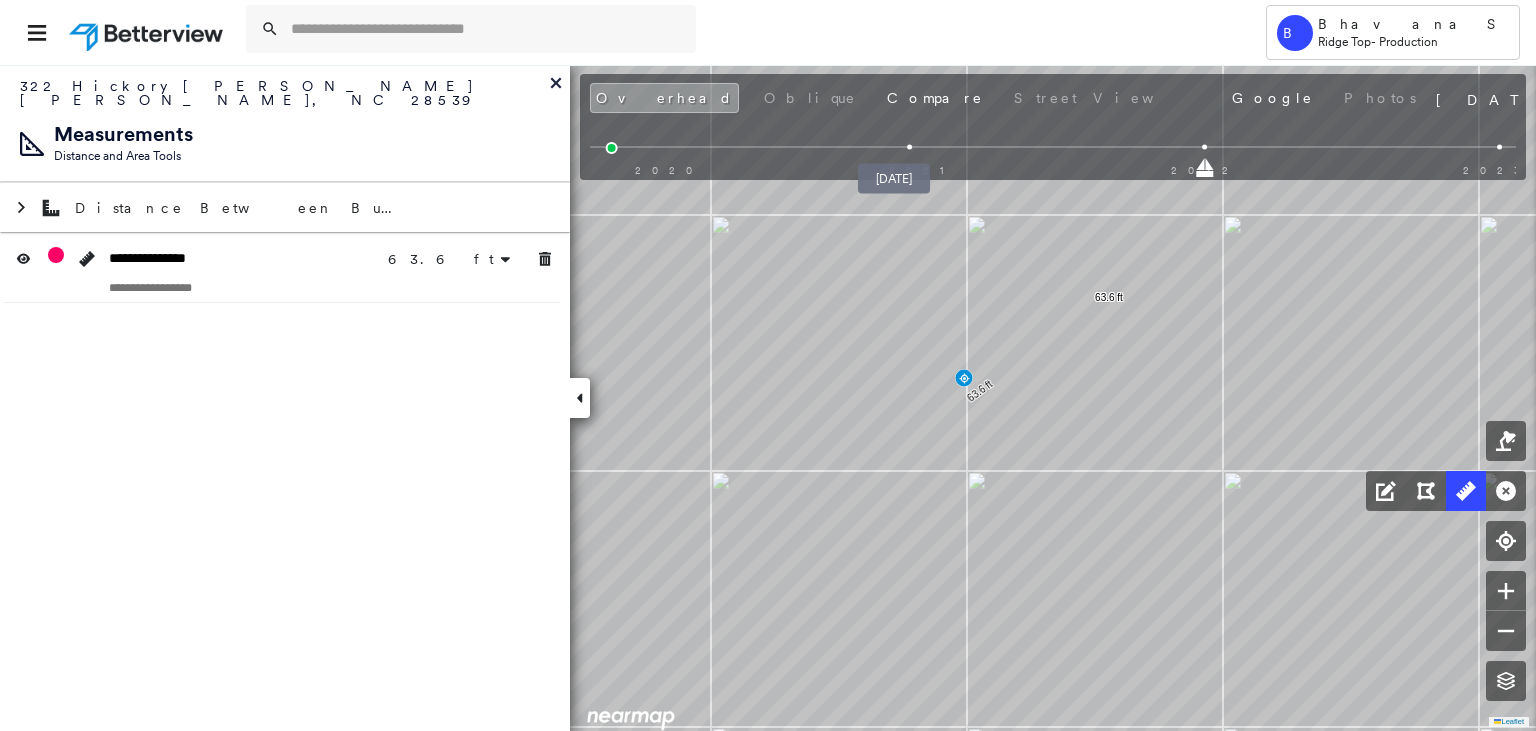 click at bounding box center (909, 147) 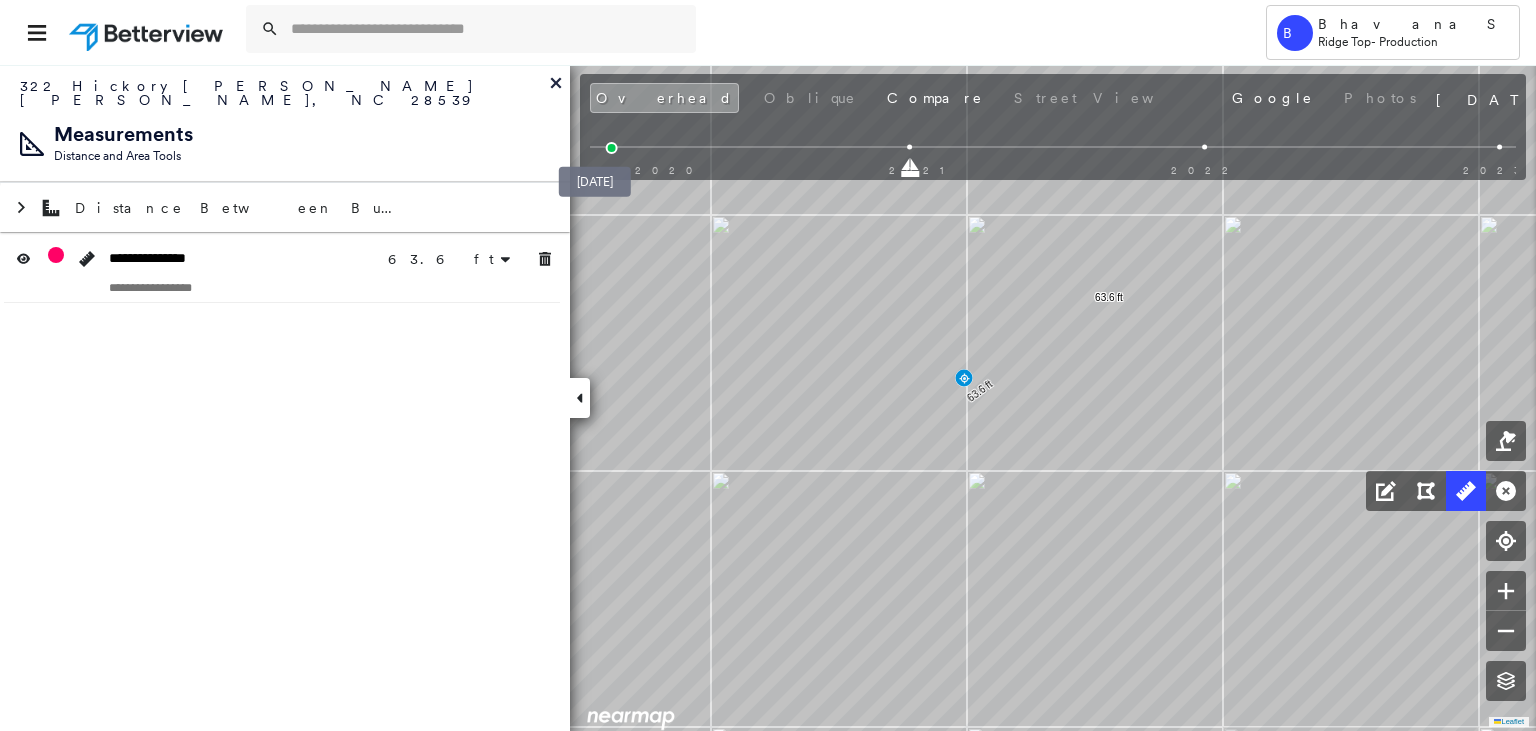 click at bounding box center (612, 148) 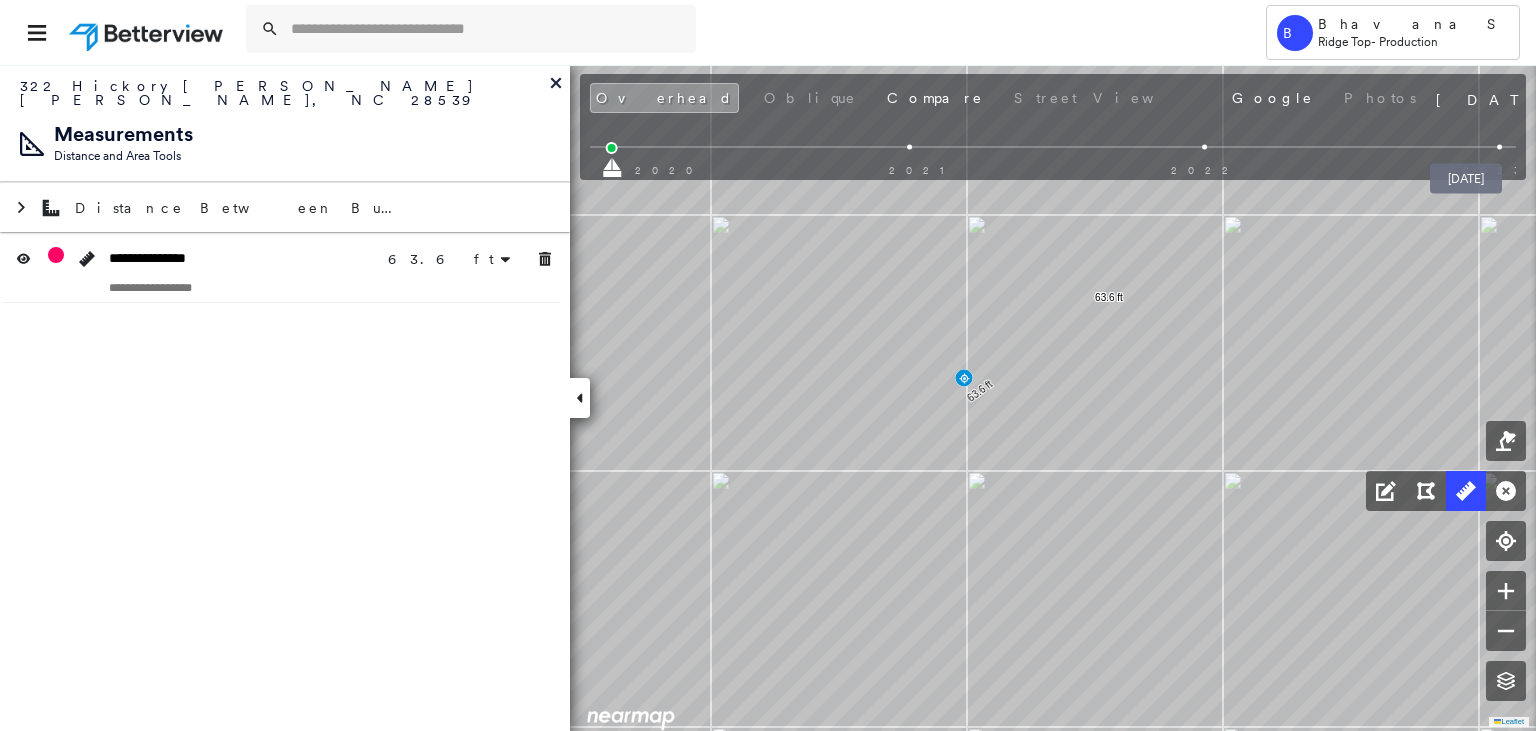 click at bounding box center [1499, 147] 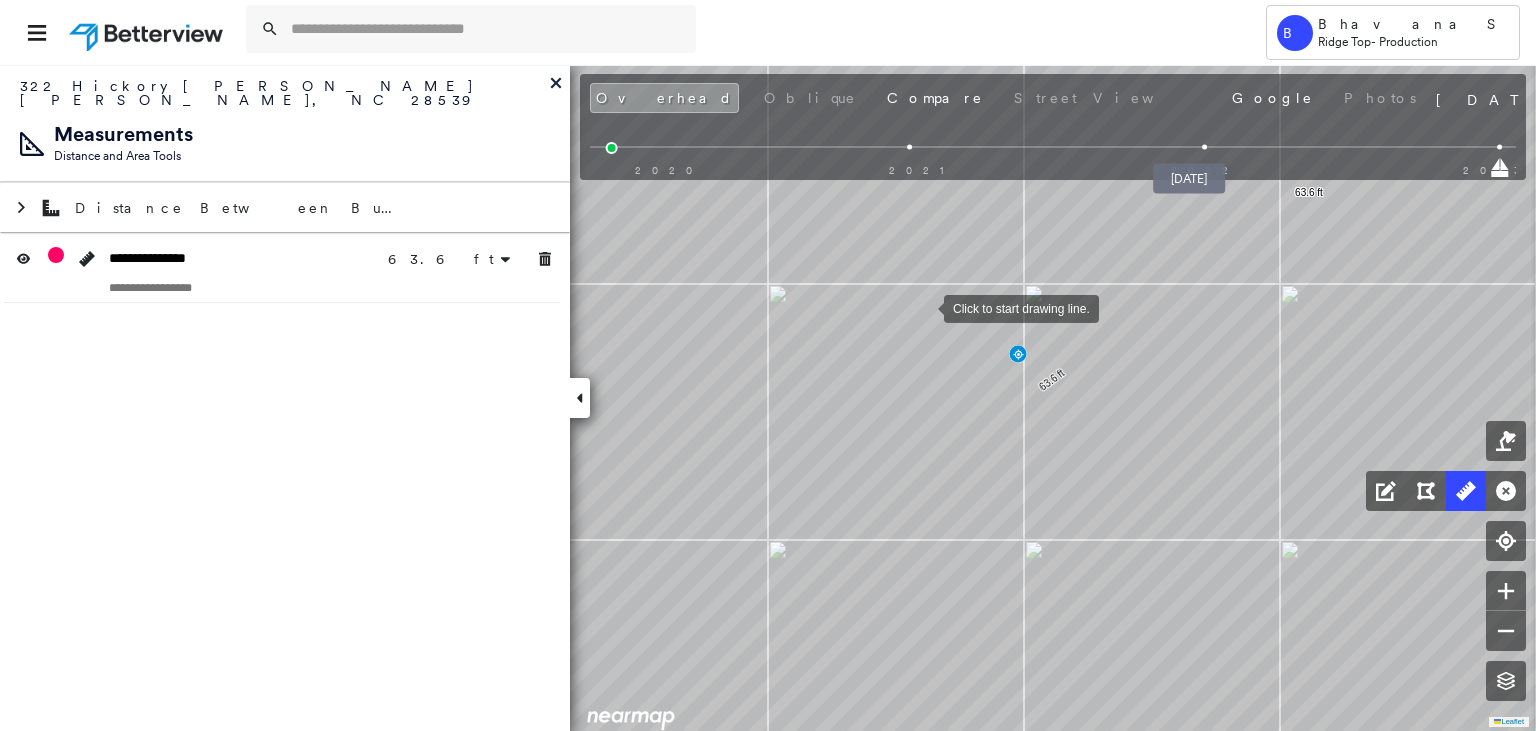 click at bounding box center (1204, 147) 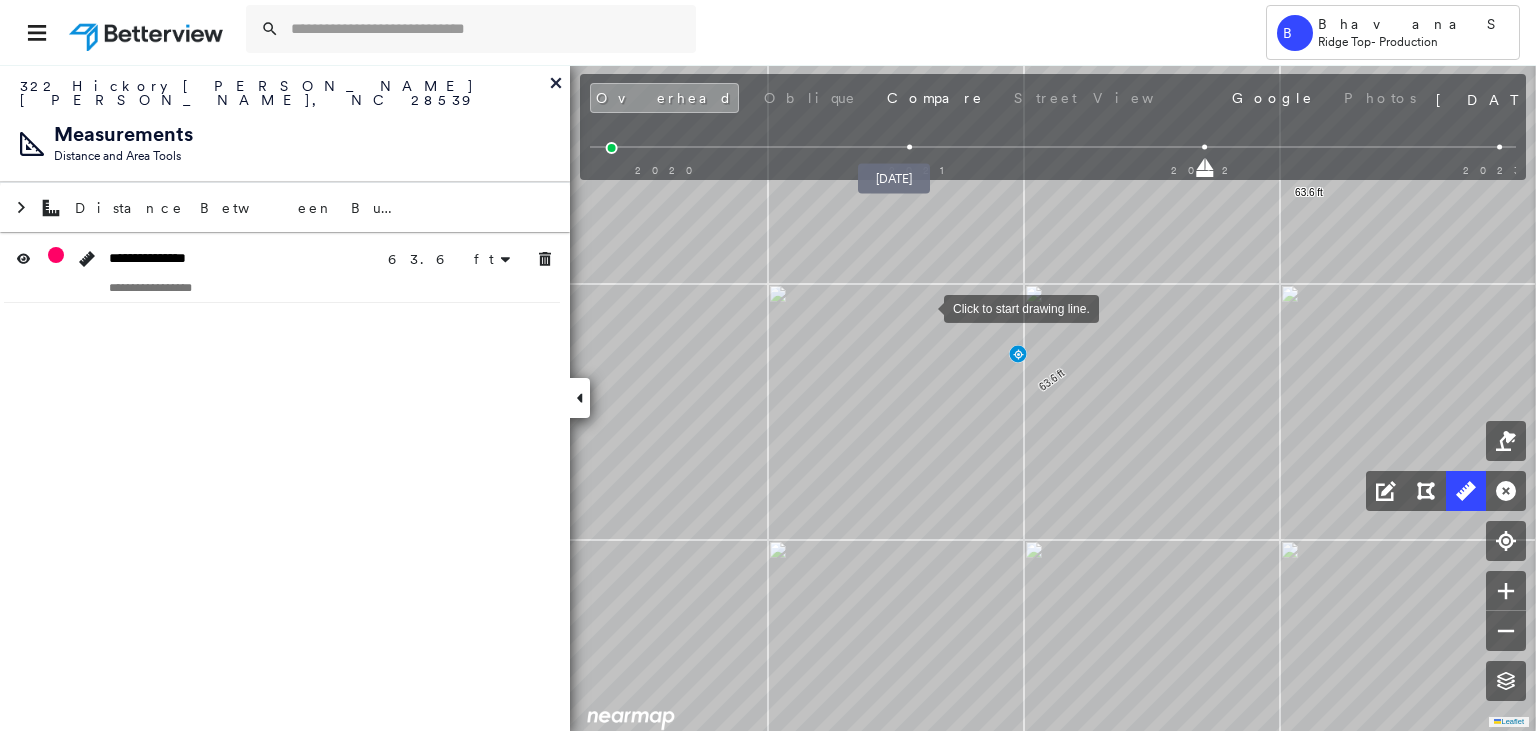 click at bounding box center (909, 147) 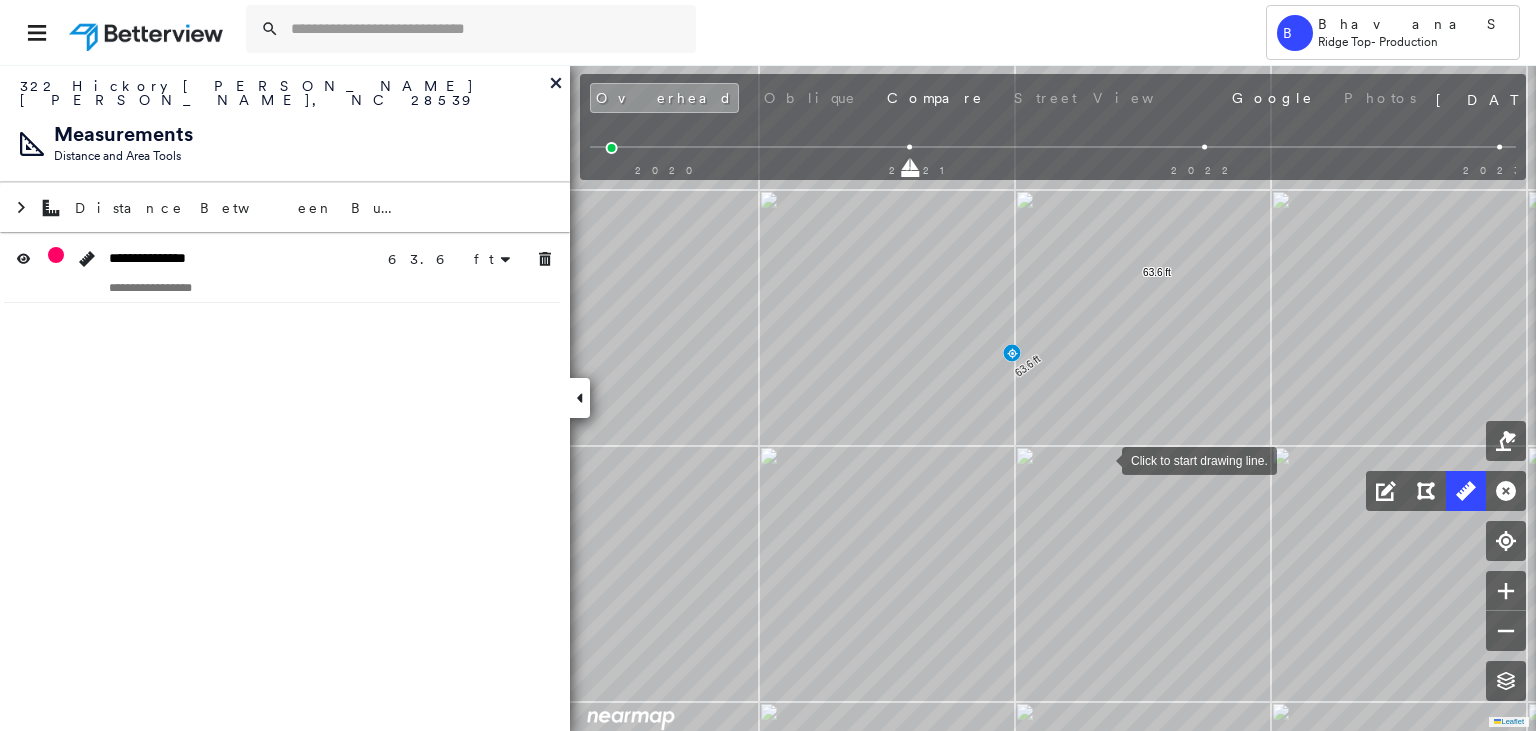 drag, startPoint x: 1102, startPoint y: 459, endPoint x: 1099, endPoint y: 433, distance: 26.172504 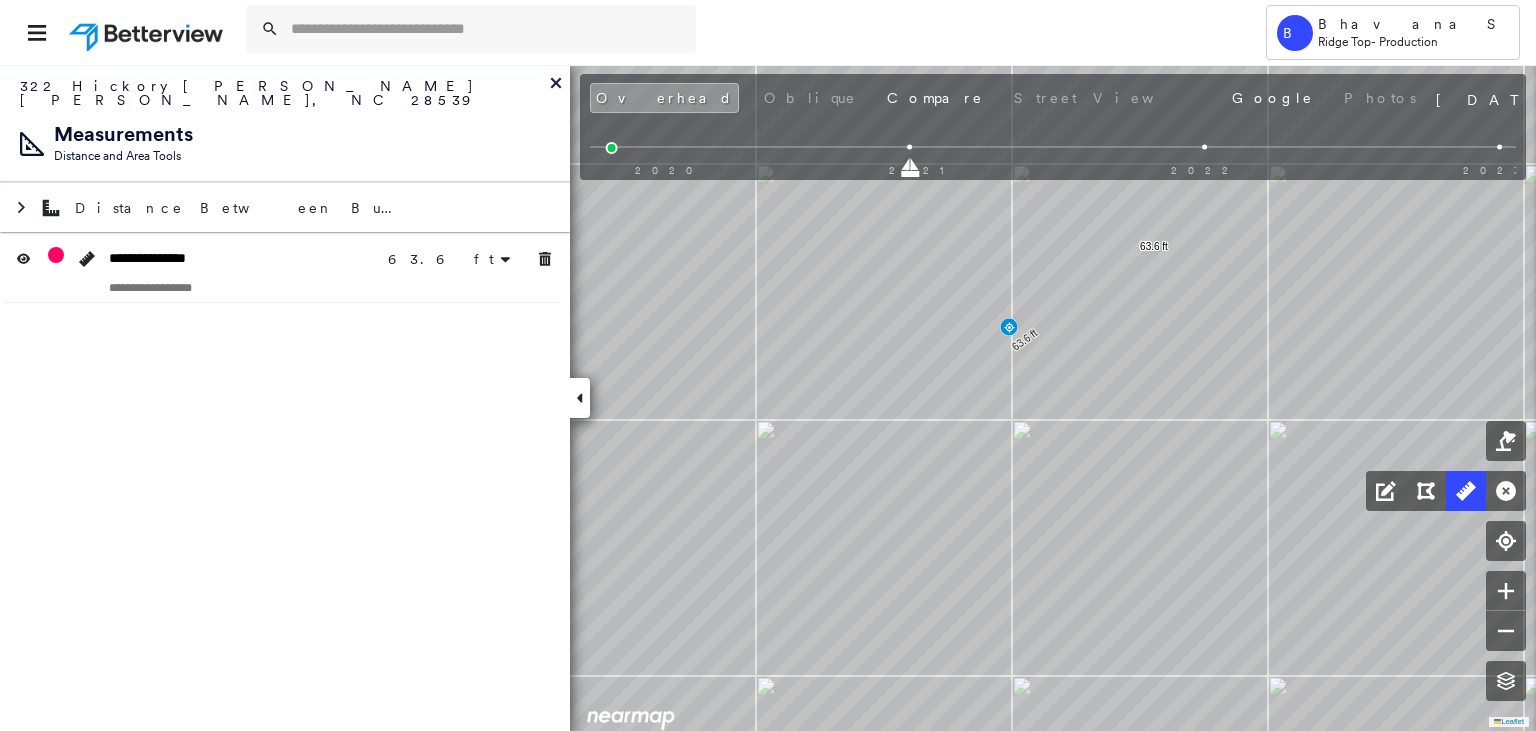 click at bounding box center (1204, 147) 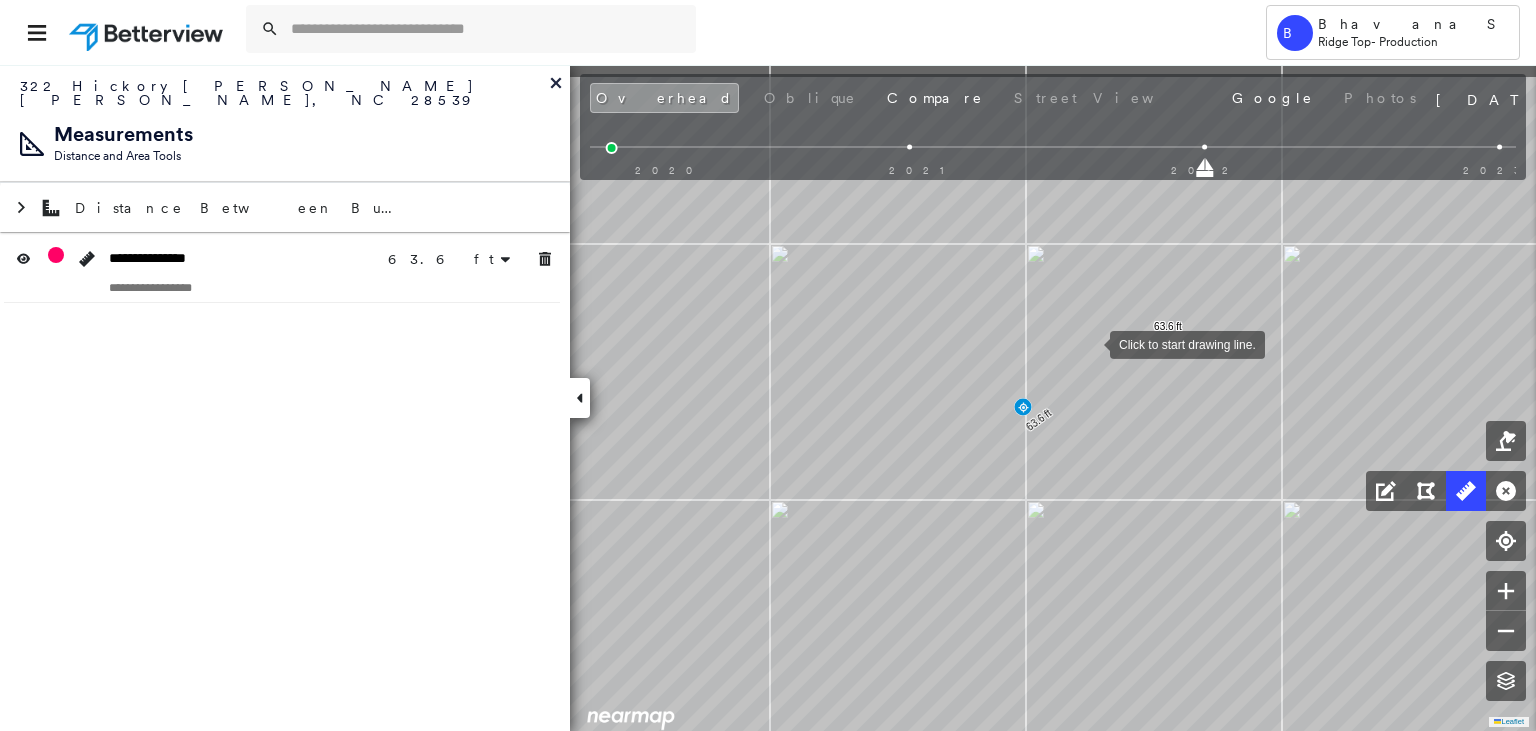 drag, startPoint x: 1086, startPoint y: 331, endPoint x: 1054, endPoint y: 300, distance: 44.553337 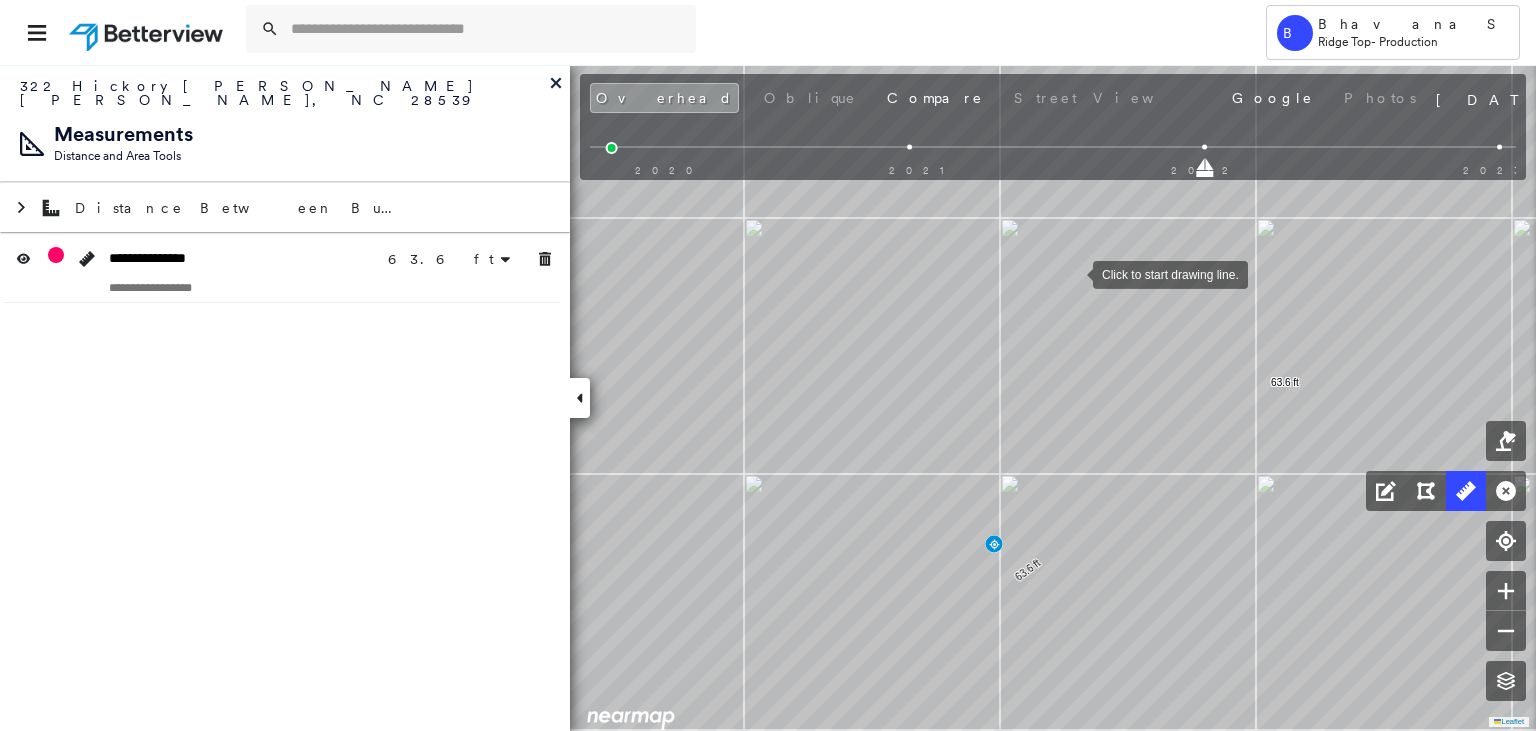 click on "2020 2021 2022 2023" at bounding box center [1053, 150] 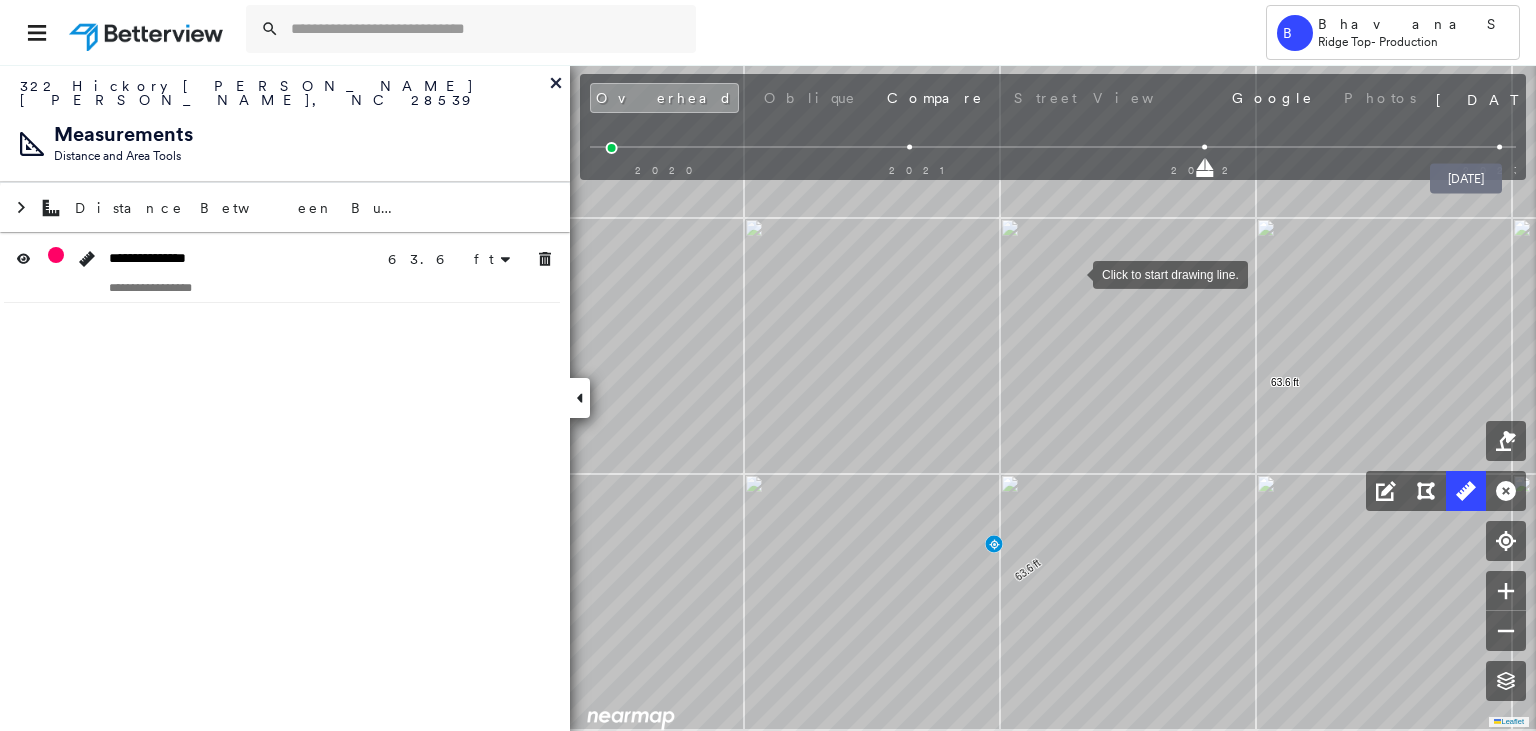 click at bounding box center (1499, 147) 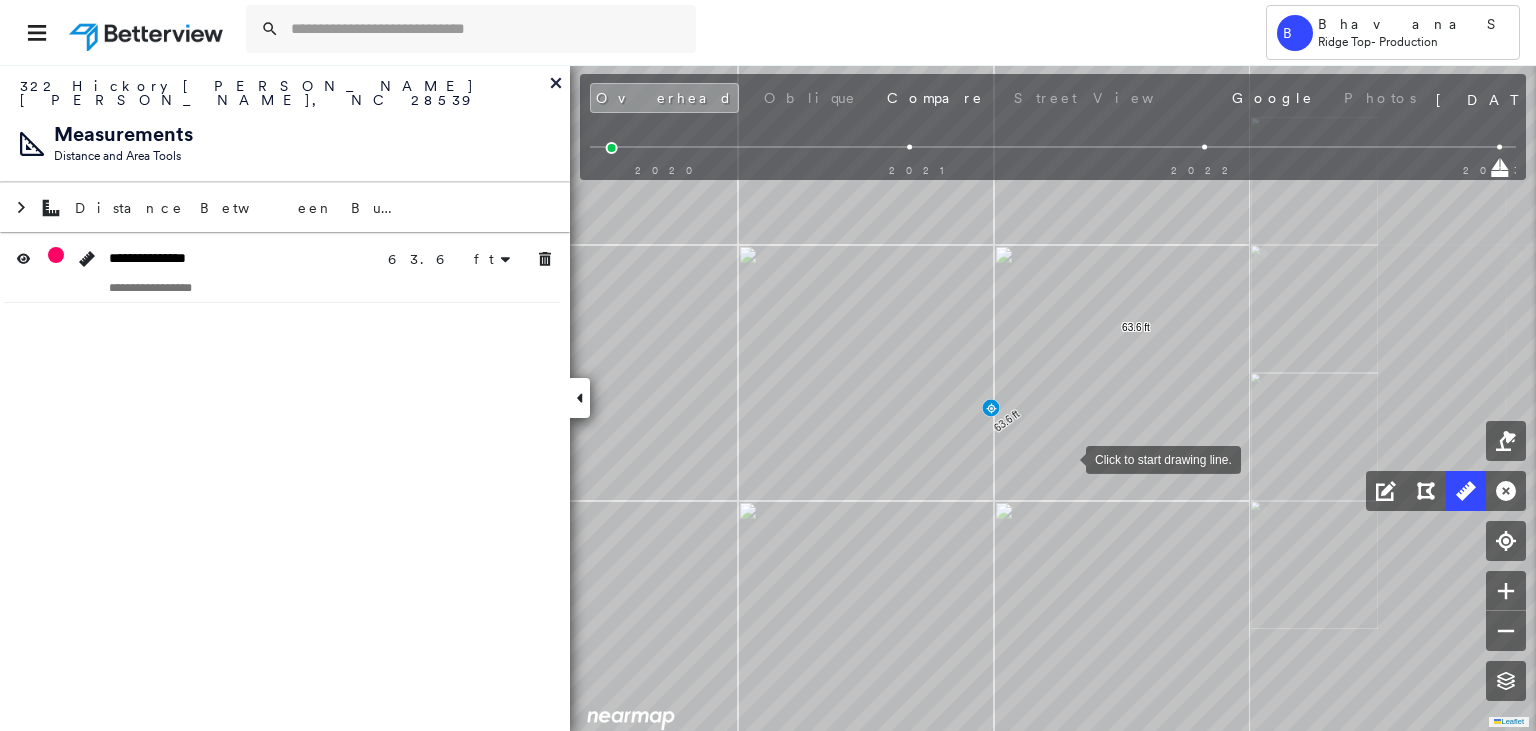 drag, startPoint x: 997, startPoint y: 346, endPoint x: 1080, endPoint y: 478, distance: 155.92627 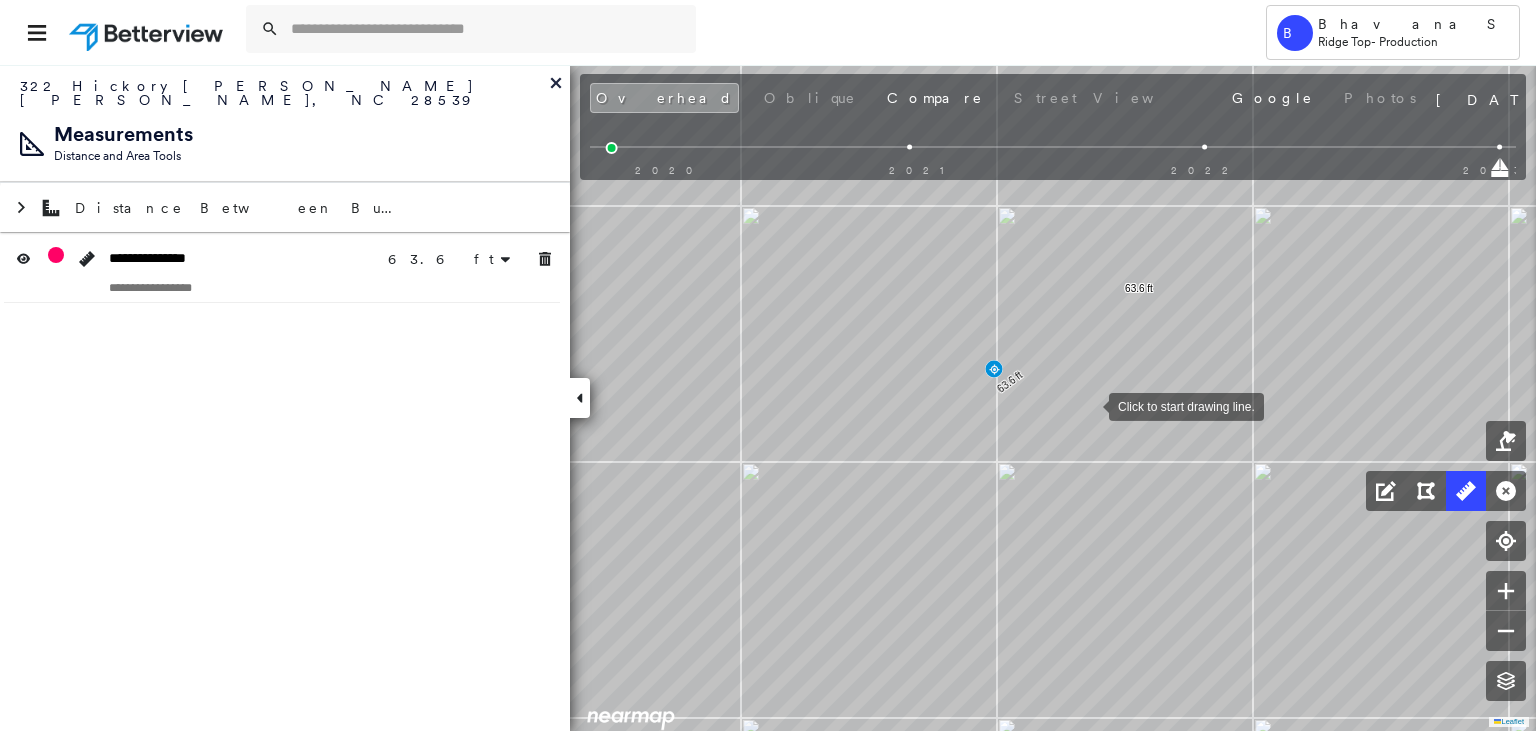 drag, startPoint x: 1096, startPoint y: 388, endPoint x: 1083, endPoint y: 416, distance: 30.870699 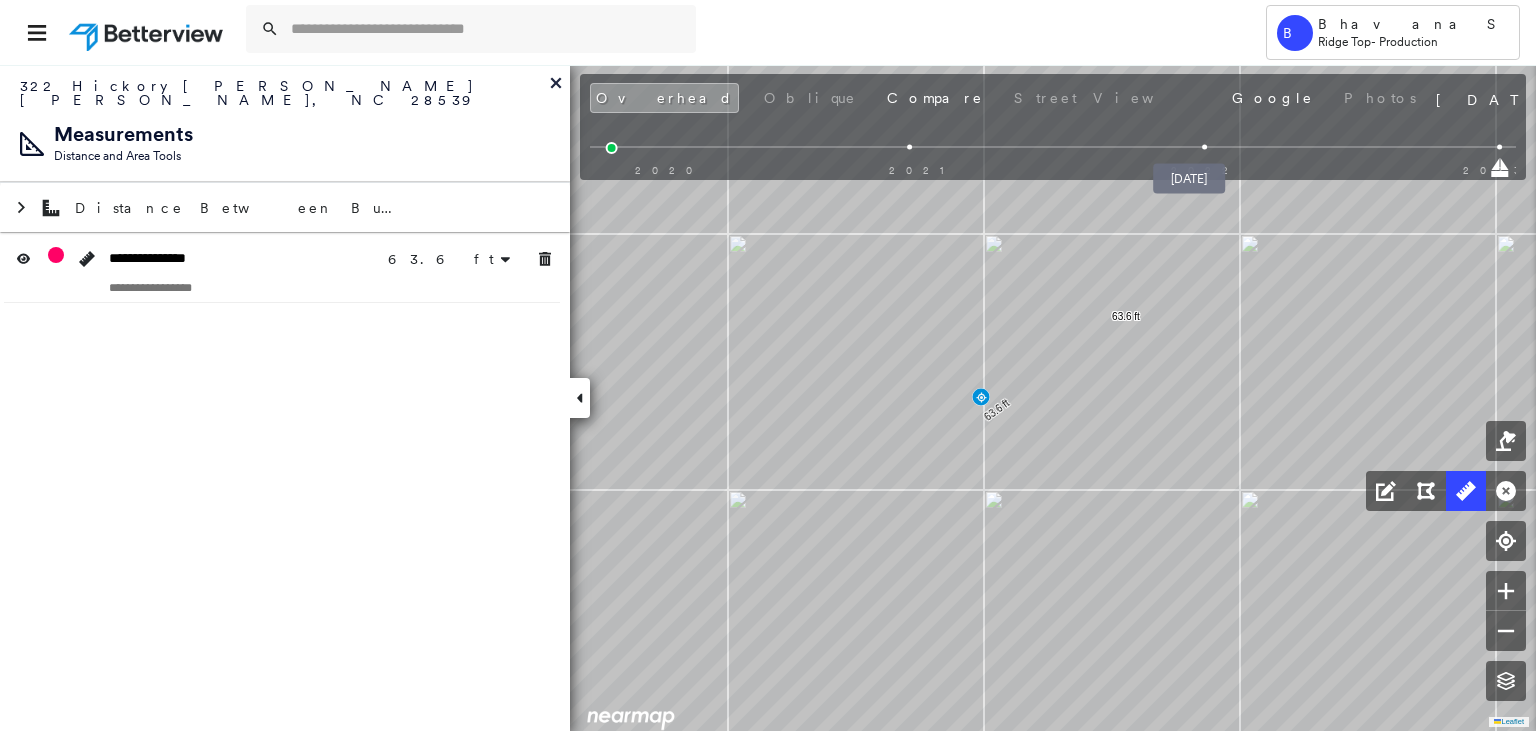 click at bounding box center (1204, 147) 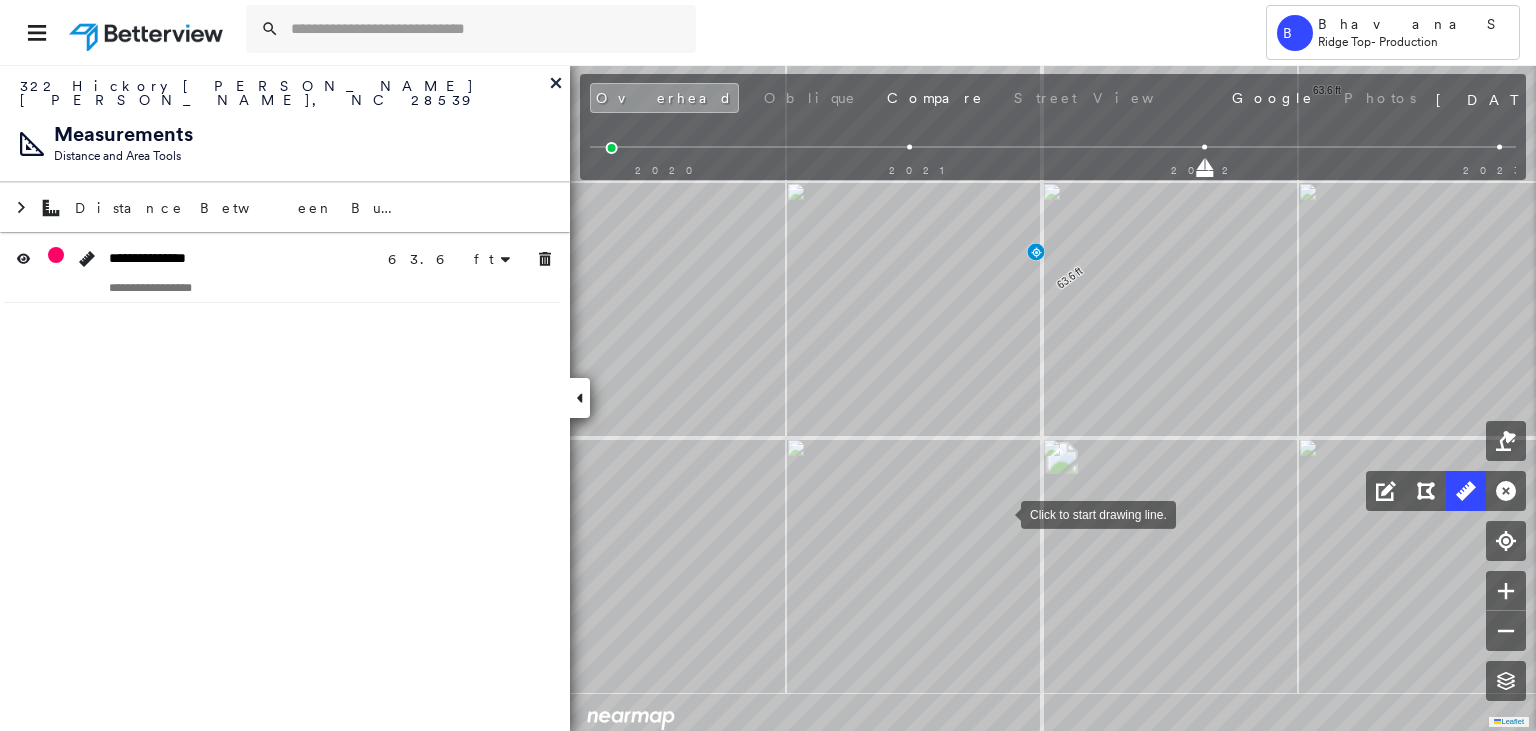click on "63.6 ft 63.6 ft Click to start drawing line." at bounding box center (-249, 214) 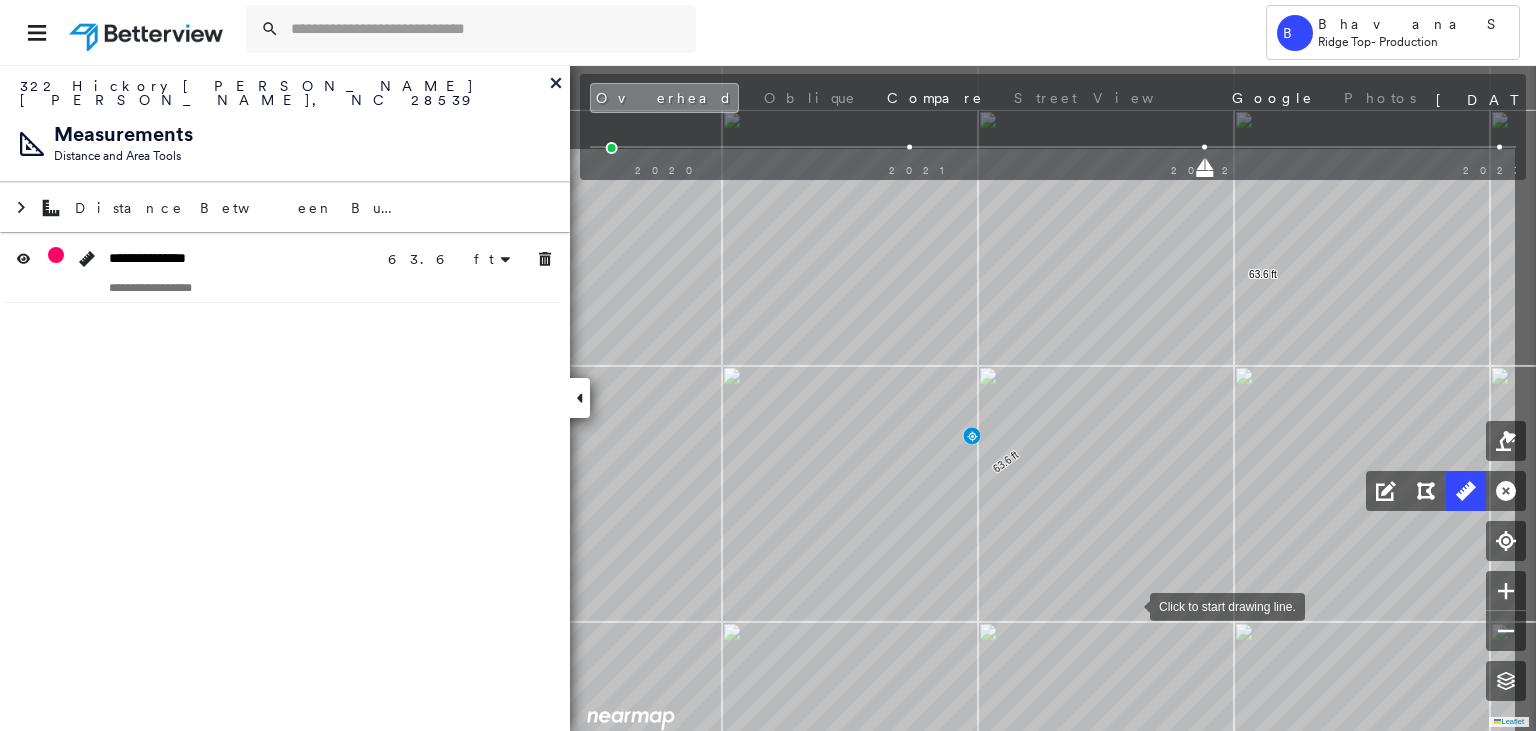 drag, startPoint x: 980, startPoint y: 497, endPoint x: 1130, endPoint y: 602, distance: 183.09833 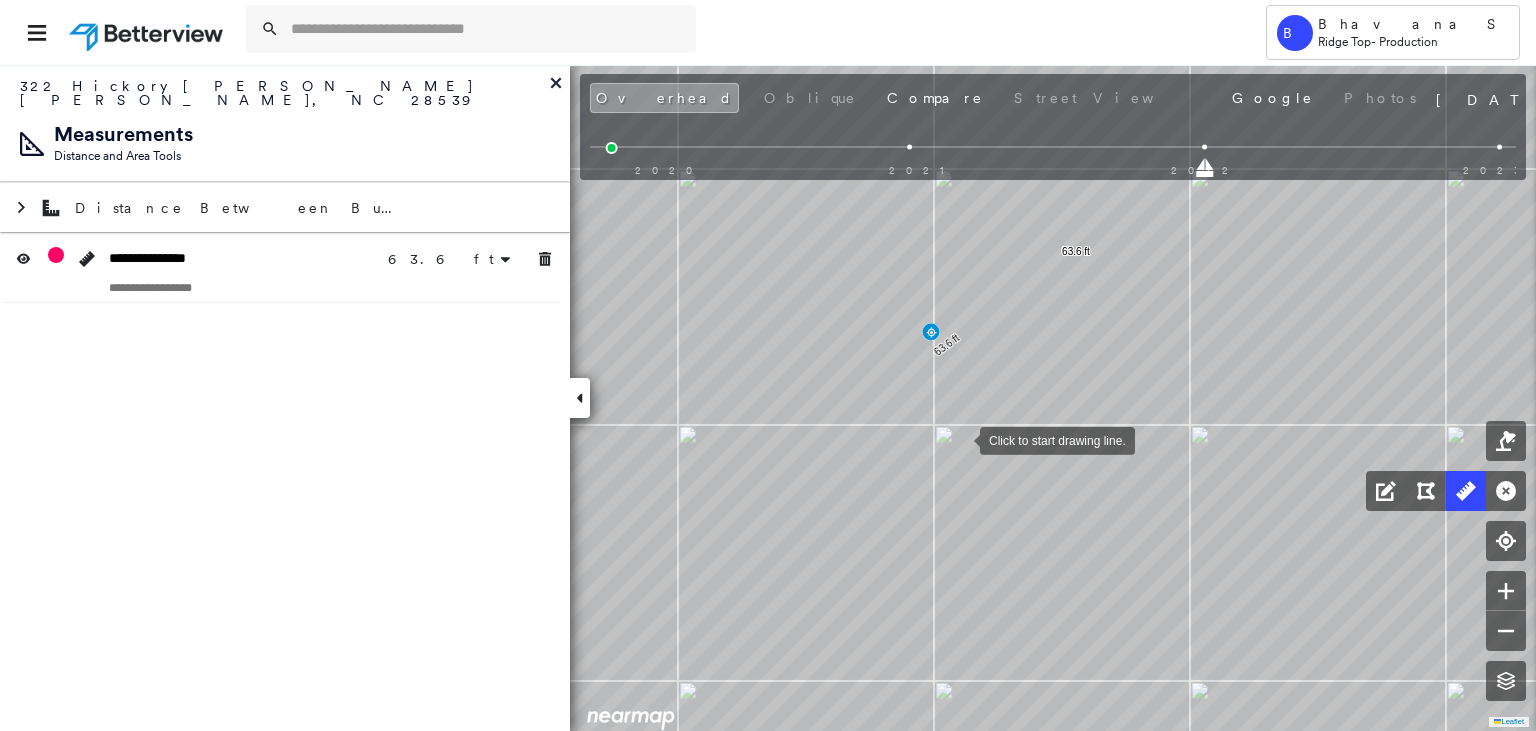 drag, startPoint x: 987, startPoint y: 486, endPoint x: 978, endPoint y: 453, distance: 34.20526 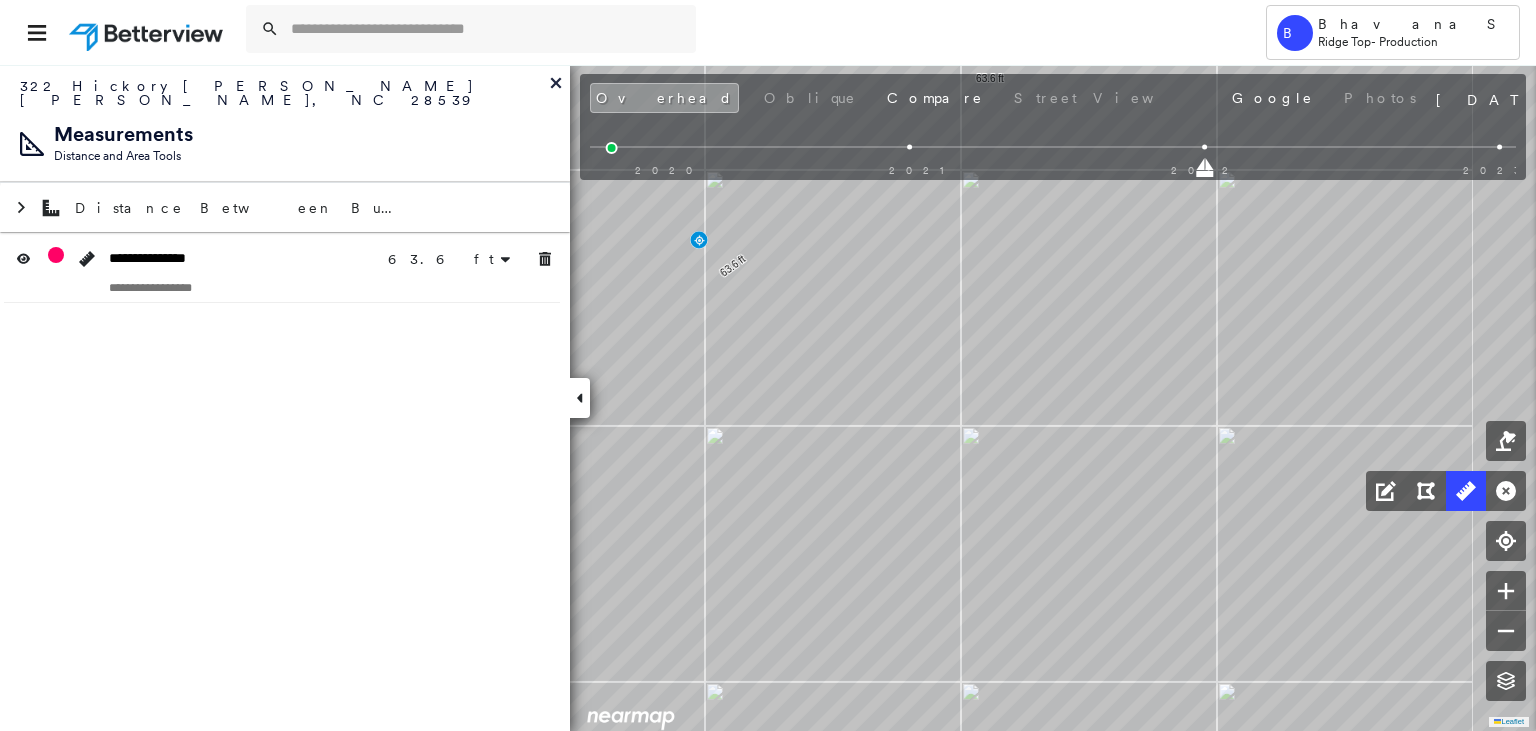 click on "63.6 ft 63.6 ft Click to start drawing line." at bounding box center [-415, 384] 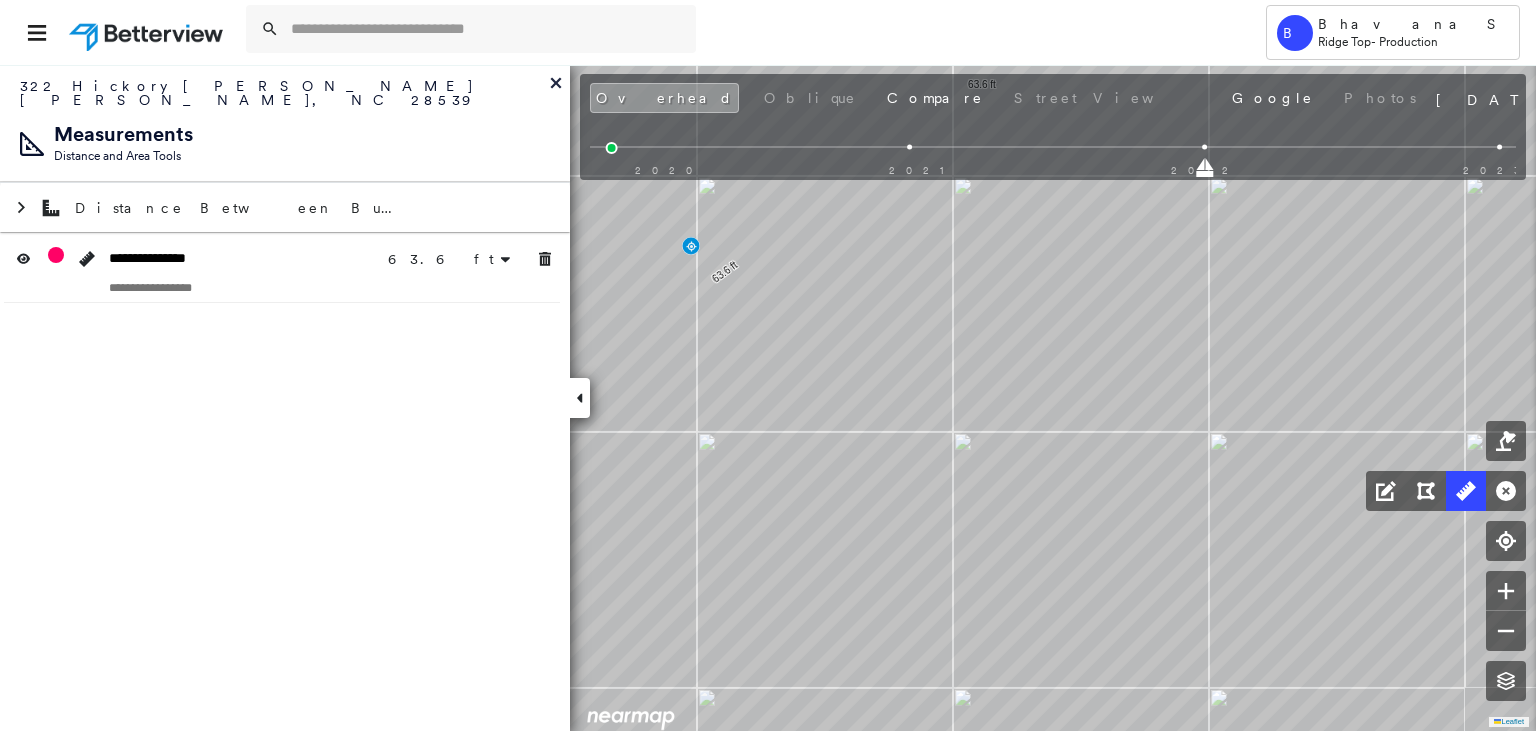 click at bounding box center (1499, 147) 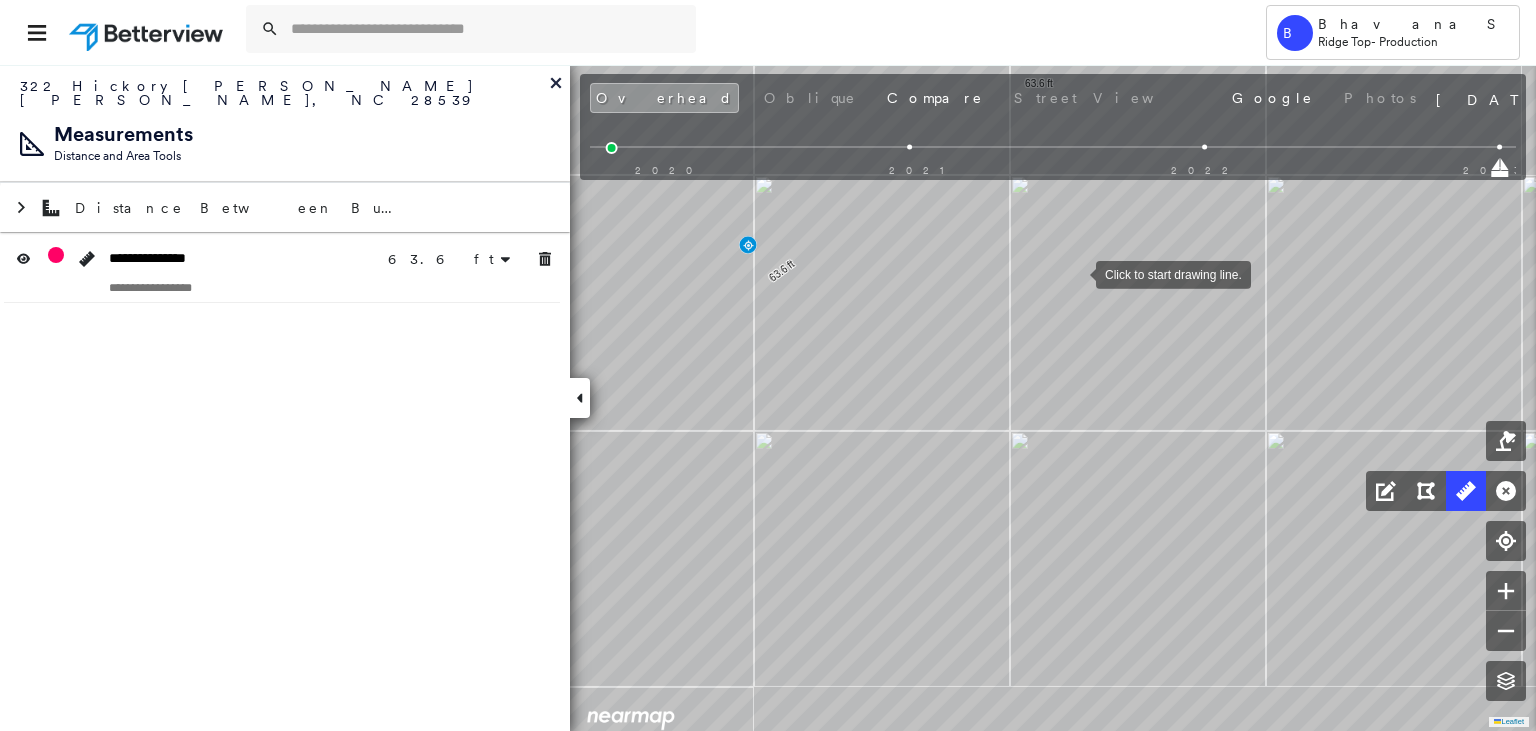 drag, startPoint x: 1068, startPoint y: 275, endPoint x: 1081, endPoint y: 274, distance: 13.038404 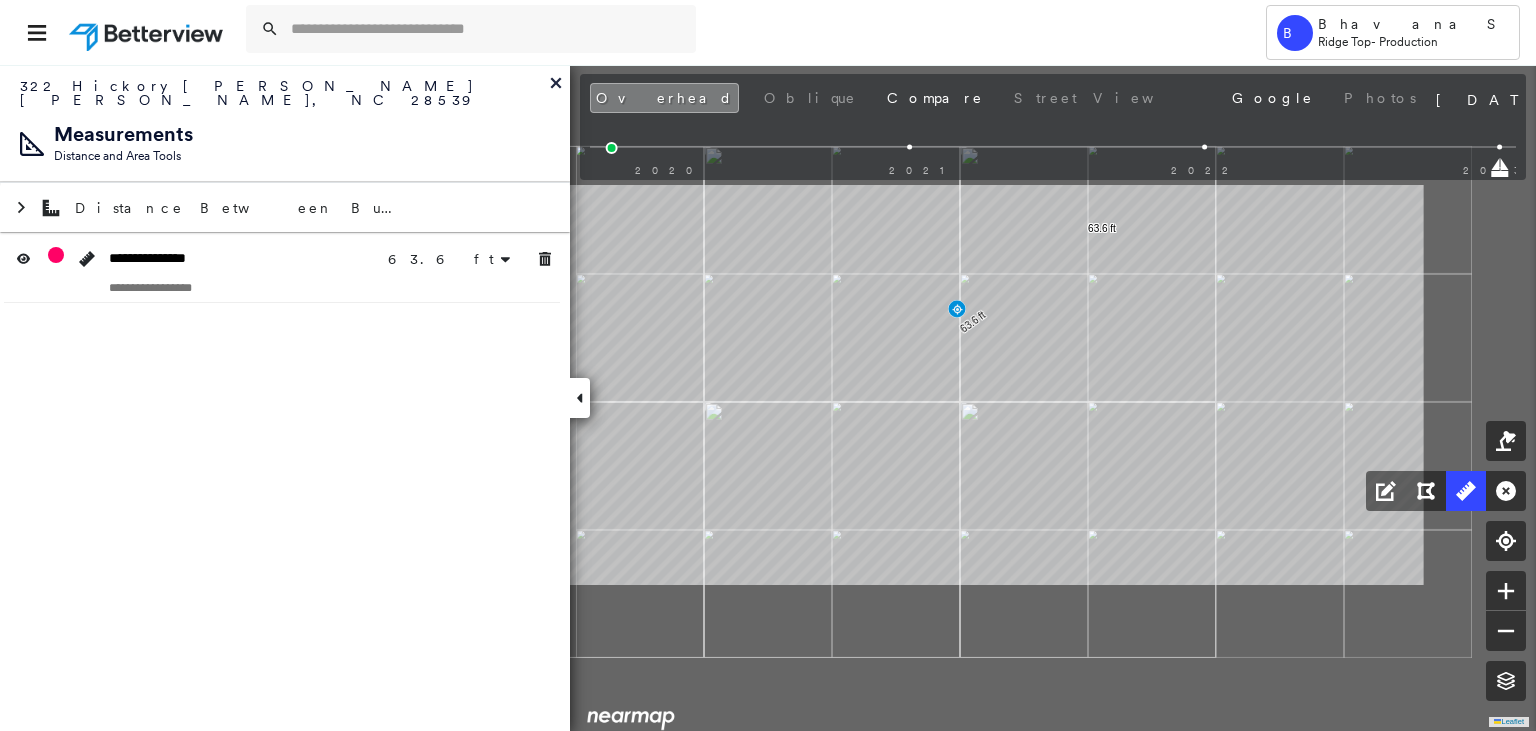 click on "63.6 ft 63.6 ft Click to start drawing line." at bounding box center (-358, 389) 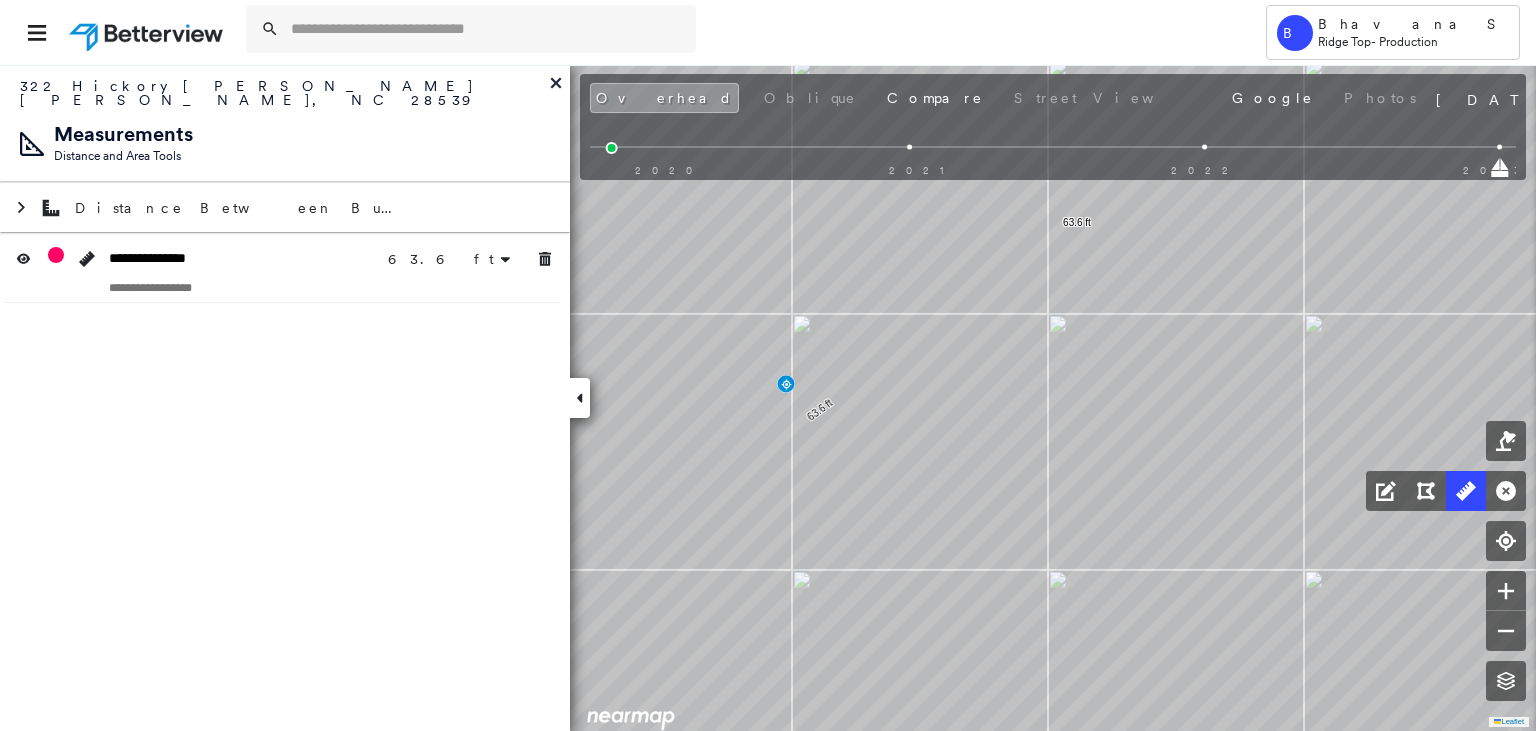 click on "2020 2021 2022 2023" at bounding box center (1053, 150) 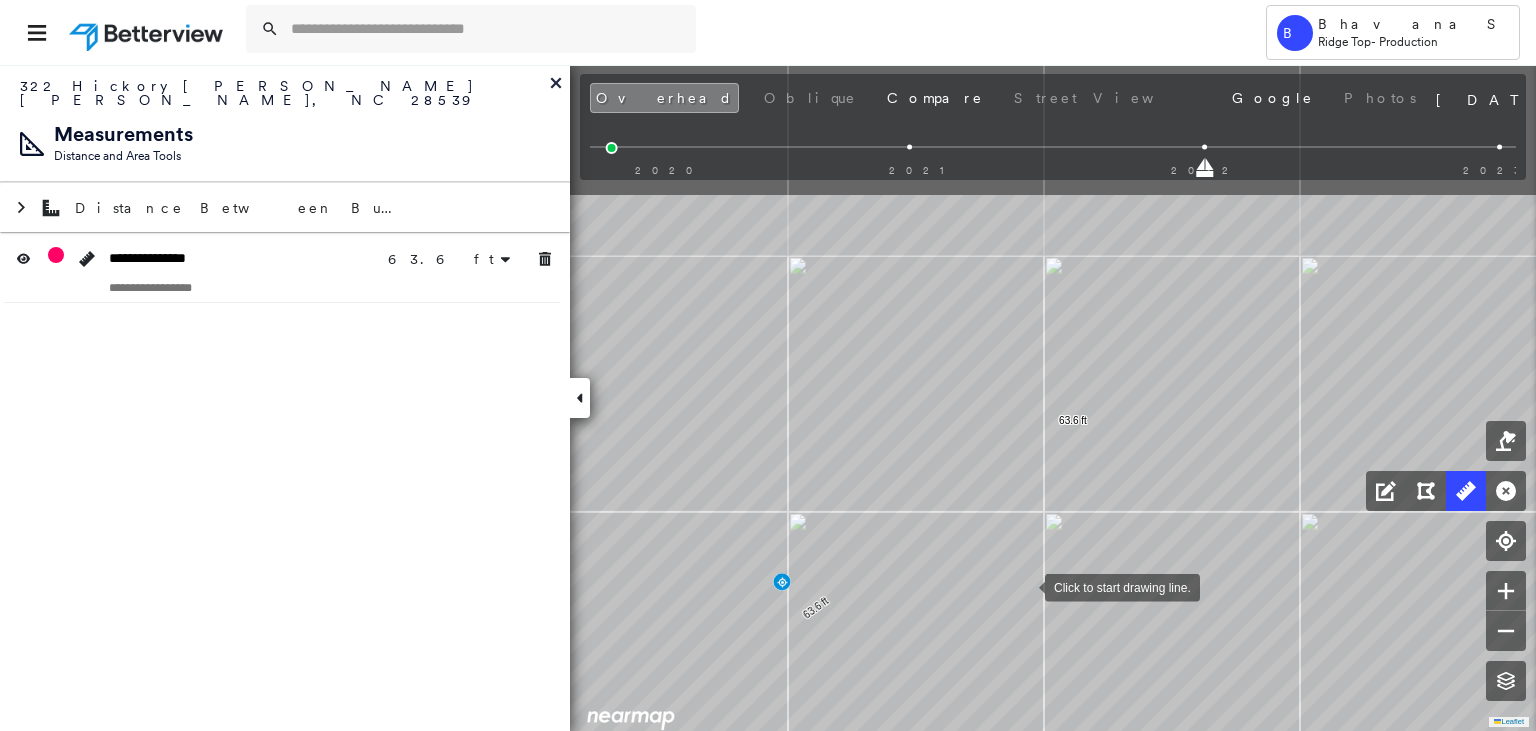 click on "63.6 ft 63.6 ft Click to start drawing line." at bounding box center (-362, 587) 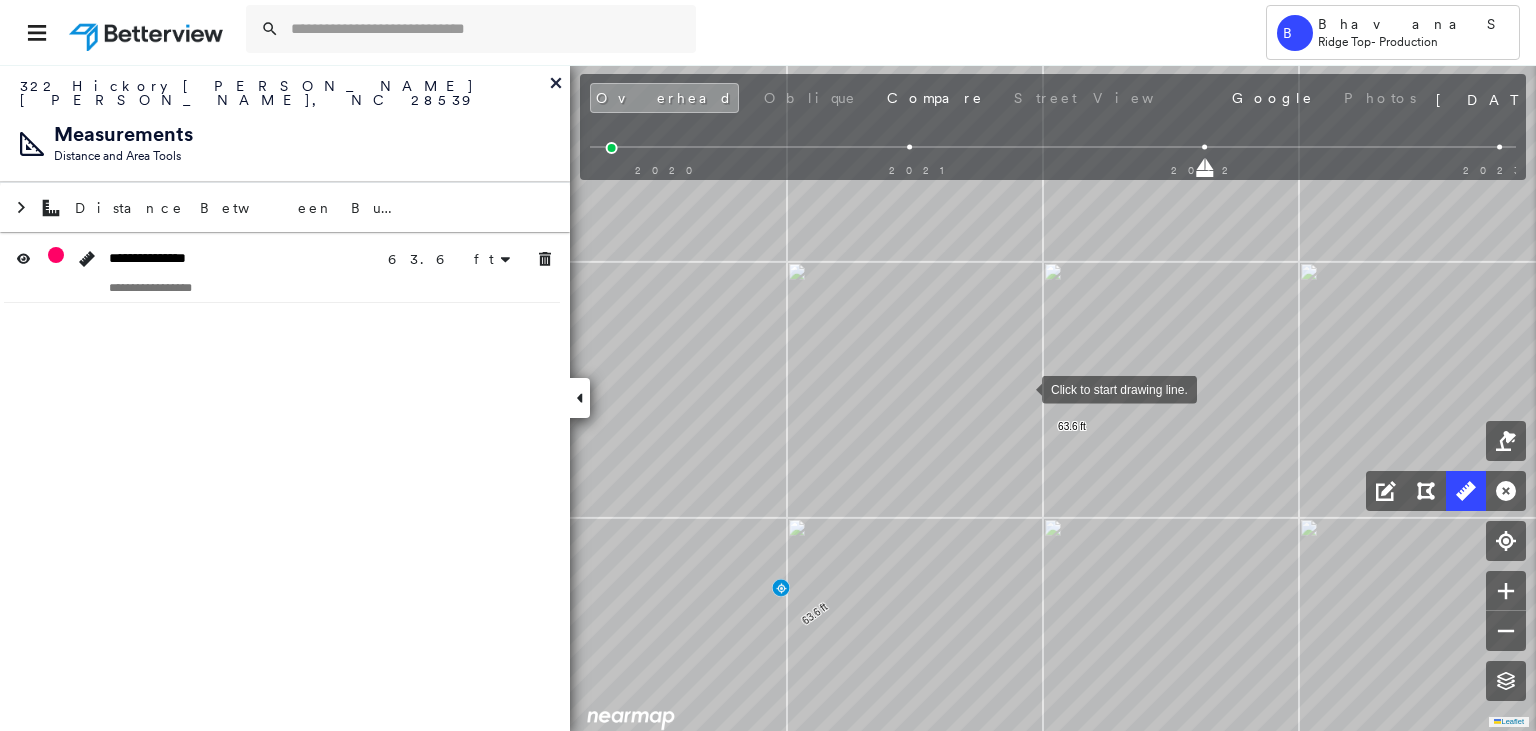 click on "63.6 ft 63.6 ft Click to start drawing line." at bounding box center (-363, 593) 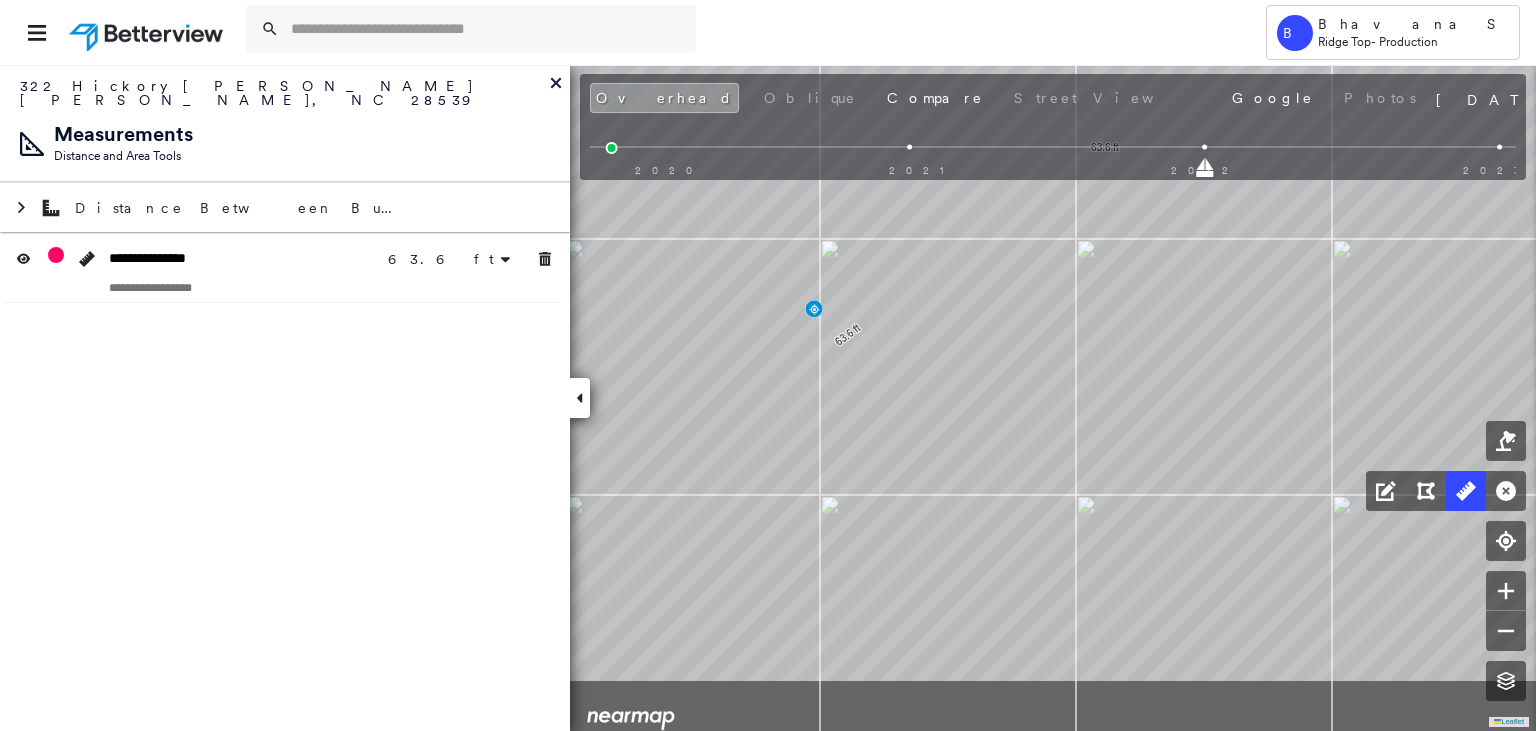 drag, startPoint x: 1056, startPoint y: 427, endPoint x: 995, endPoint y: 263, distance: 174.97714 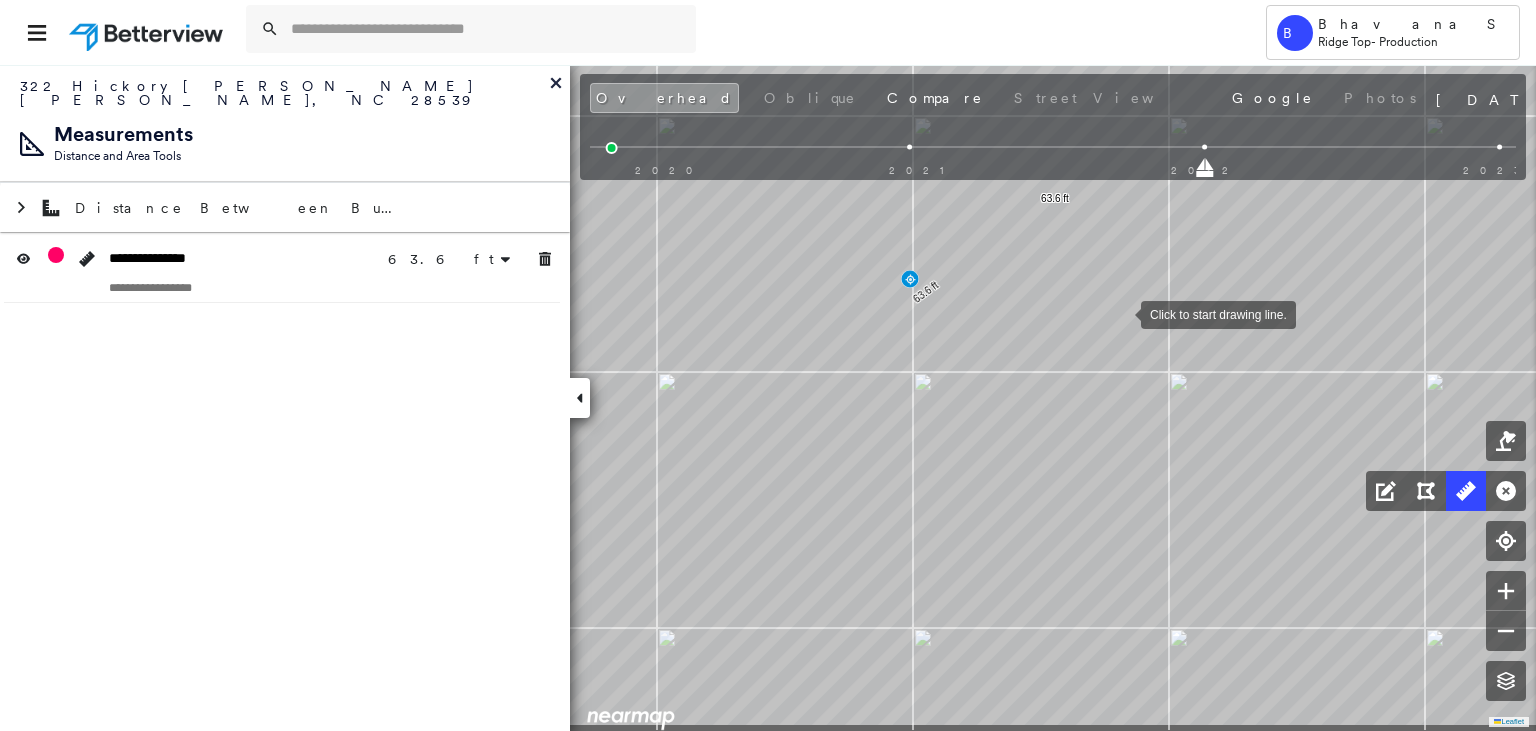 click on "63.6 ft 63.6 ft Click to start drawing line." at bounding box center (-359, 178) 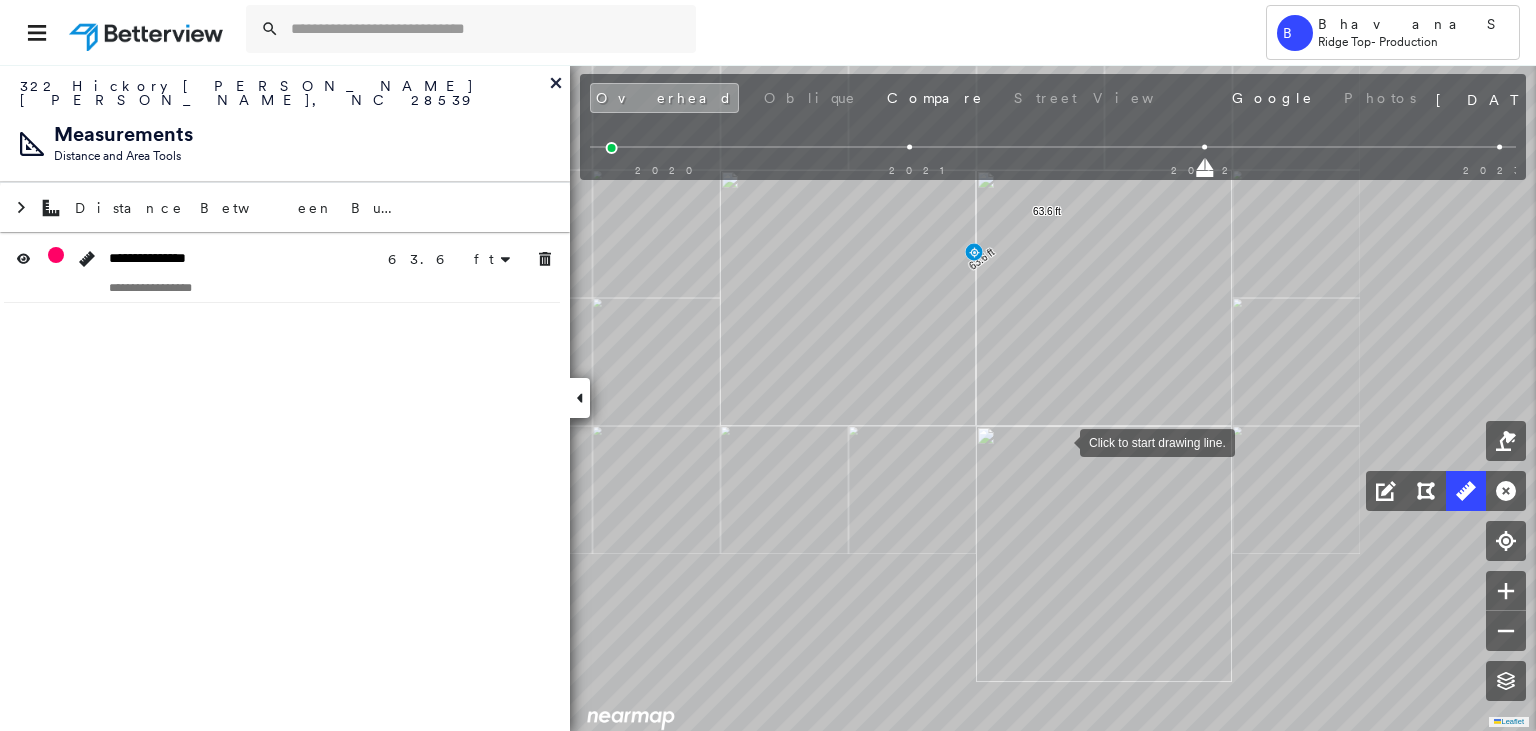 drag, startPoint x: 1102, startPoint y: 468, endPoint x: 1062, endPoint y: 442, distance: 47.707443 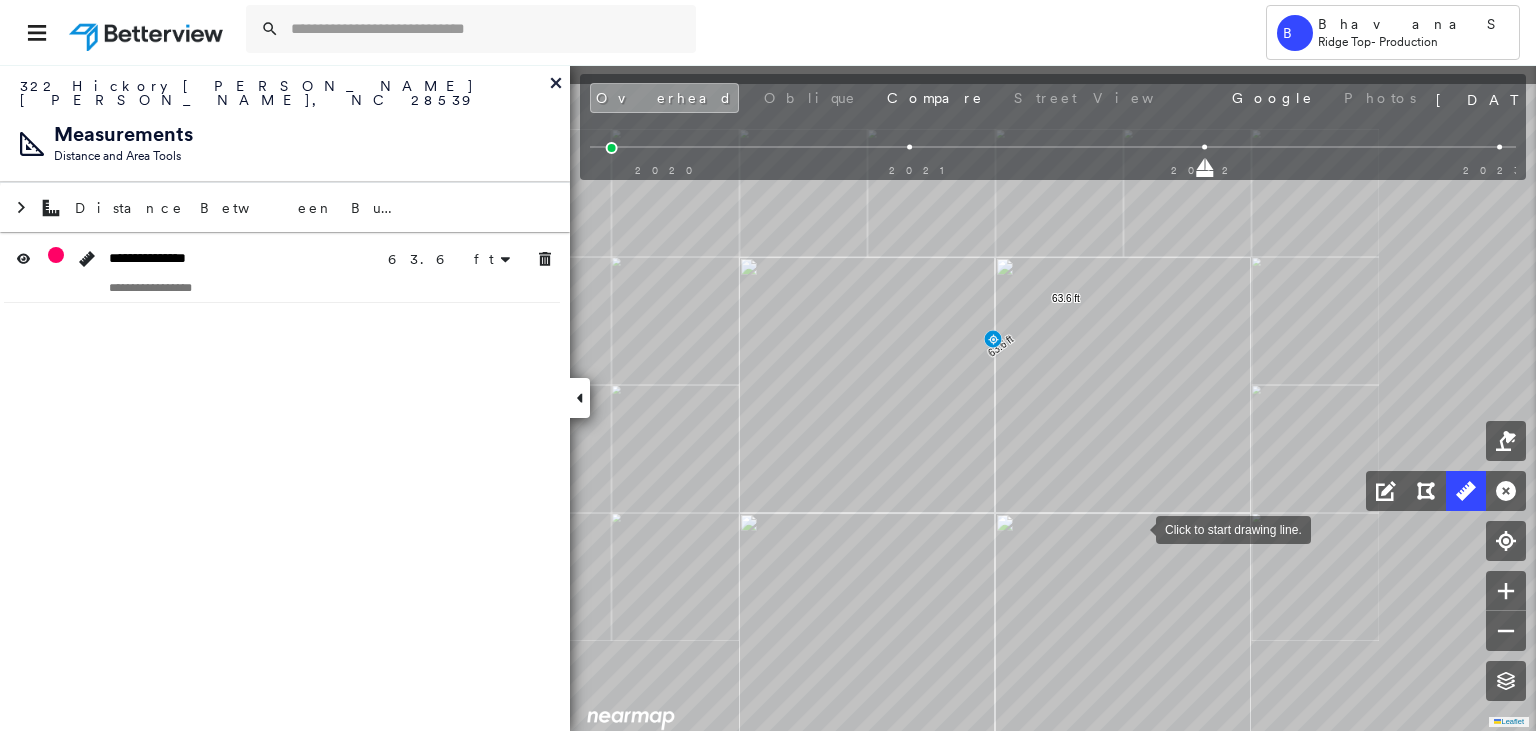 drag, startPoint x: 1115, startPoint y: 434, endPoint x: 1070, endPoint y: 459, distance: 51.47815 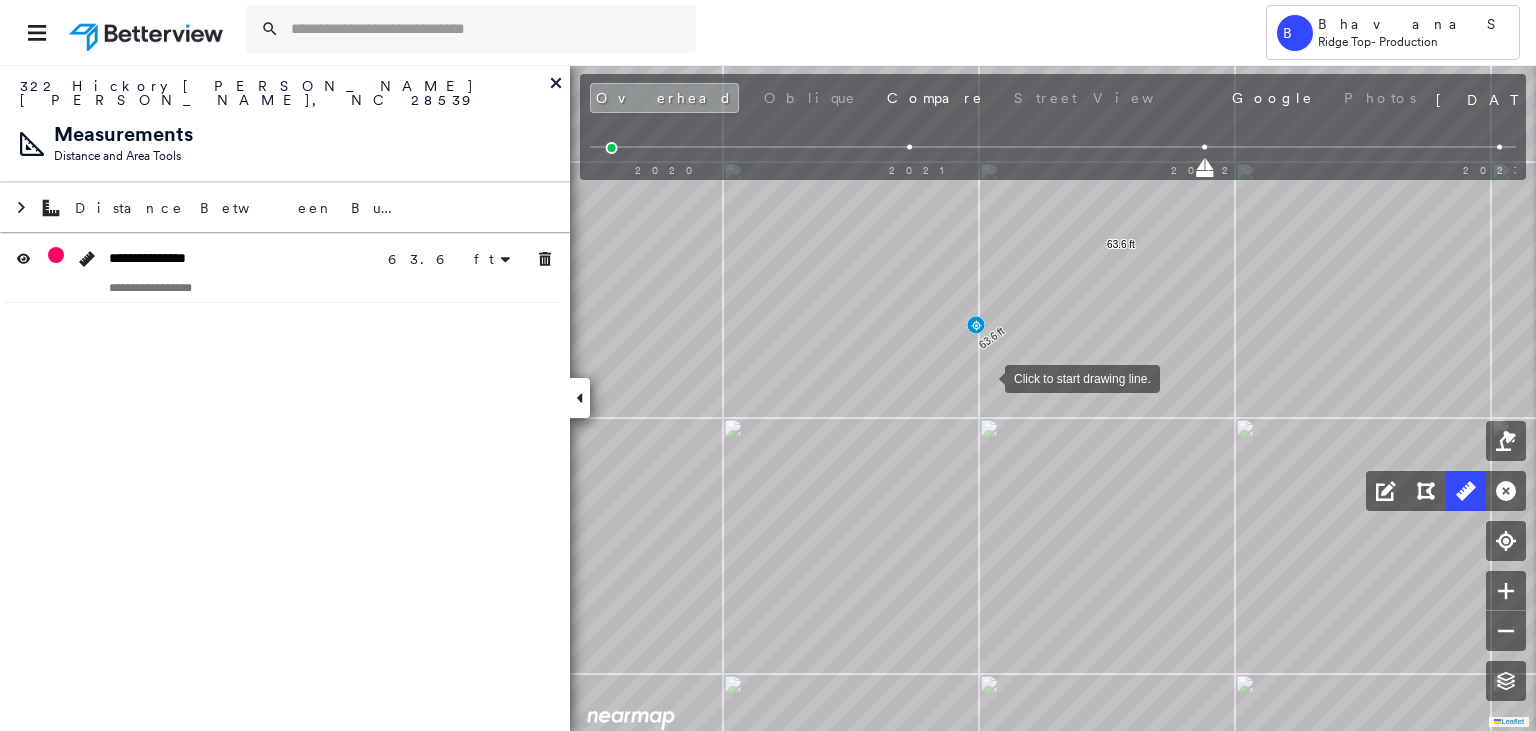 drag, startPoint x: 985, startPoint y: 377, endPoint x: 958, endPoint y: 486, distance: 112.29426 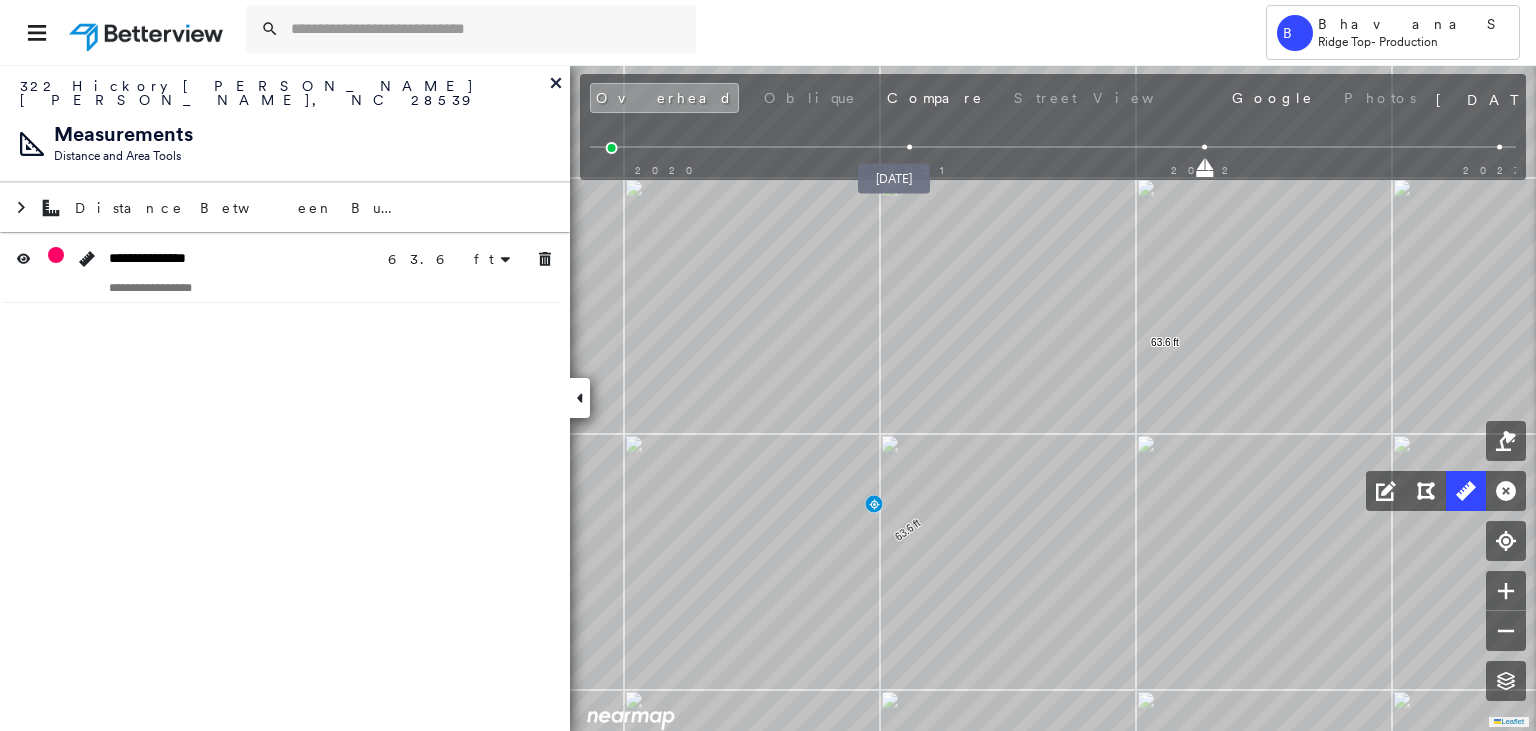 click at bounding box center [909, 147] 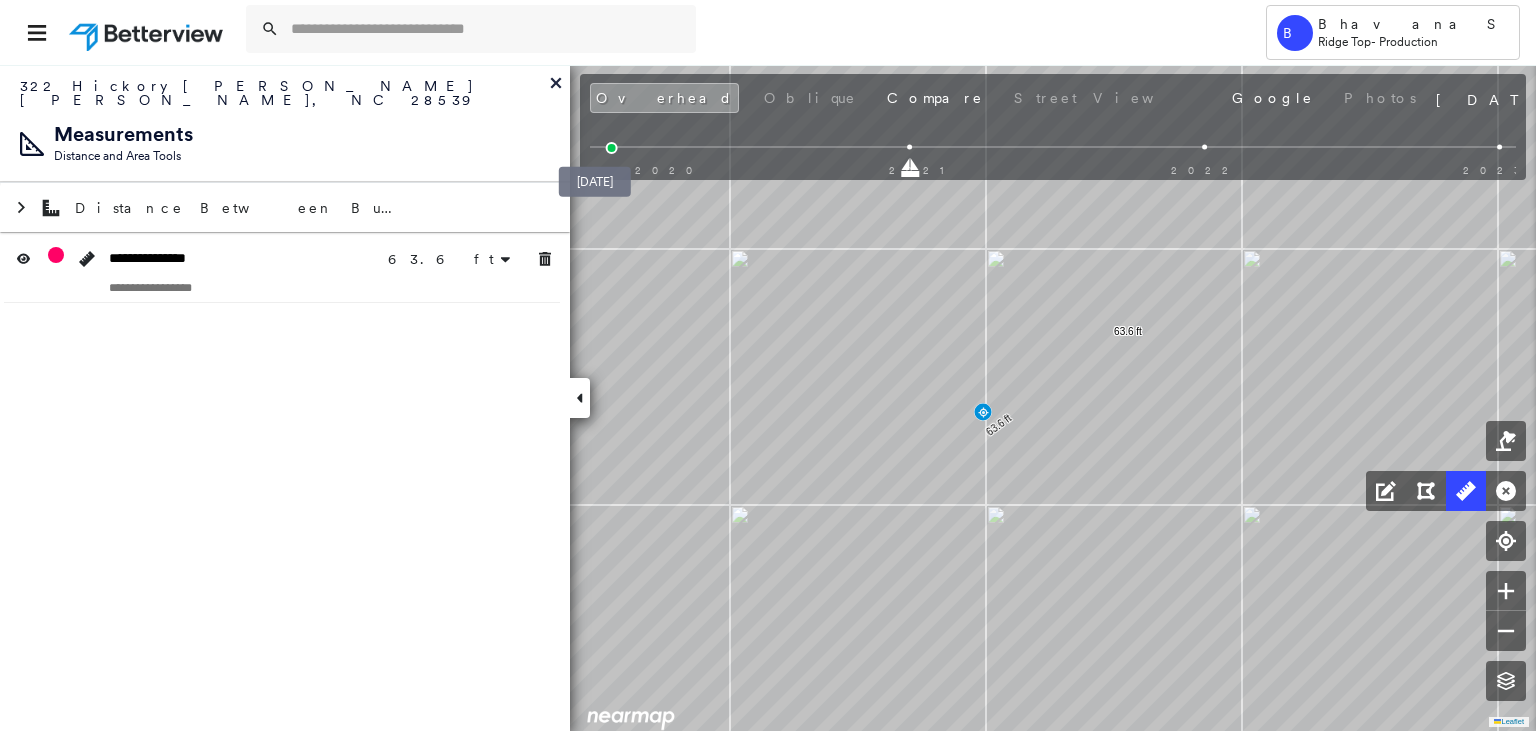 click at bounding box center (612, 148) 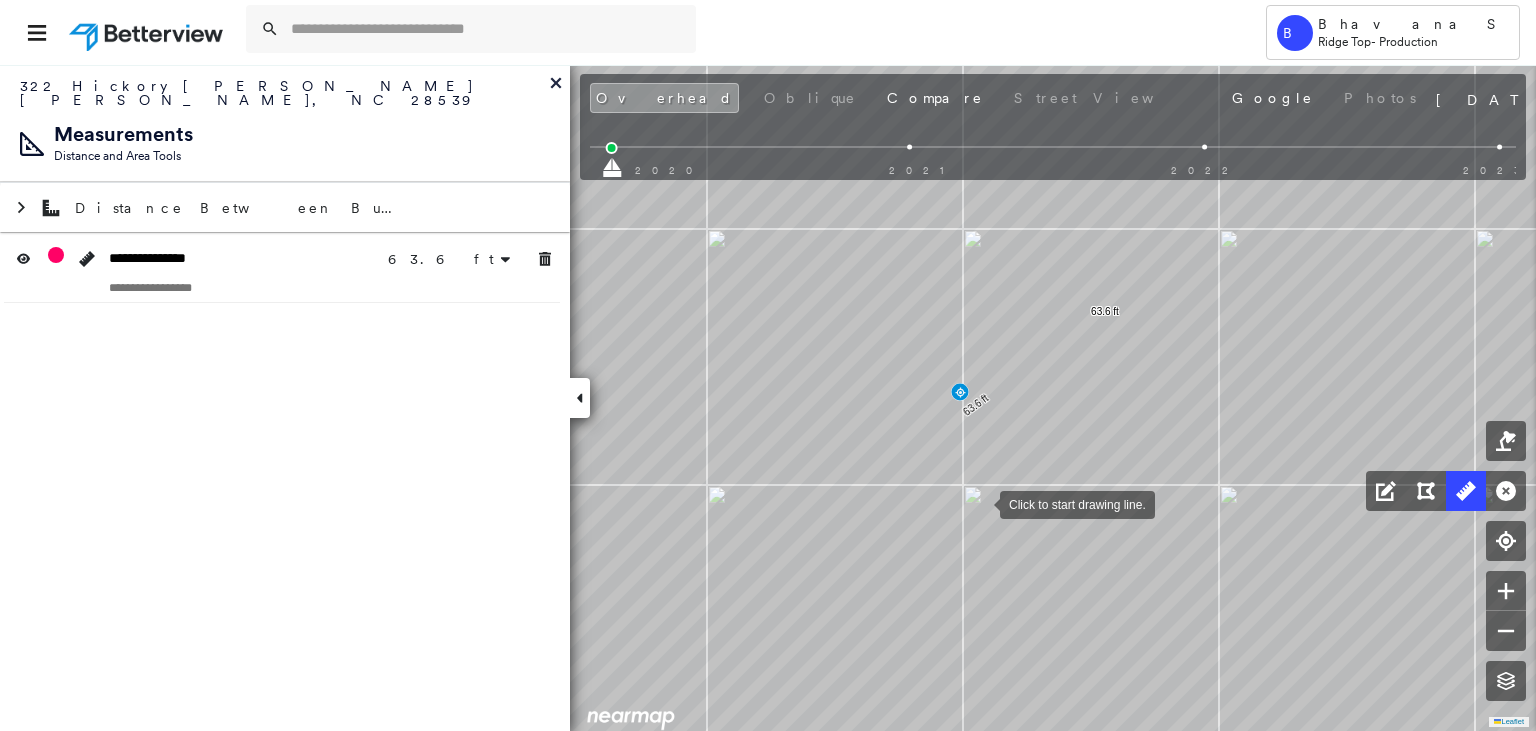 drag, startPoint x: 1008, startPoint y: 480, endPoint x: 980, endPoint y: 502, distance: 35.608986 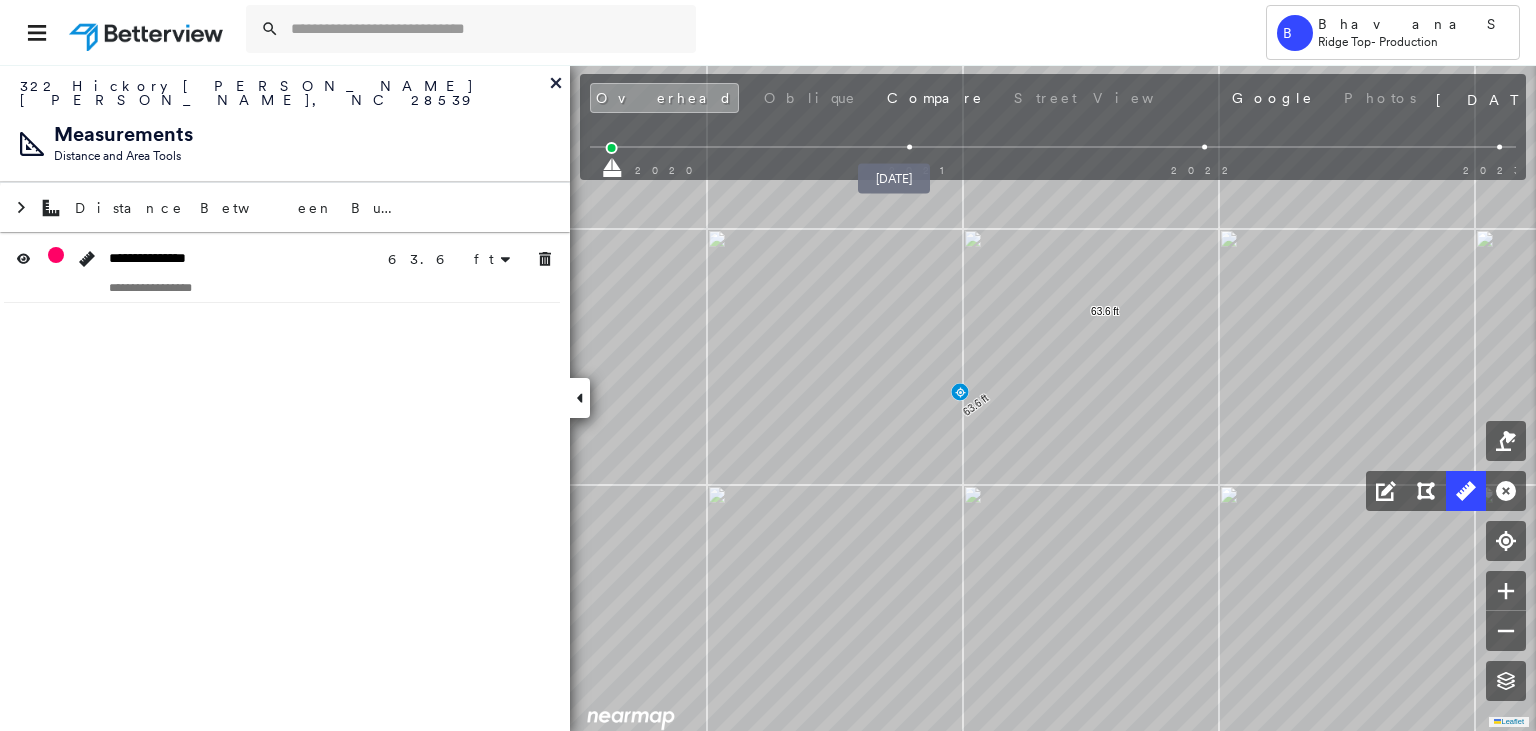 click at bounding box center [909, 147] 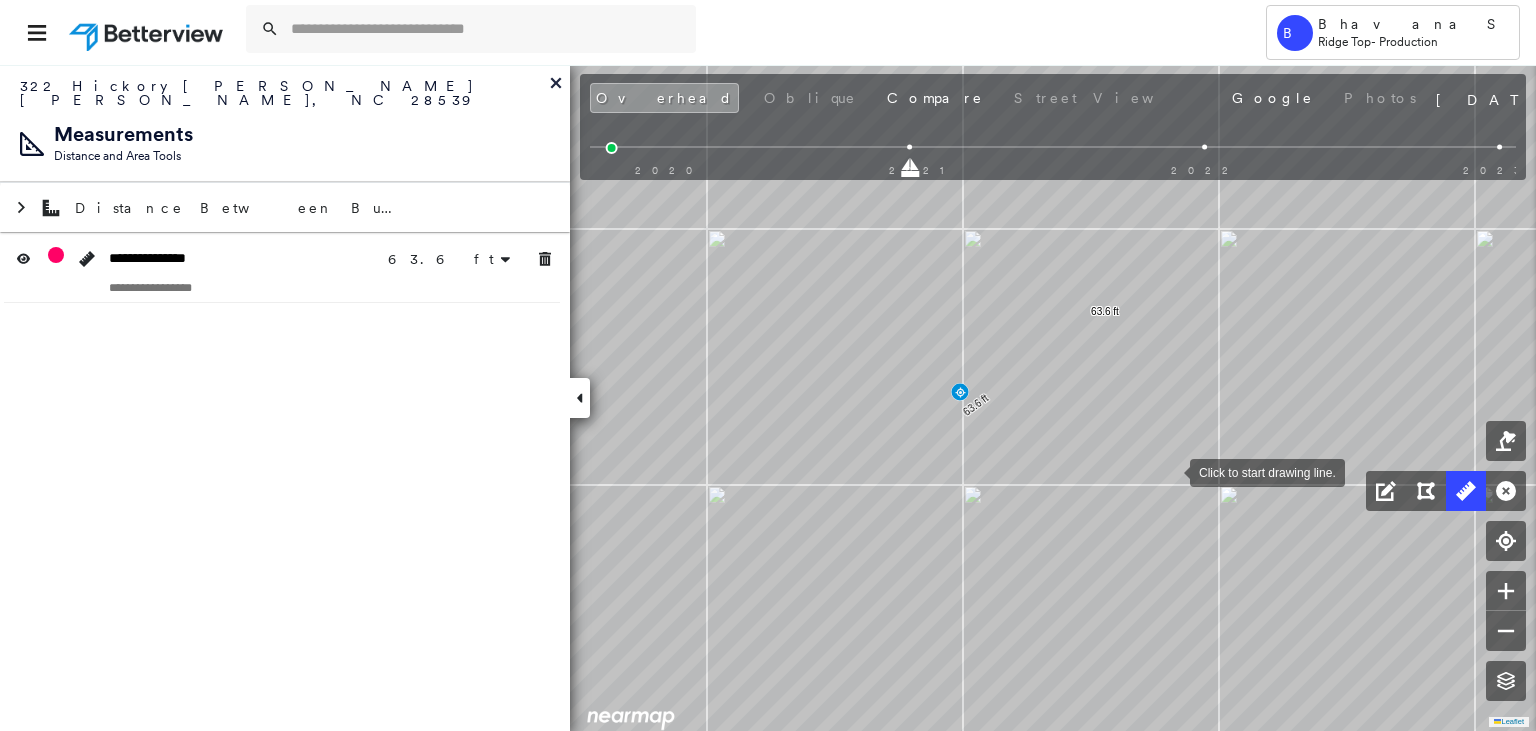 click on "63.6 ft 63.6 ft Click to start drawing line." at bounding box center [-429, 289] 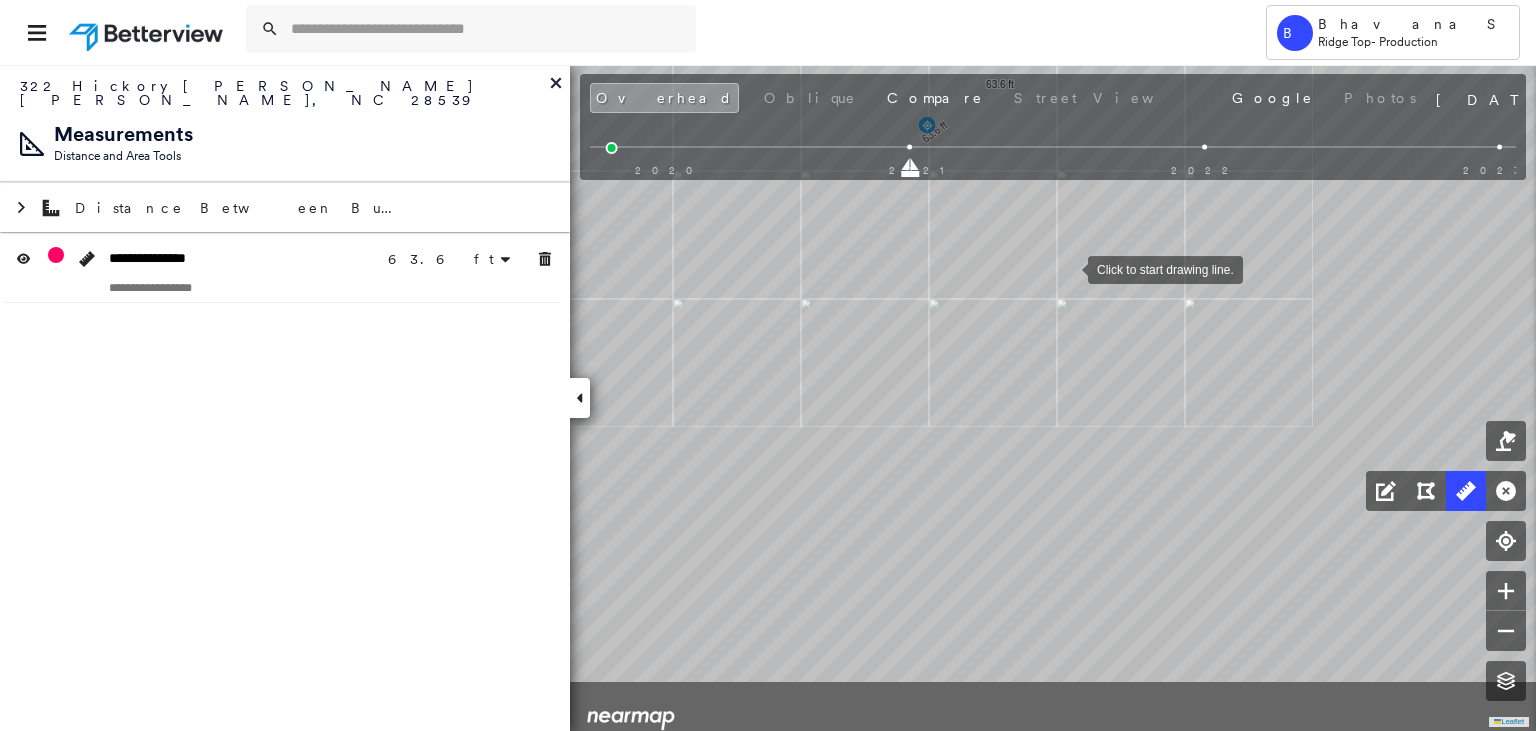 drag, startPoint x: 1103, startPoint y: 323, endPoint x: 1068, endPoint y: 269, distance: 64.3506 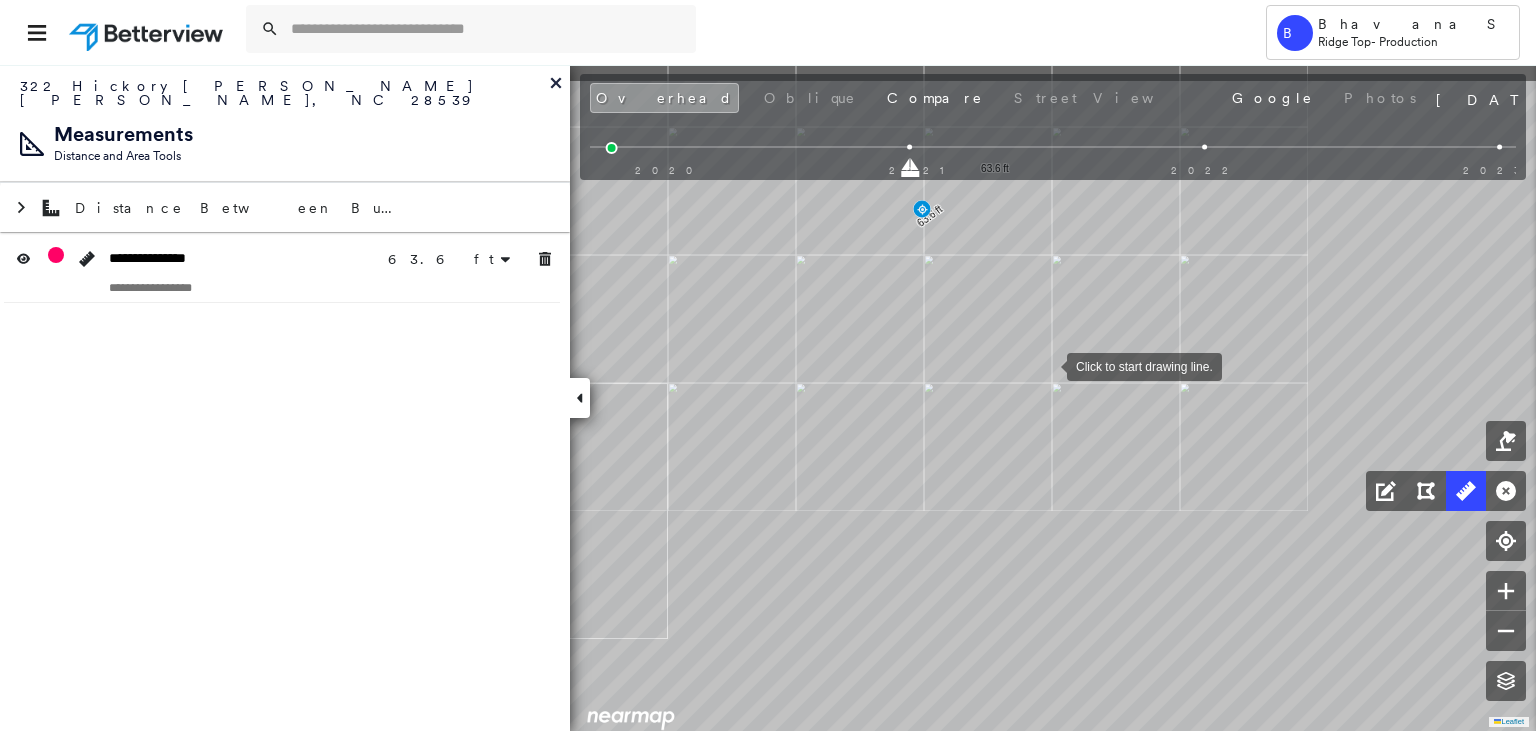drag, startPoint x: 1047, startPoint y: 350, endPoint x: 1047, endPoint y: 363, distance: 13 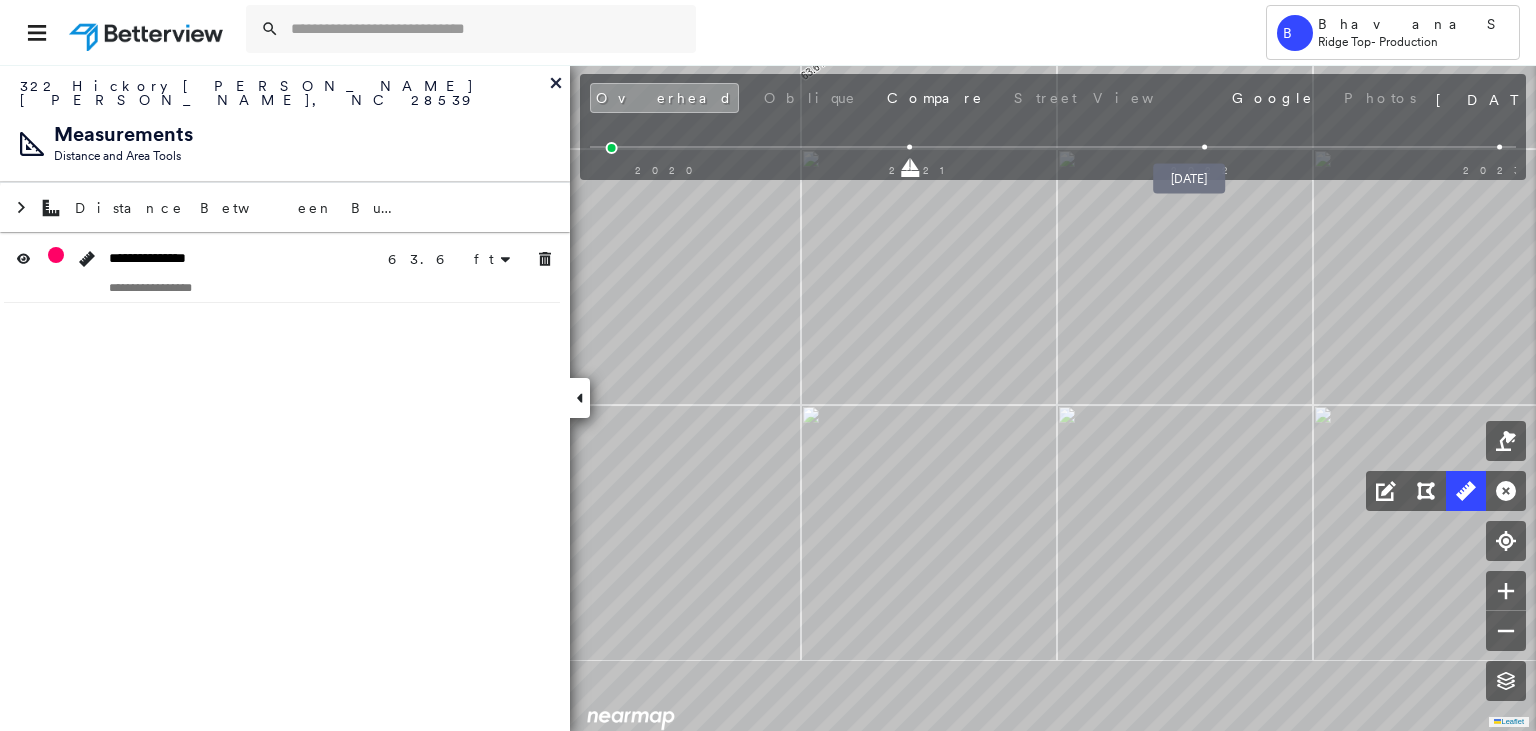 click at bounding box center (1204, 147) 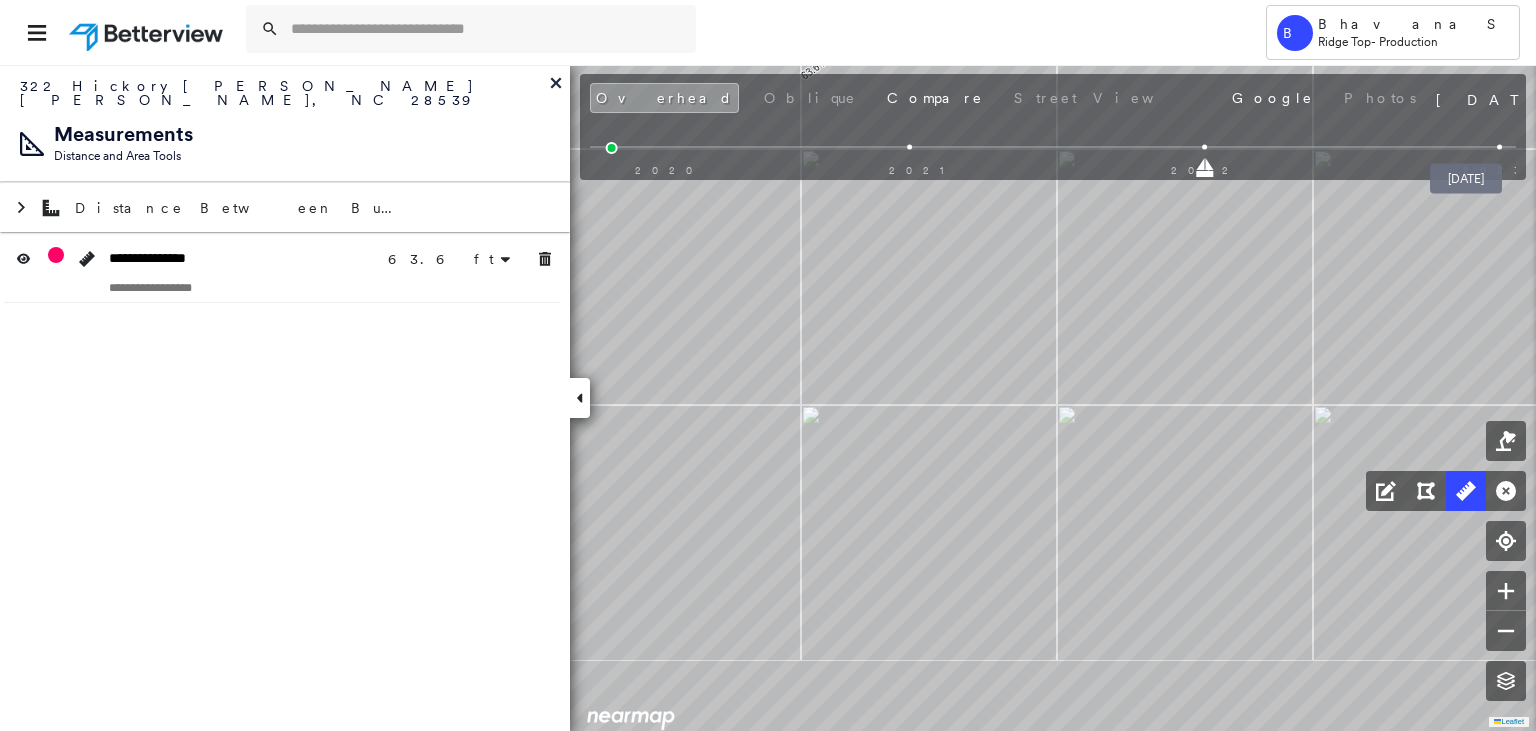 click at bounding box center [1499, 147] 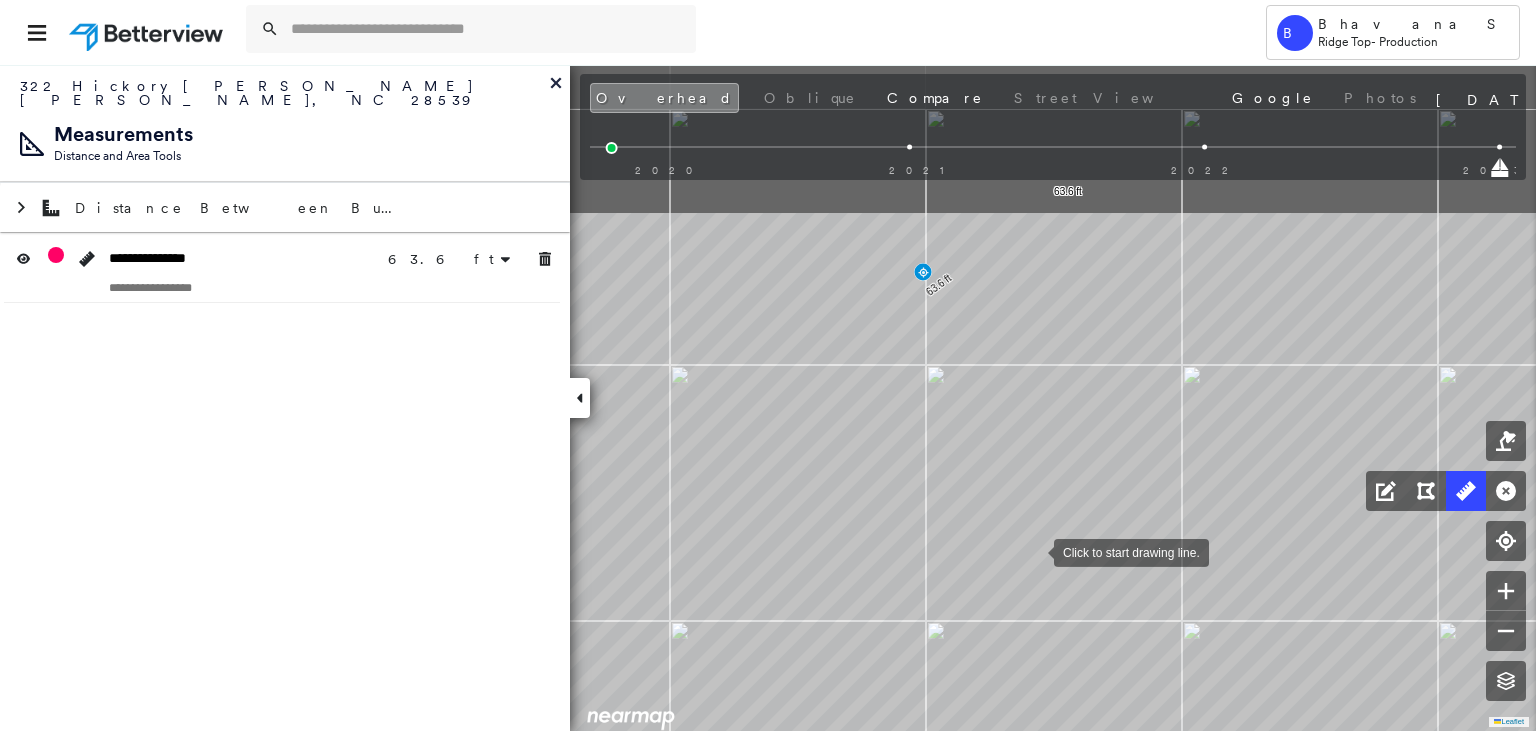 drag, startPoint x: 914, startPoint y: 345, endPoint x: 1035, endPoint y: 550, distance: 238.04622 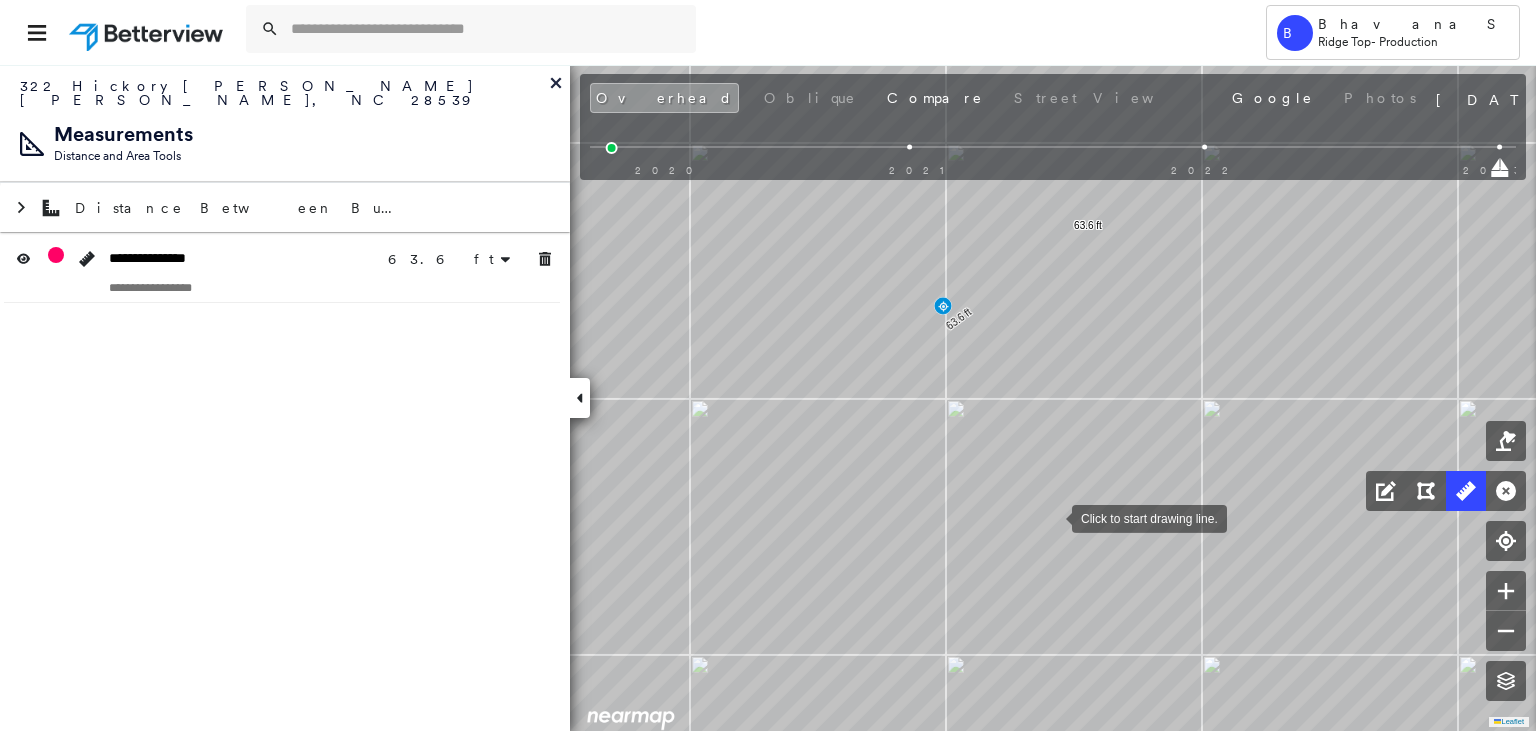 click at bounding box center (1052, 517) 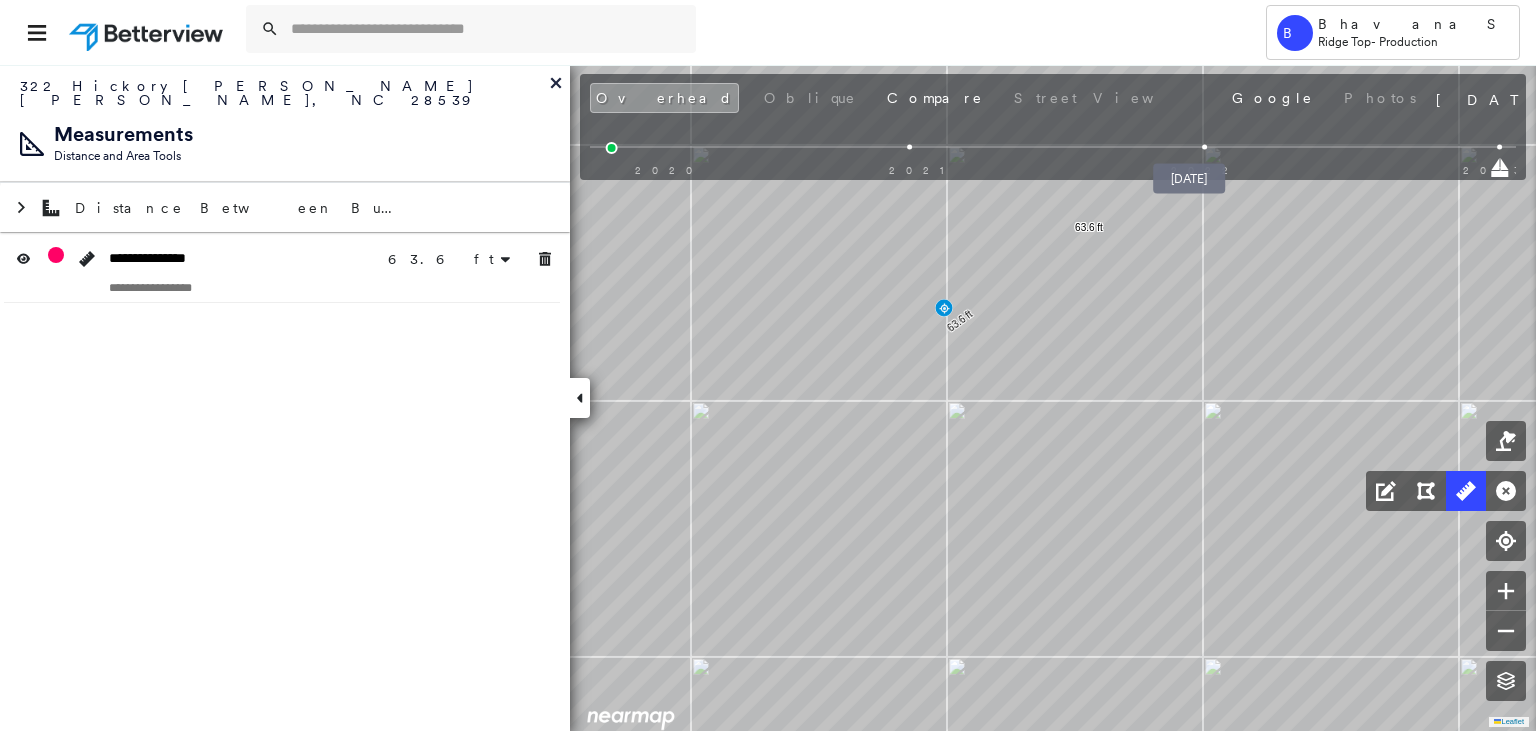 click at bounding box center (1204, 147) 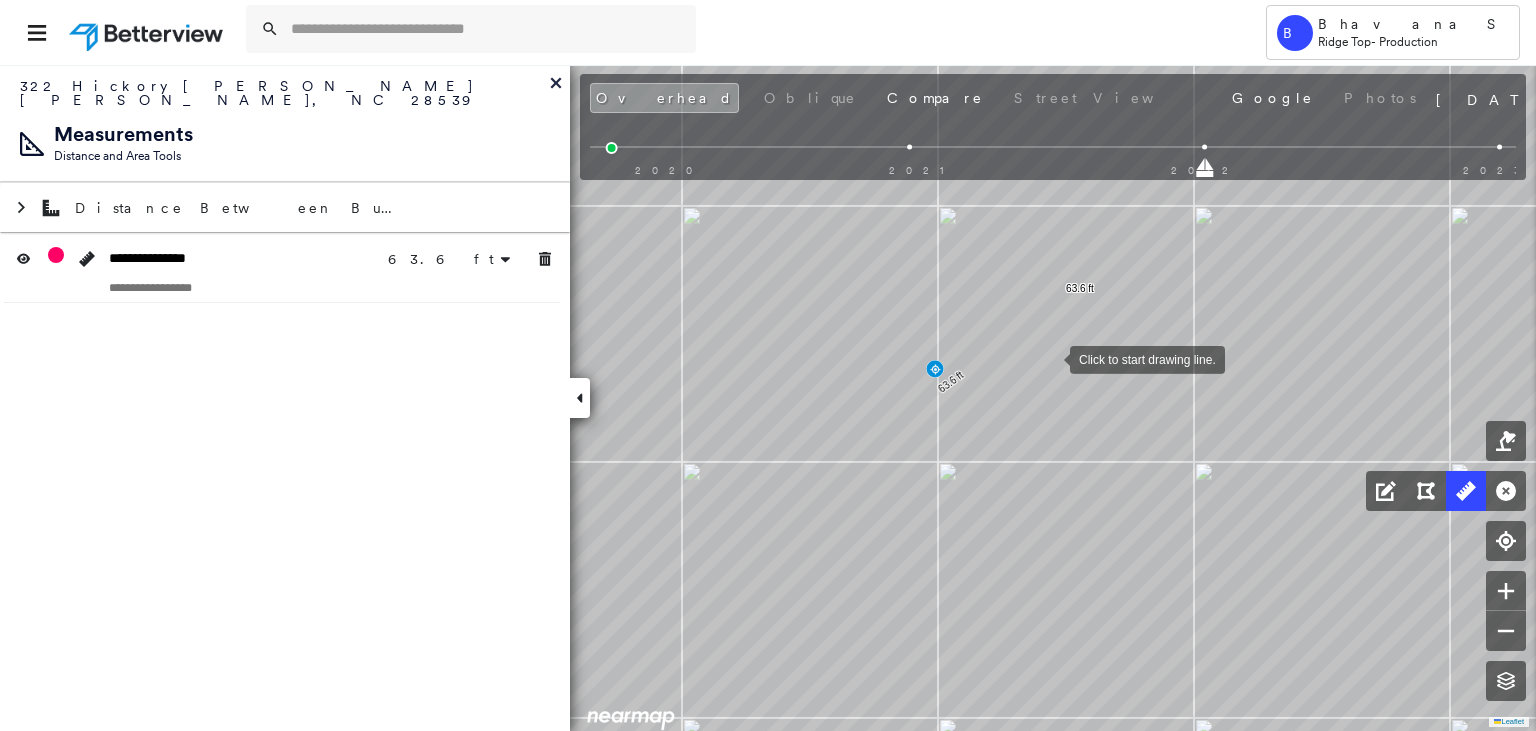 drag, startPoint x: 1053, startPoint y: 338, endPoint x: 1046, endPoint y: 359, distance: 22.135944 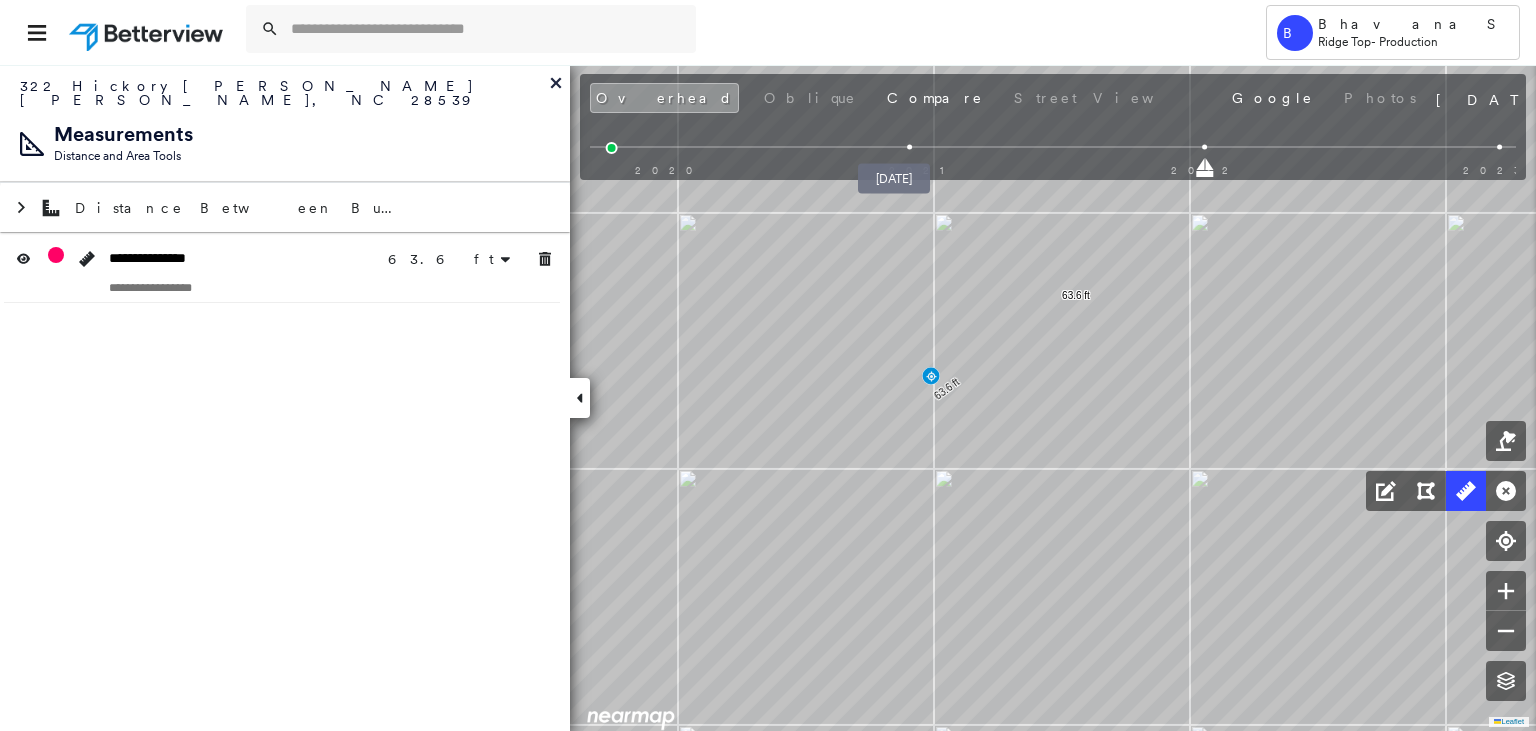 click at bounding box center [909, 147] 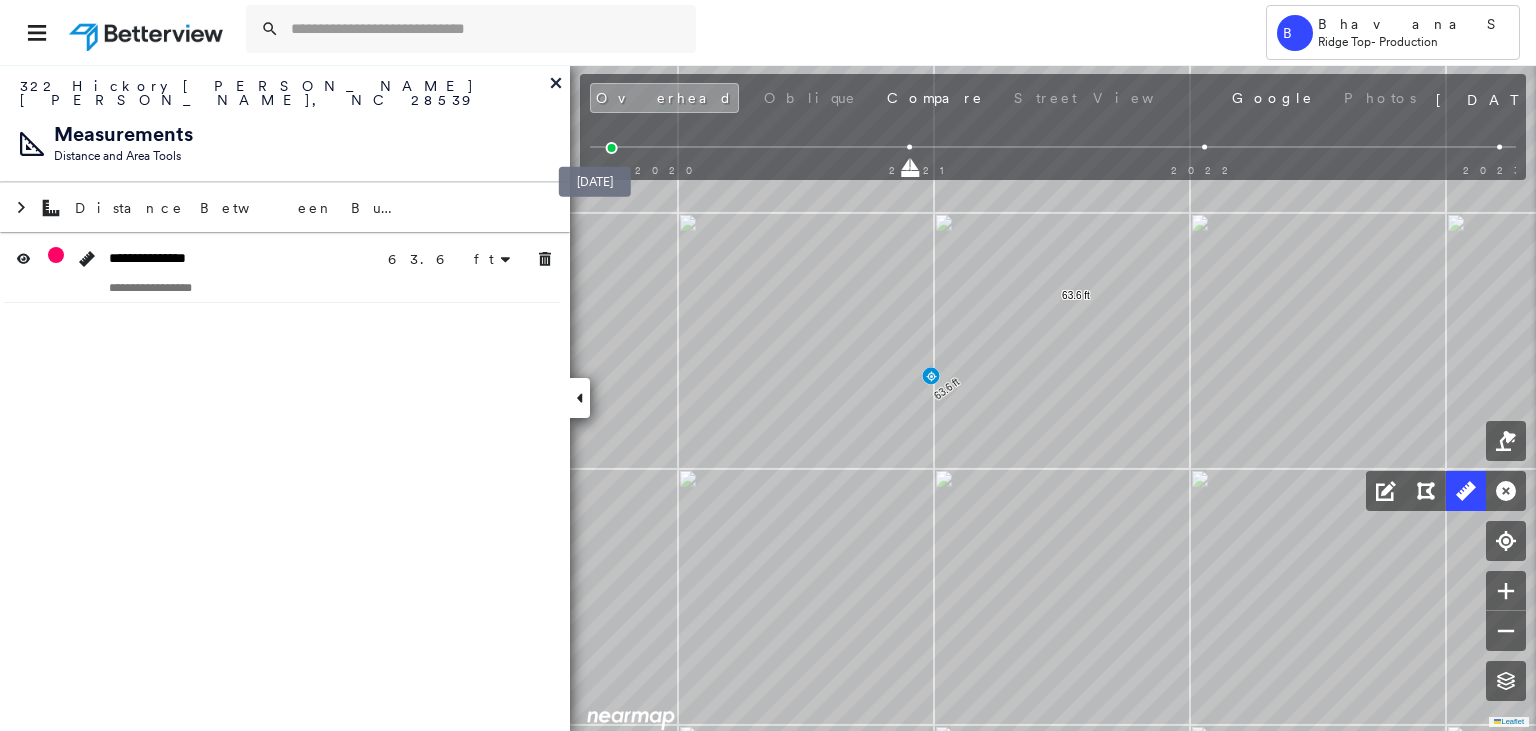 click at bounding box center [612, 148] 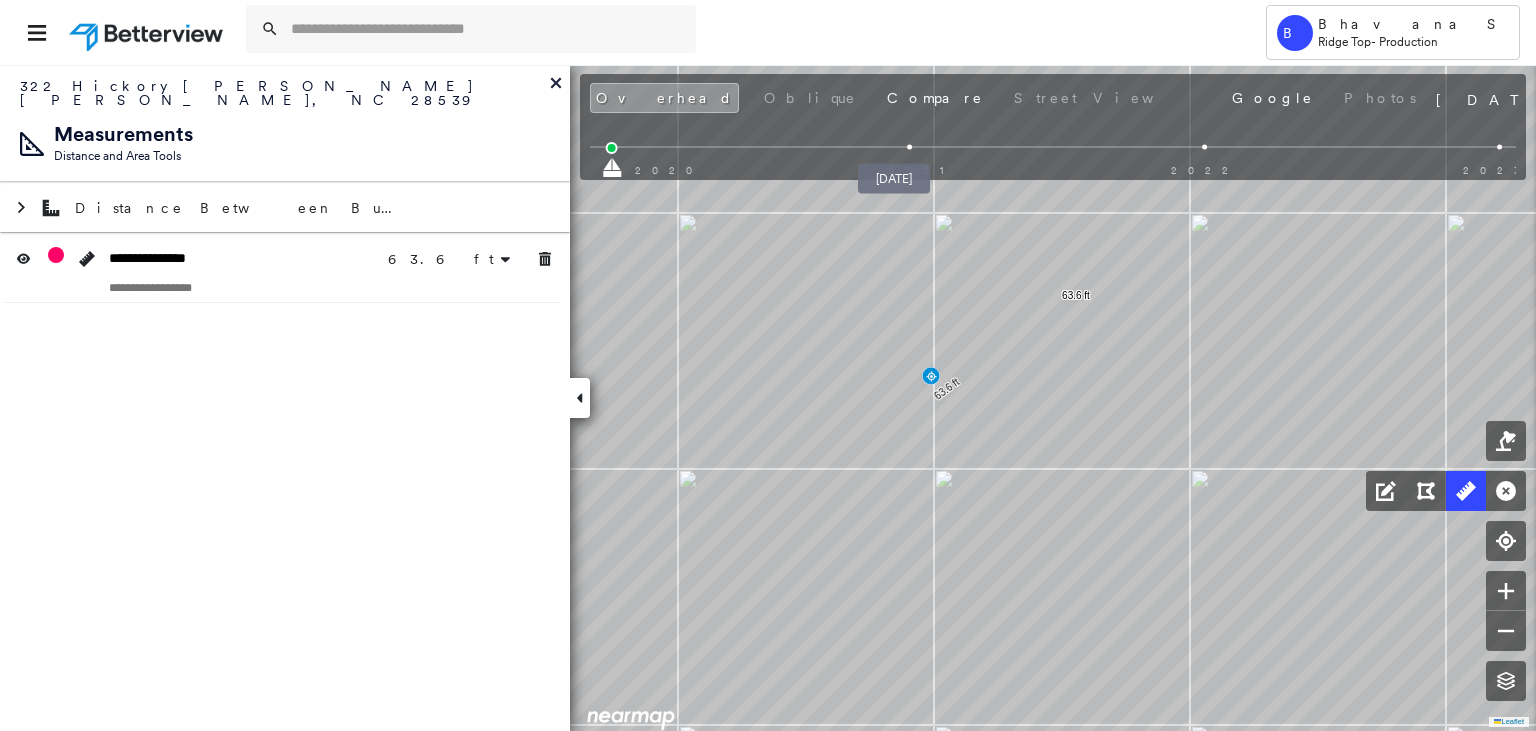 click at bounding box center (909, 147) 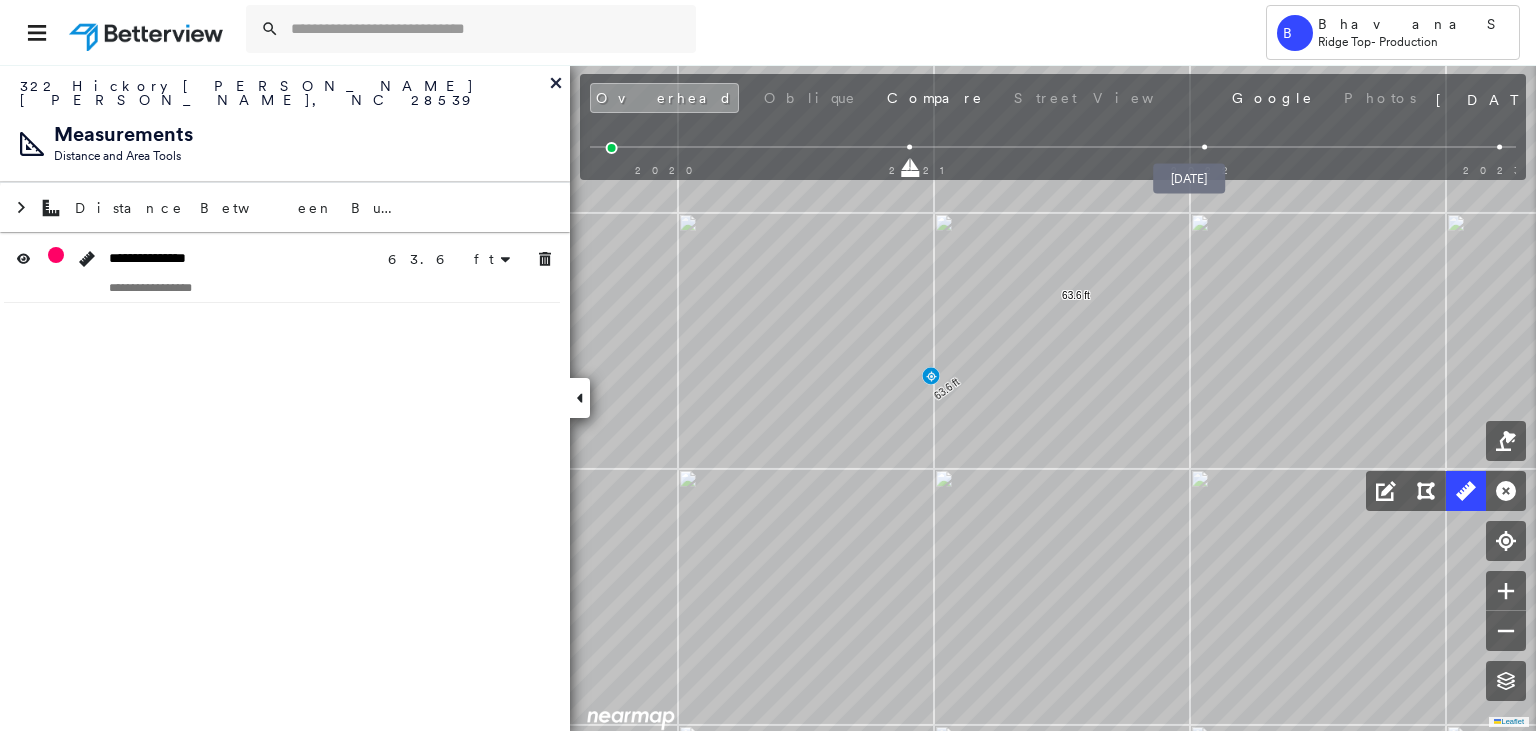 click at bounding box center (1204, 147) 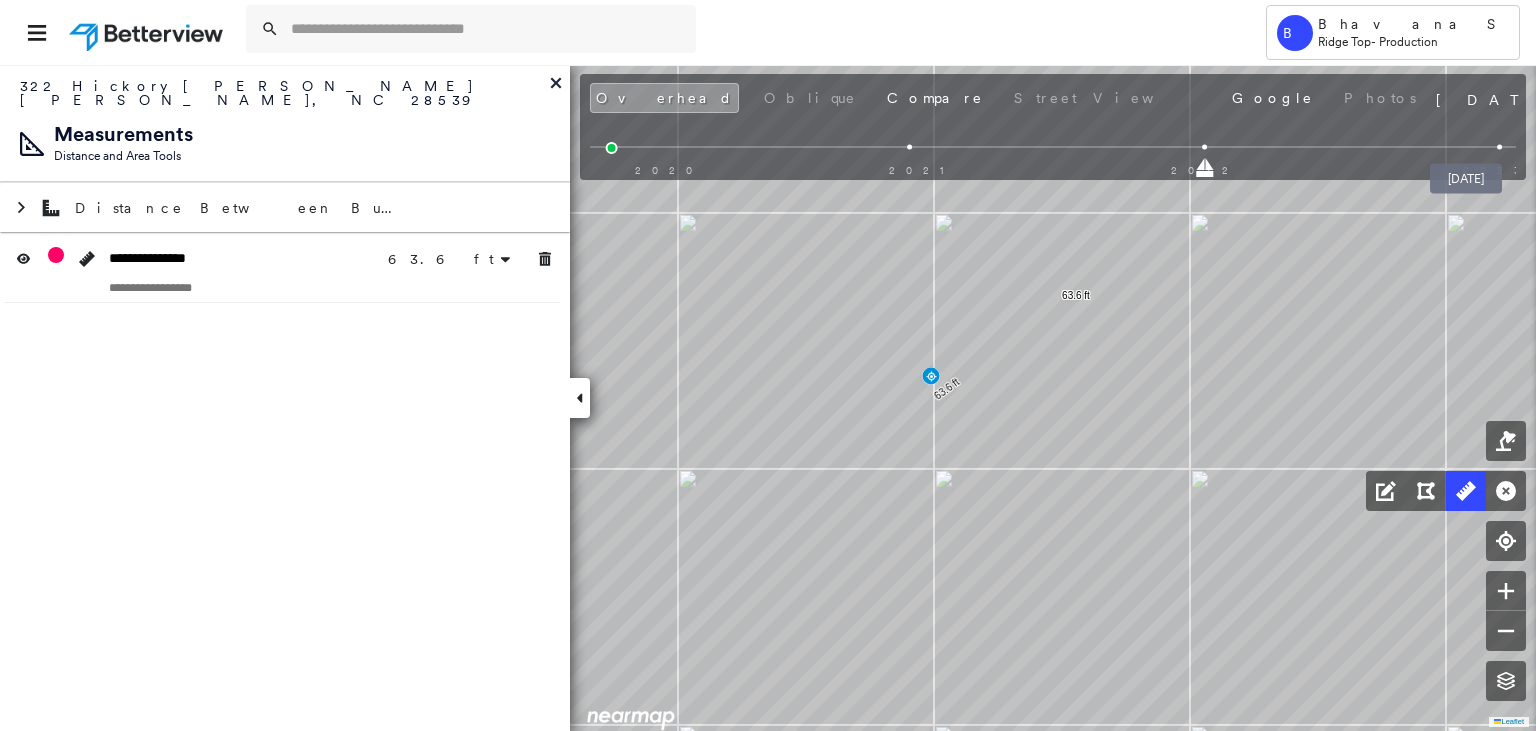 click at bounding box center (1499, 147) 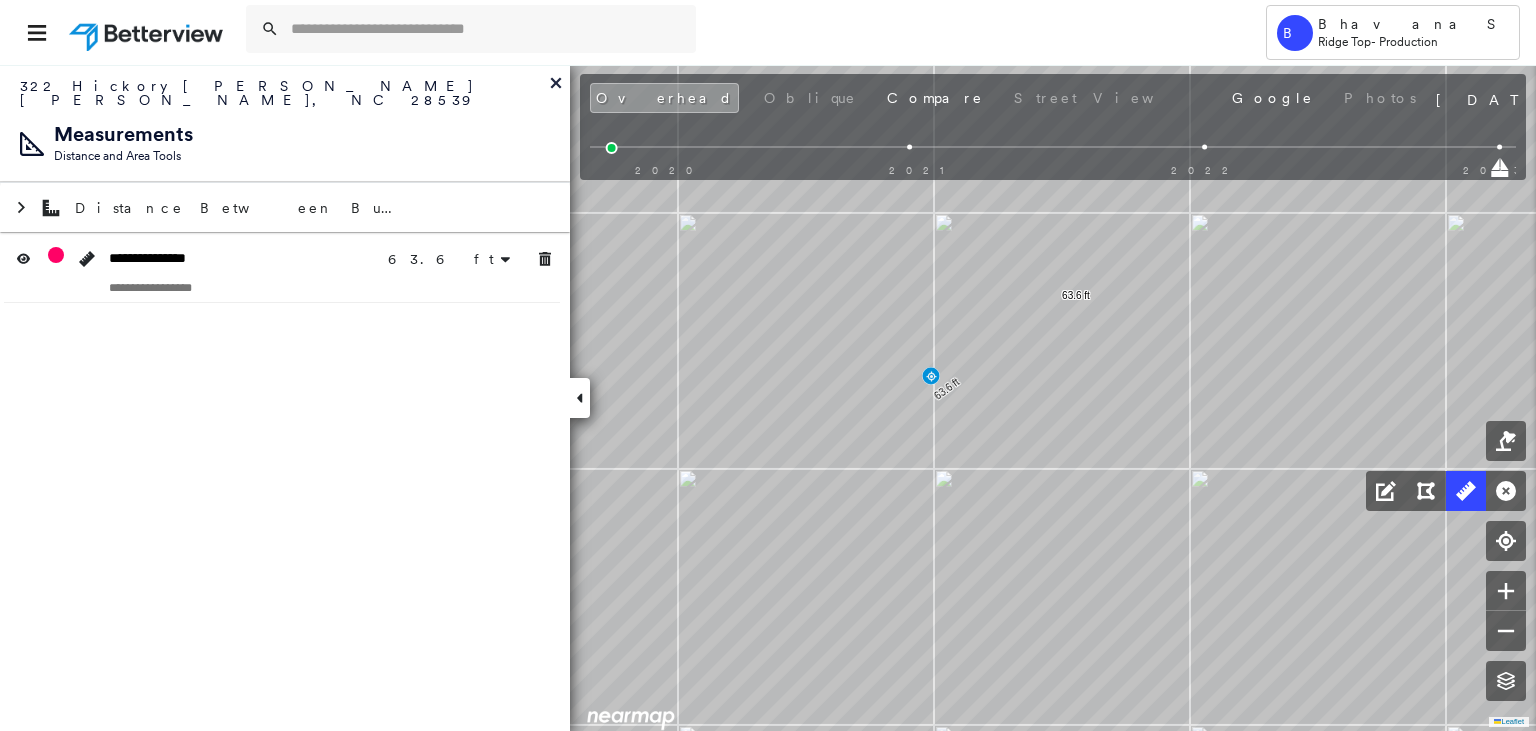 scroll, scrollTop: 0, scrollLeft: 0, axis: both 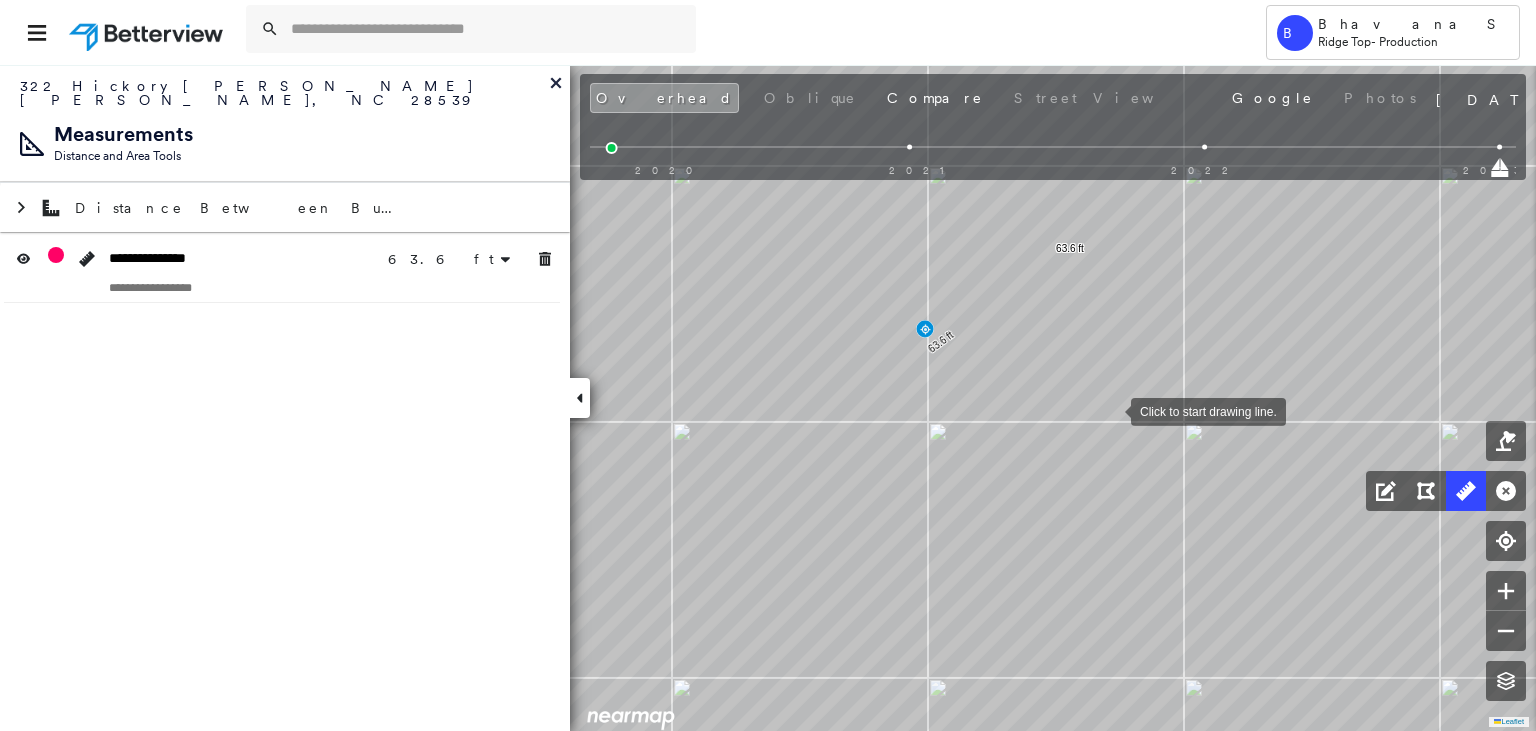 drag, startPoint x: 1107, startPoint y: 386, endPoint x: 1148, endPoint y: 500, distance: 121.14867 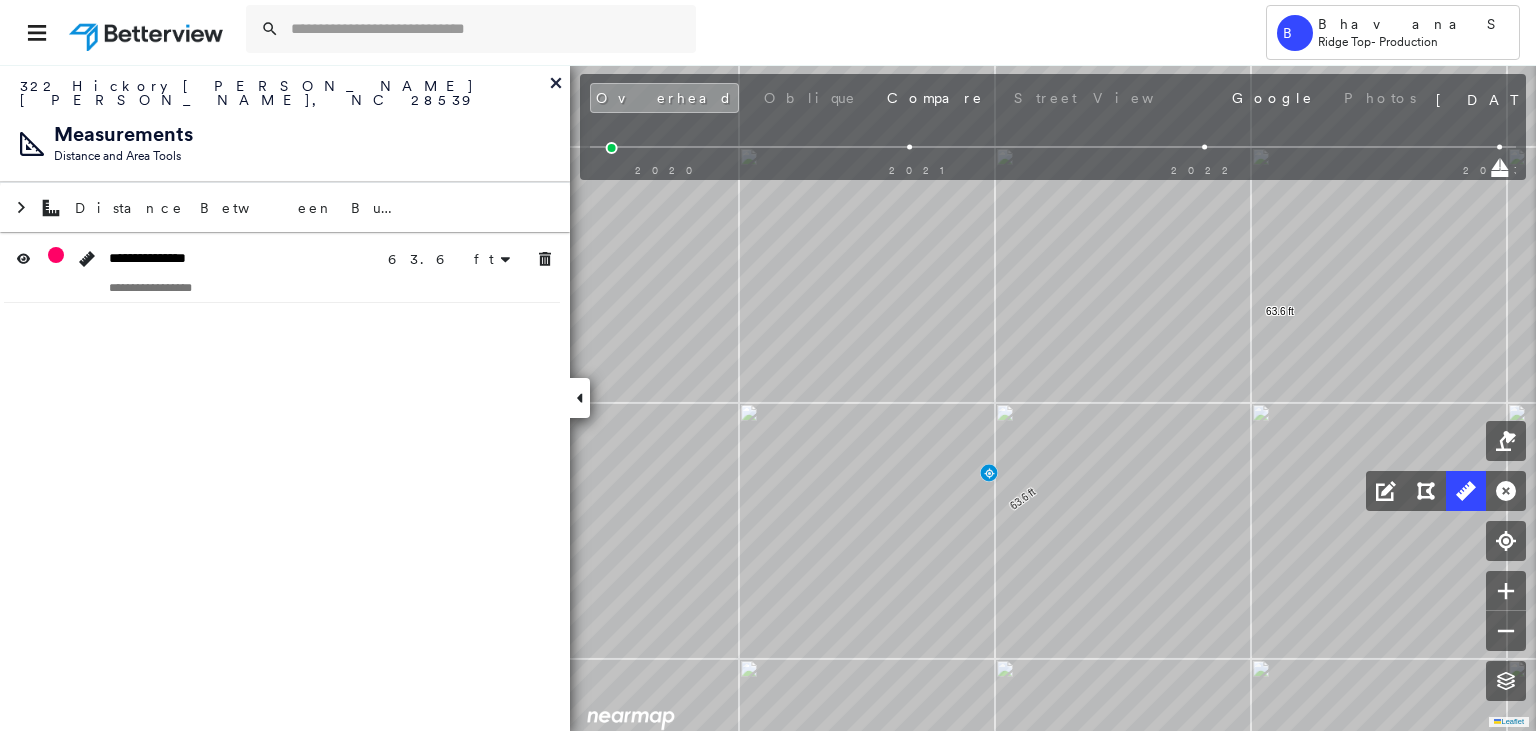 click at bounding box center (1204, 147) 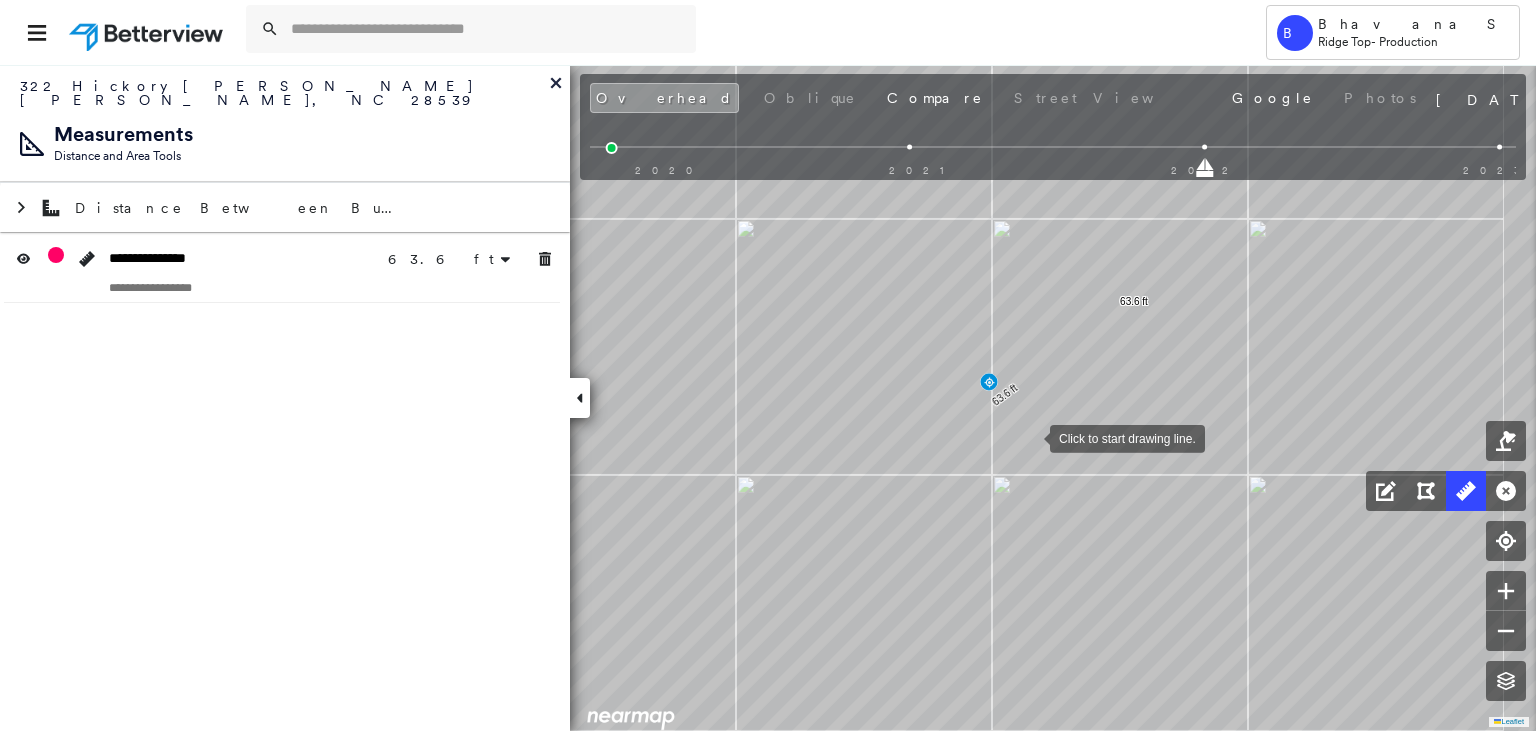 drag, startPoint x: 1078, startPoint y: 480, endPoint x: 1032, endPoint y: 438, distance: 62.289646 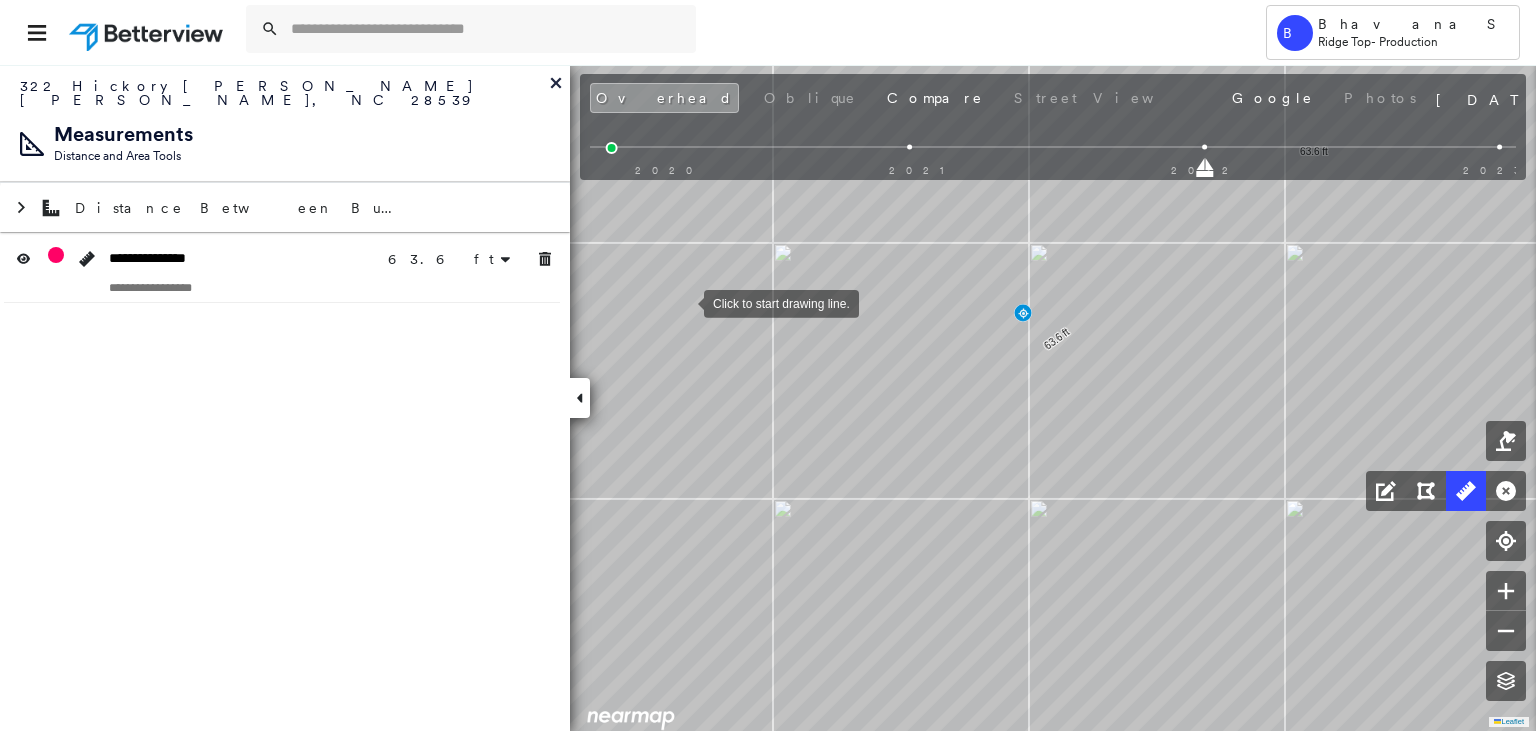 click on "63.6 ft 63.6 ft Click to start drawing line." at bounding box center (-418, 482) 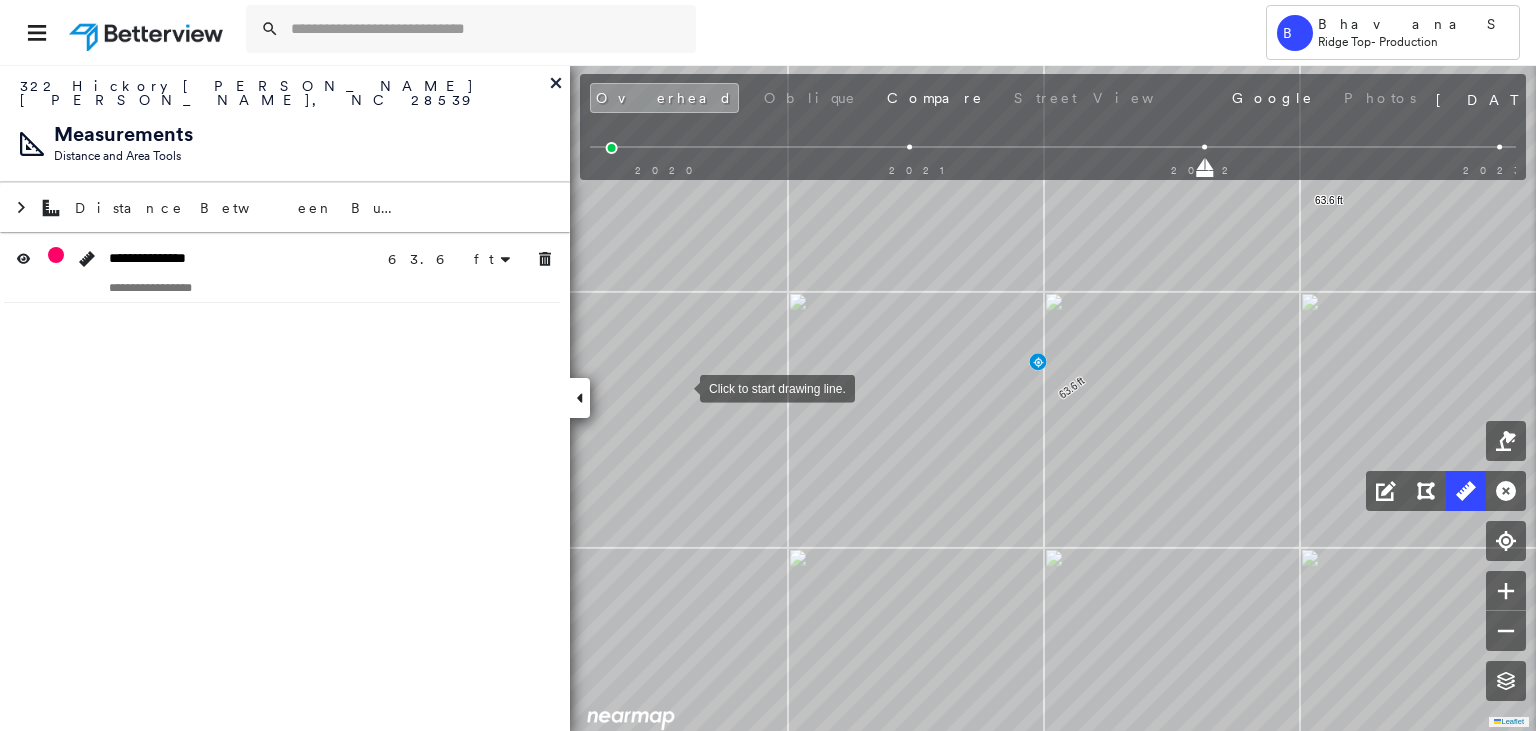 click at bounding box center (680, 387) 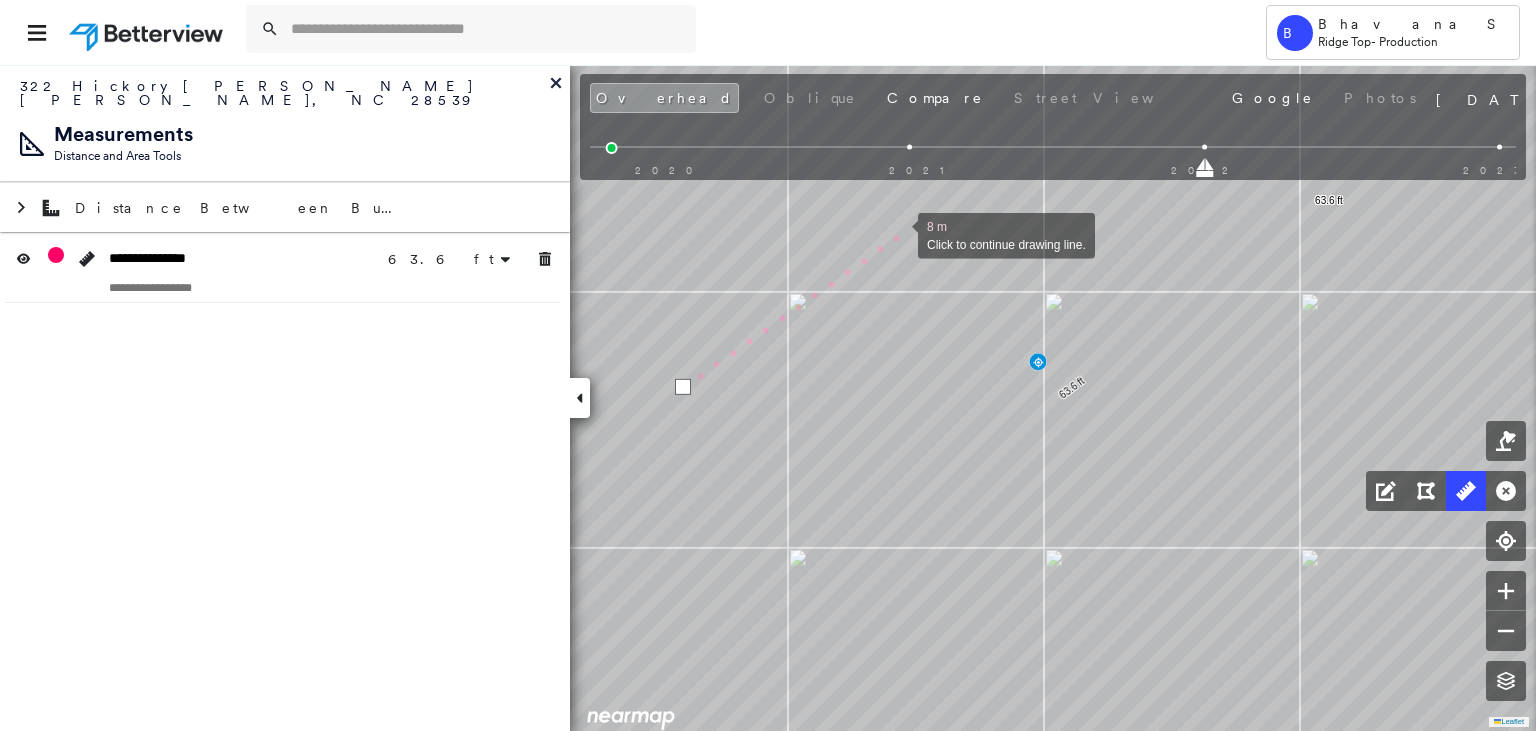 click at bounding box center (898, 234) 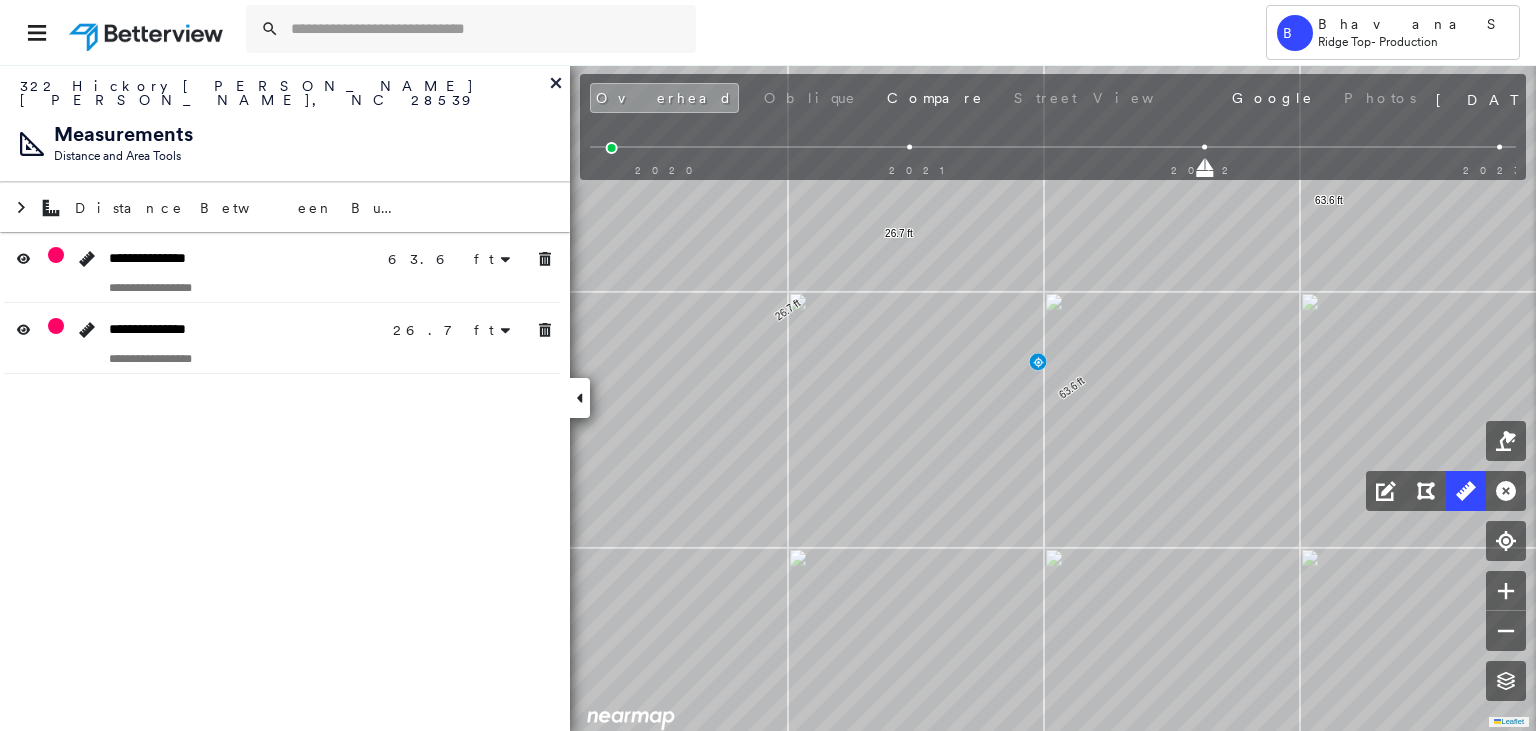 click at bounding box center (1499, 147) 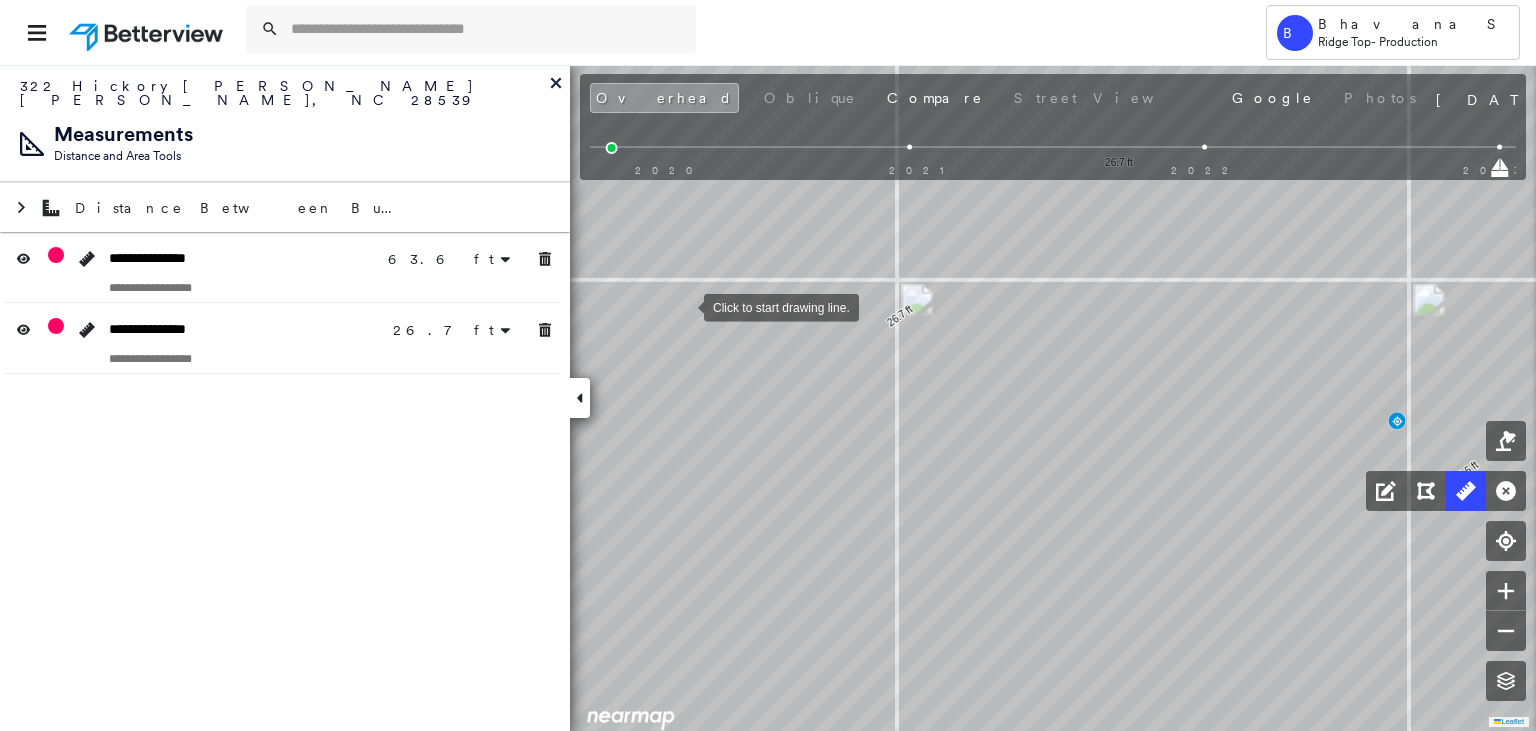 click on "63.6 ft 63.6 ft 26.7 ft 26.7 ft Click to start drawing line." at bounding box center (-403, 531) 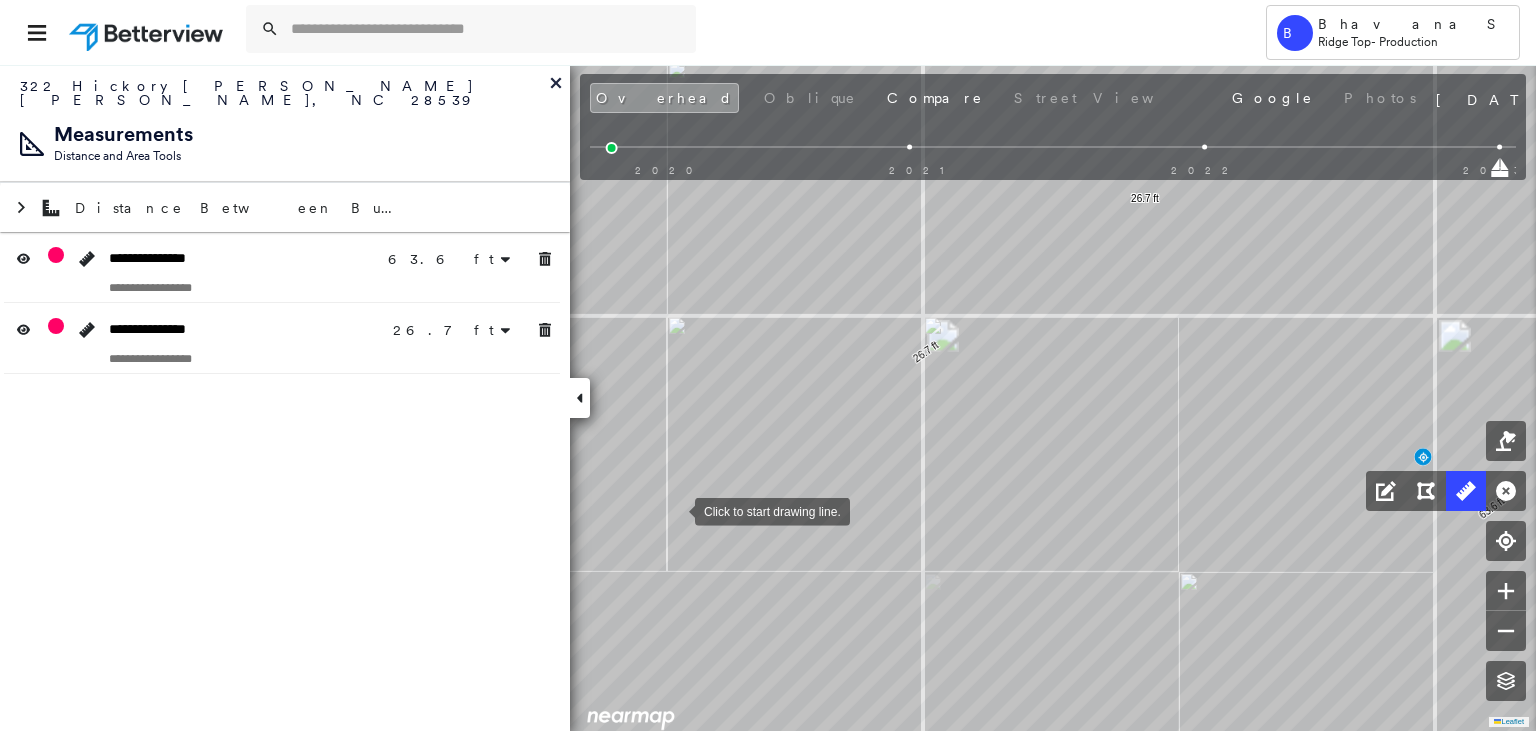 click at bounding box center [675, 510] 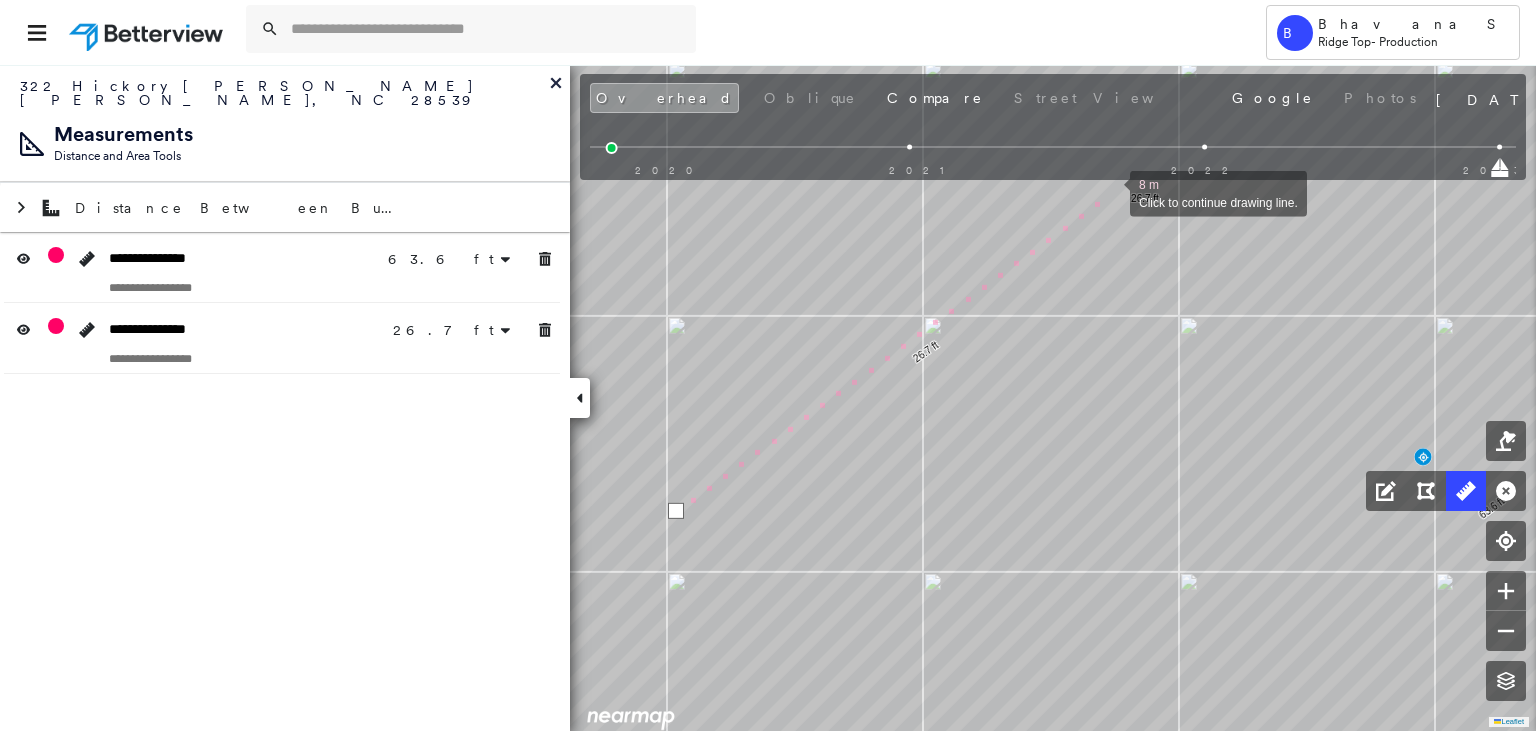 click at bounding box center [1110, 192] 